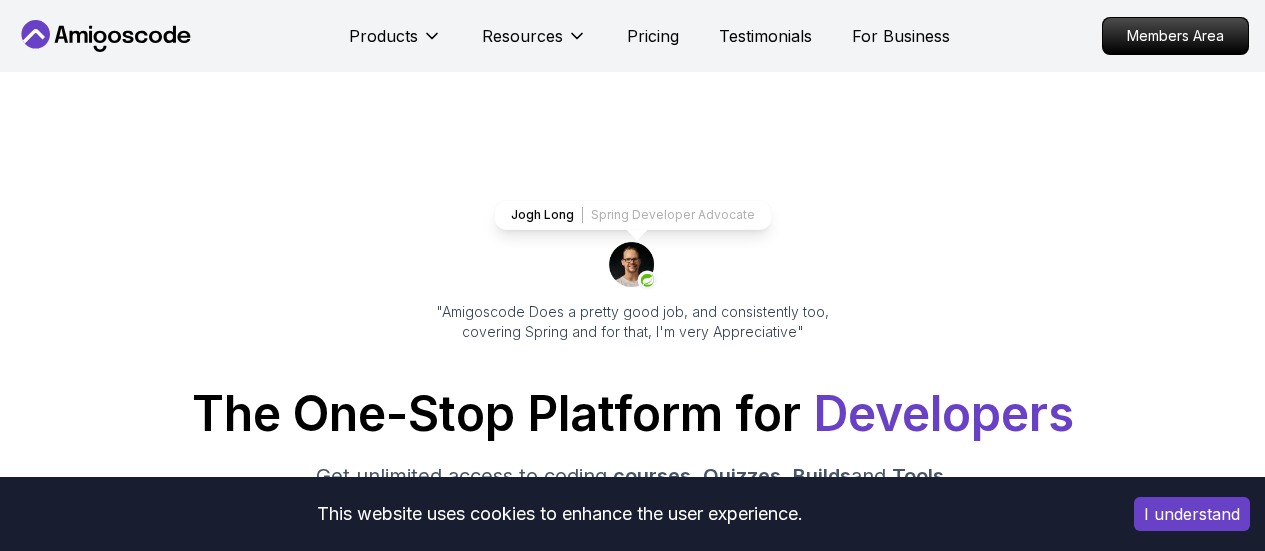 scroll, scrollTop: 9912, scrollLeft: 0, axis: vertical 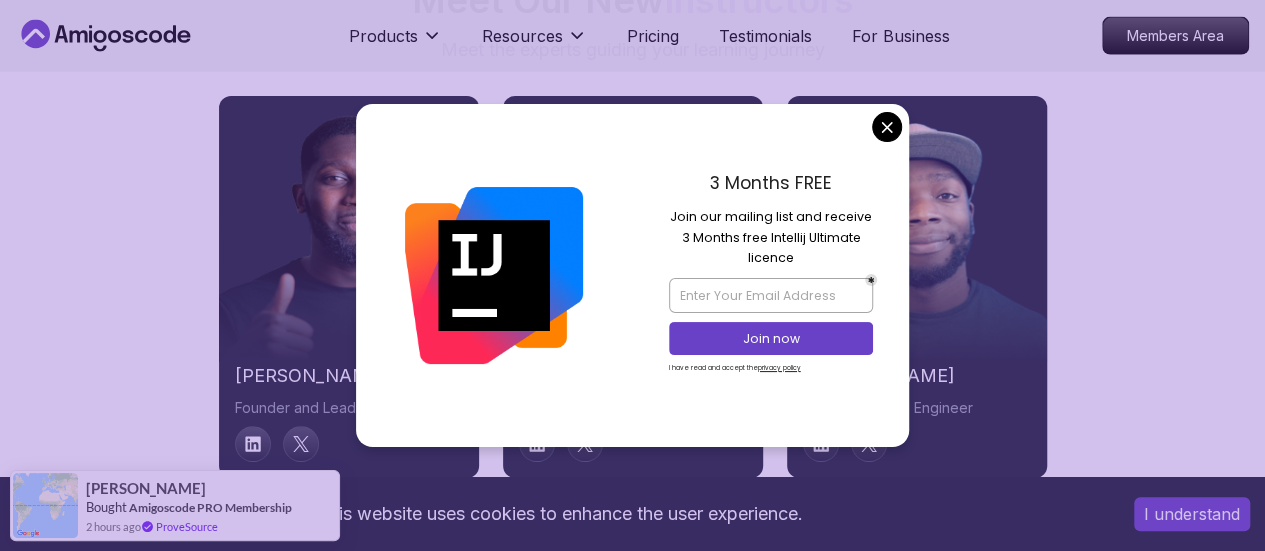 click on "This website uses cookies to enhance the user experience. I understand Products Resources Pricing Testimonials For Business Members Area Products Resources Pricing Testimonials For Business Members Area Jogh Long Spring Developer Advocate "Amigoscode Does a pretty good job, and consistently too, covering Spring and for that, I'm very Appreciative" The One-Stop Platform for   Developers Get unlimited access to coding   courses ,   Quizzes ,   Builds  and   Tools . Start your journey or level up your career with Amigoscode today! Start for Free https://amigoscode.com/dashboard OUR AMIGO STUDENTS WORK IN TOP COMPANIES Courses Builds Discover Amigoscode's Latest   Premium Courses! Get unlimited access to coding   courses ,   Quizzes ,   Builds  and   Tools . Start your journey or level up your career with Amigoscode today! Browse all  courses Advanced Spring Boot Pro Dive deep into Spring Boot with our advanced course, designed to take your skills from intermediate to expert level. NEW Spring Boot for Beginners" at bounding box center (632, -4044) 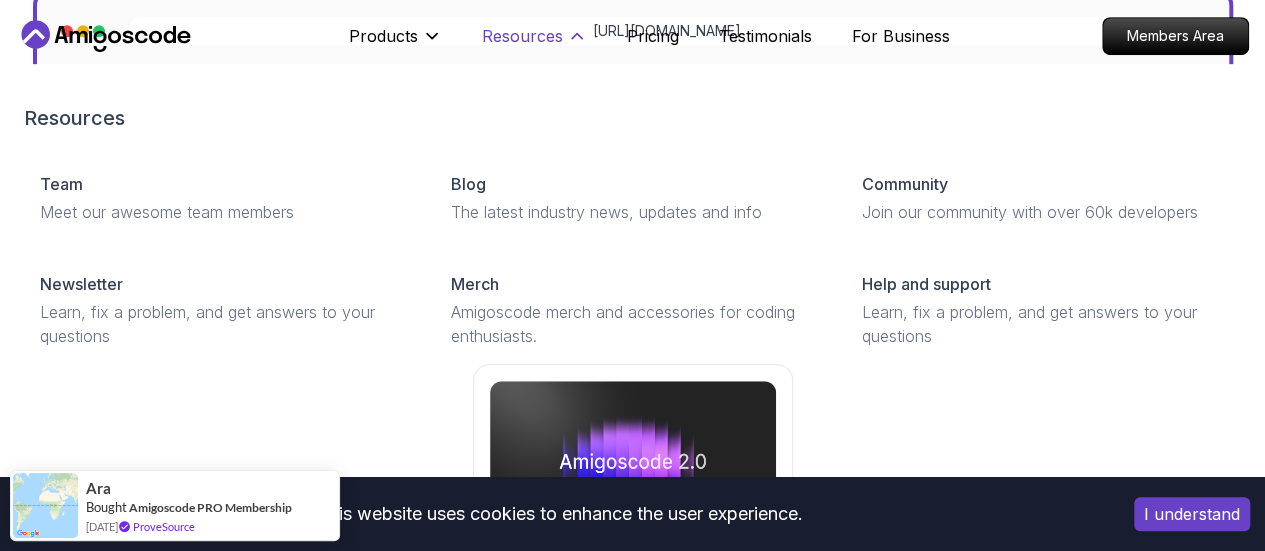 scroll, scrollTop: 652, scrollLeft: 0, axis: vertical 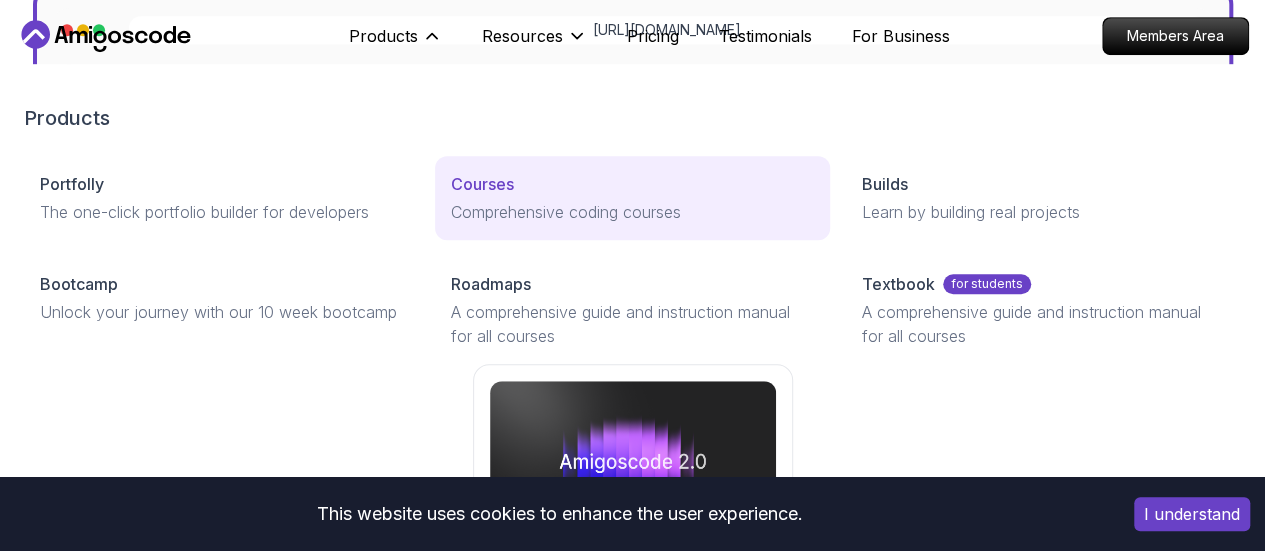 click on "Comprehensive coding courses" at bounding box center (632, 212) 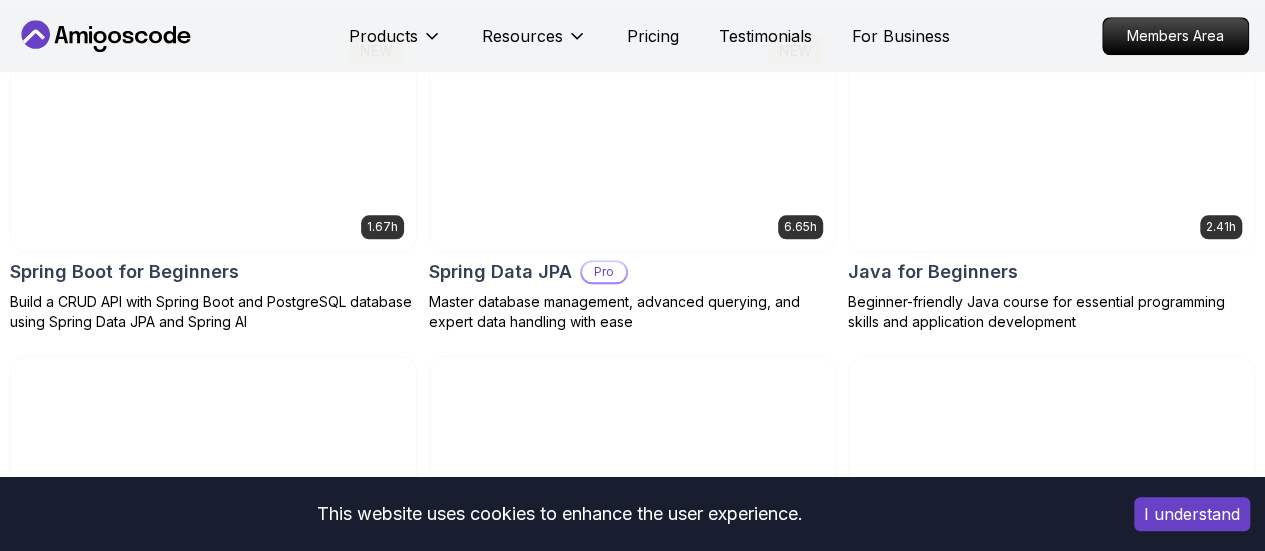 scroll, scrollTop: 955, scrollLeft: 0, axis: vertical 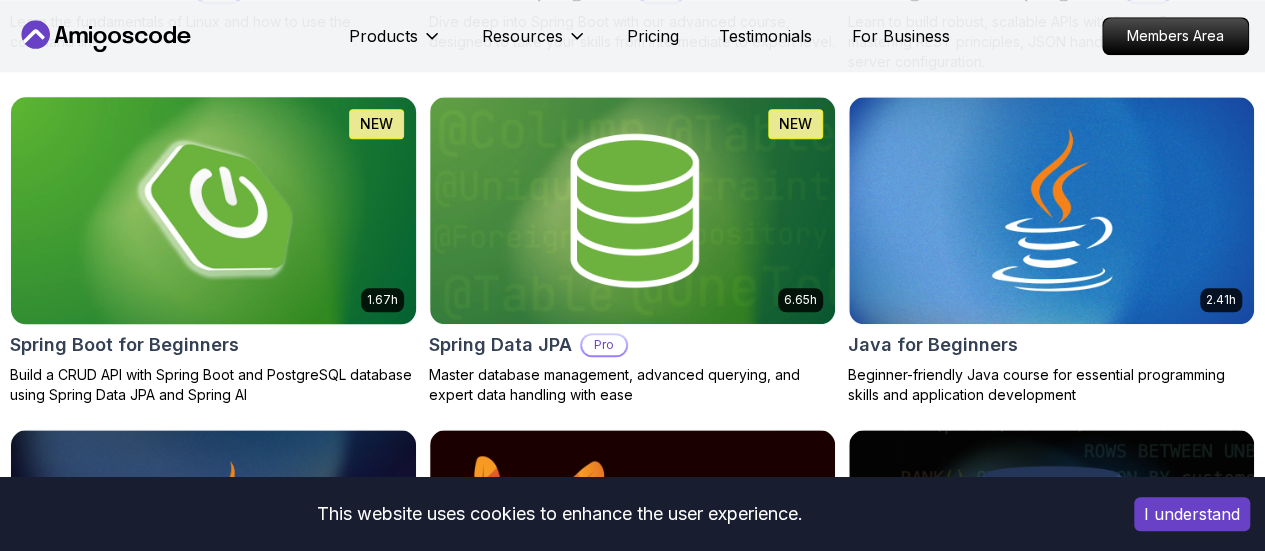 click at bounding box center [213, 210] 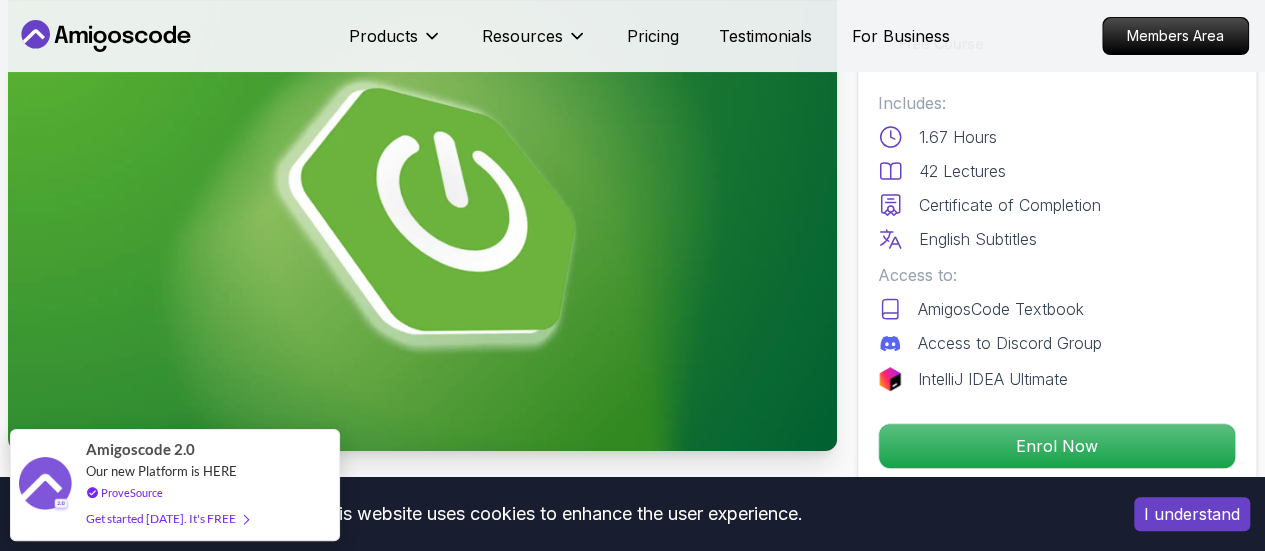 scroll, scrollTop: 127, scrollLeft: 0, axis: vertical 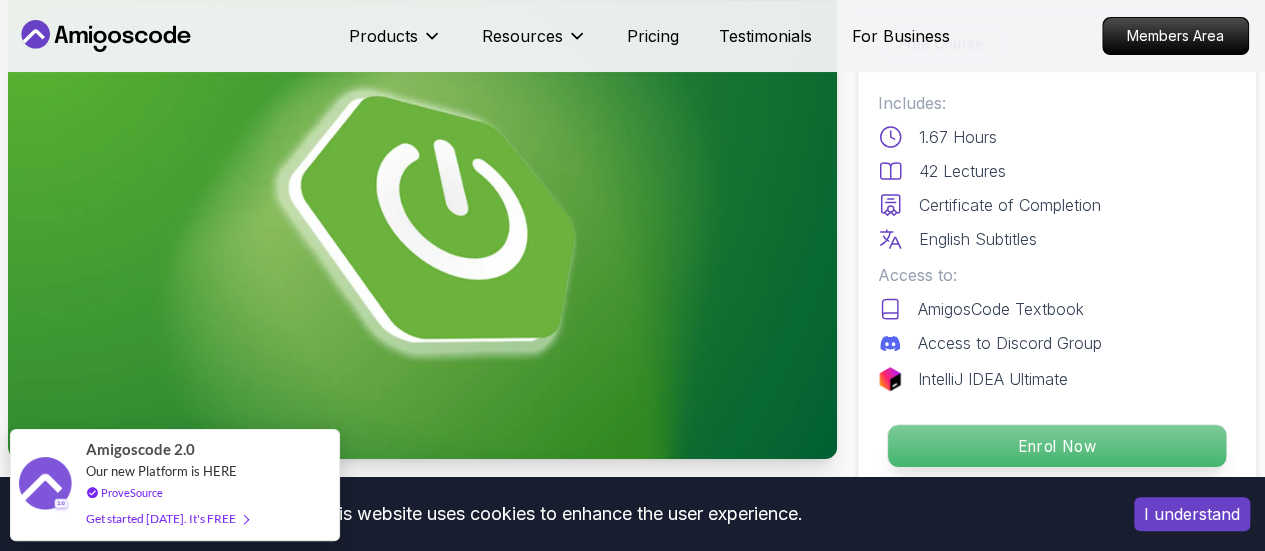 click on "Enrol Now" at bounding box center [1057, 446] 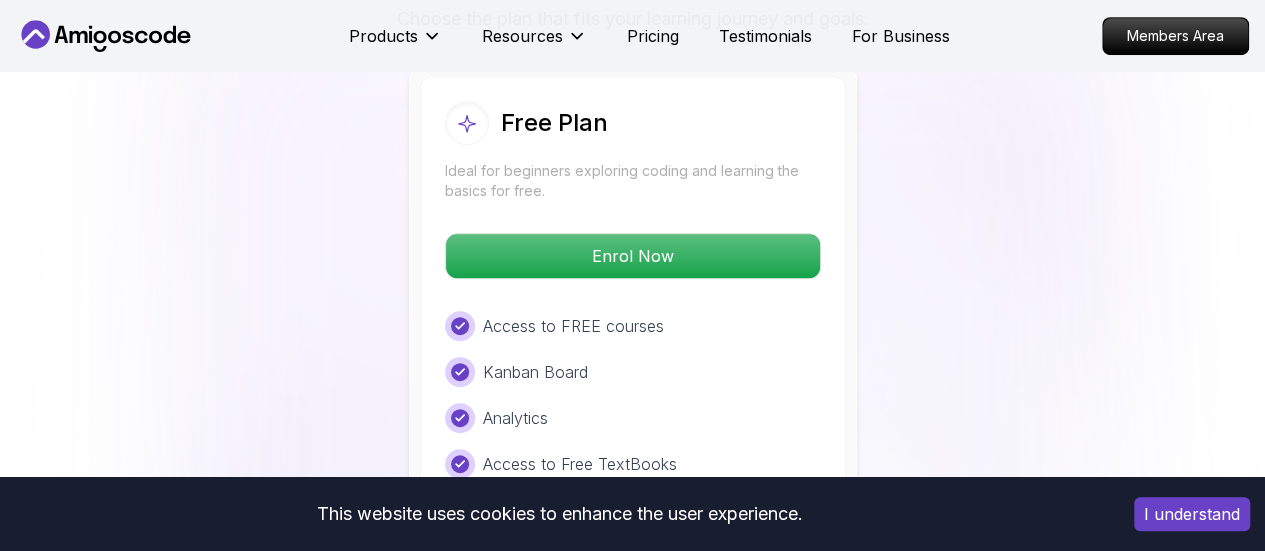 scroll, scrollTop: 4249, scrollLeft: 0, axis: vertical 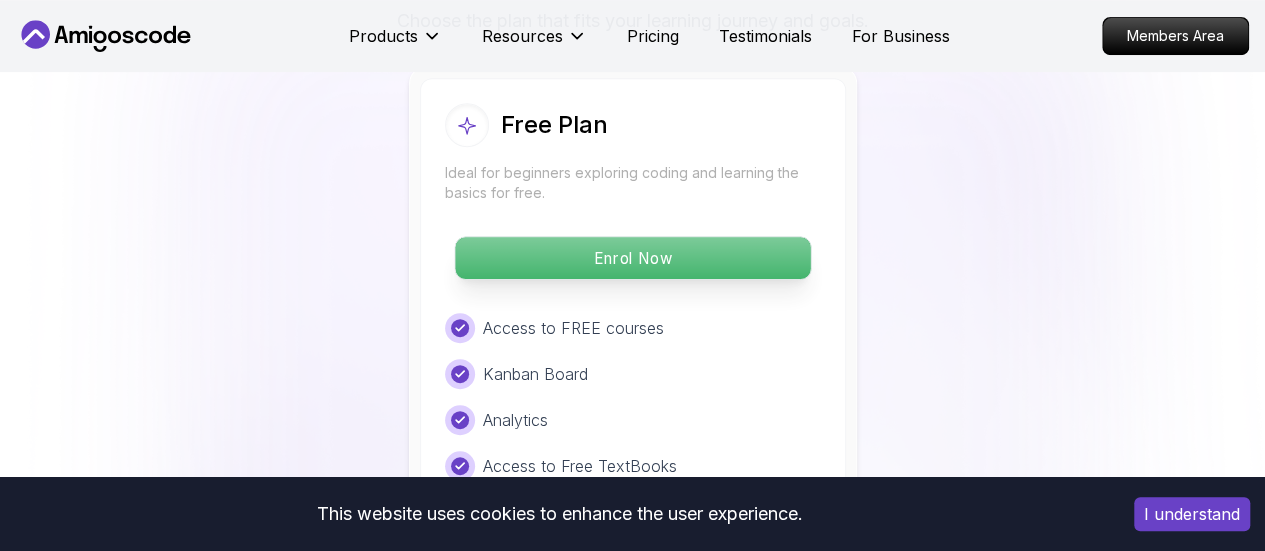 click on "Enrol Now" at bounding box center [632, 258] 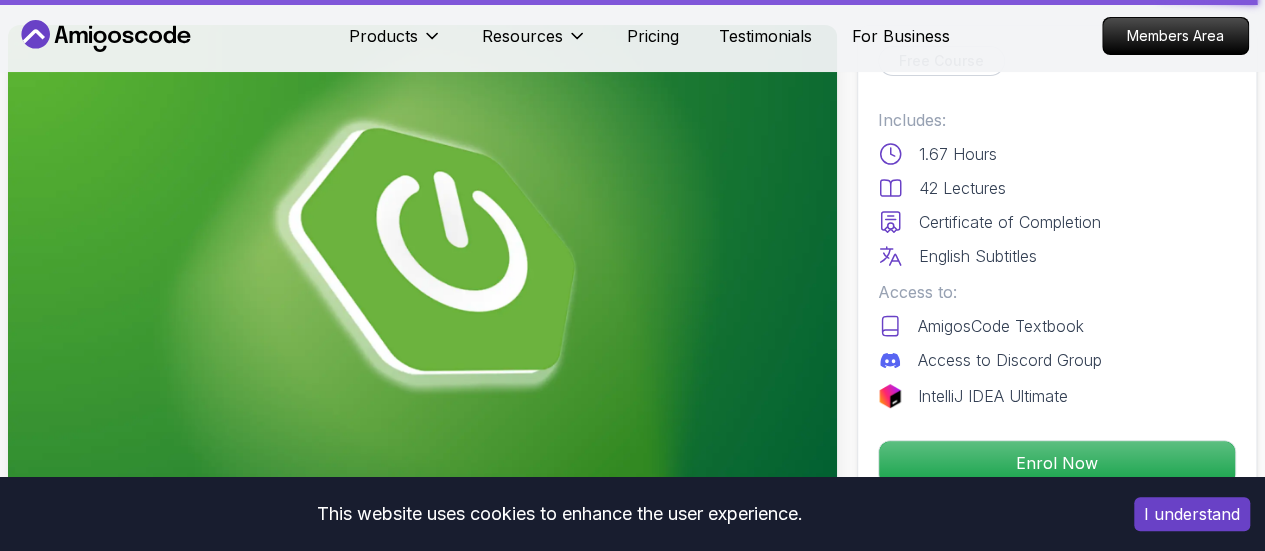 scroll, scrollTop: 0, scrollLeft: 0, axis: both 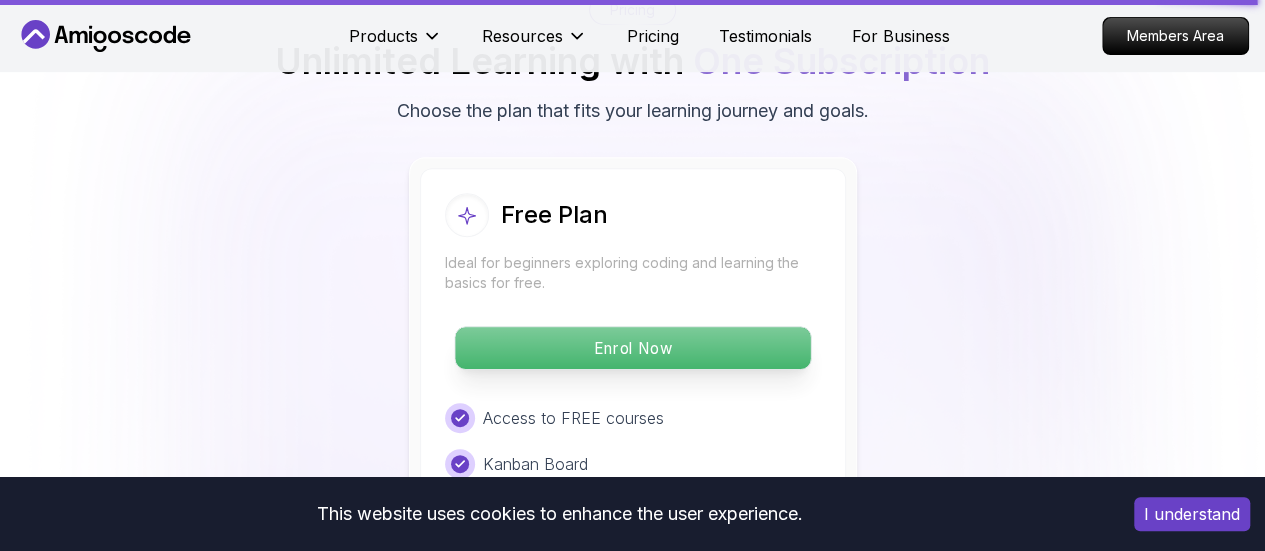 click on "Enrol Now" at bounding box center [632, 348] 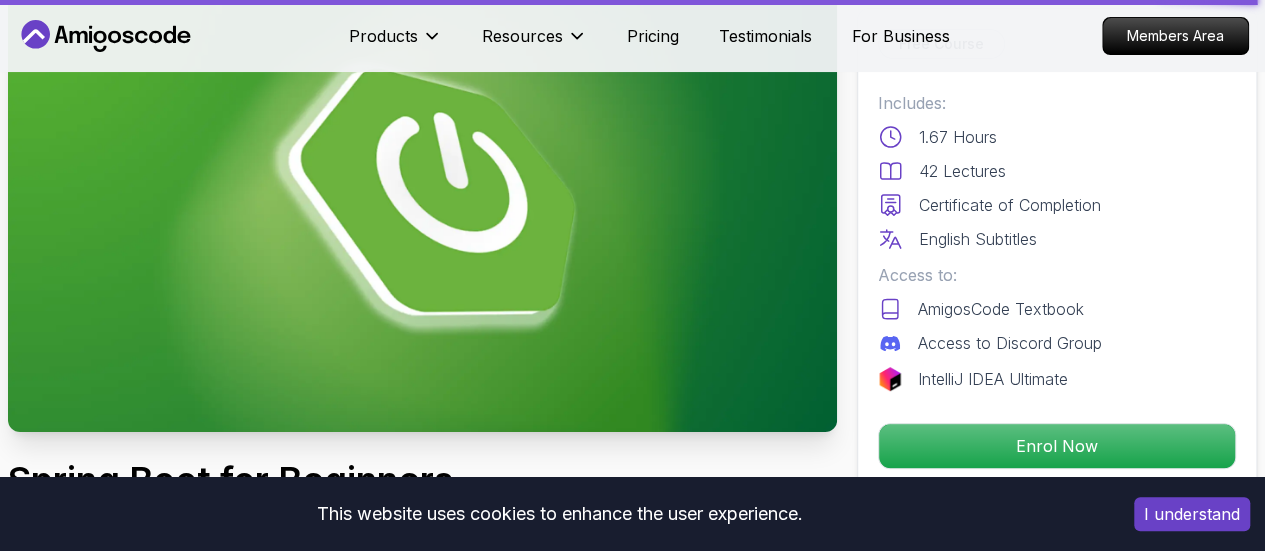 scroll, scrollTop: 0, scrollLeft: 0, axis: both 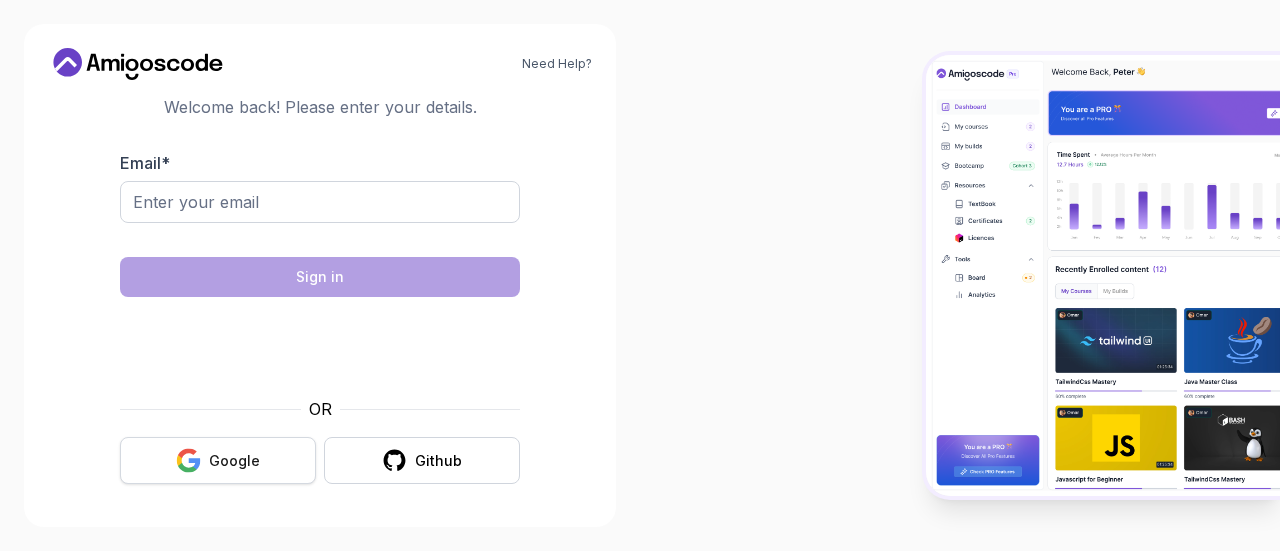 click on "Google" at bounding box center (234, 461) 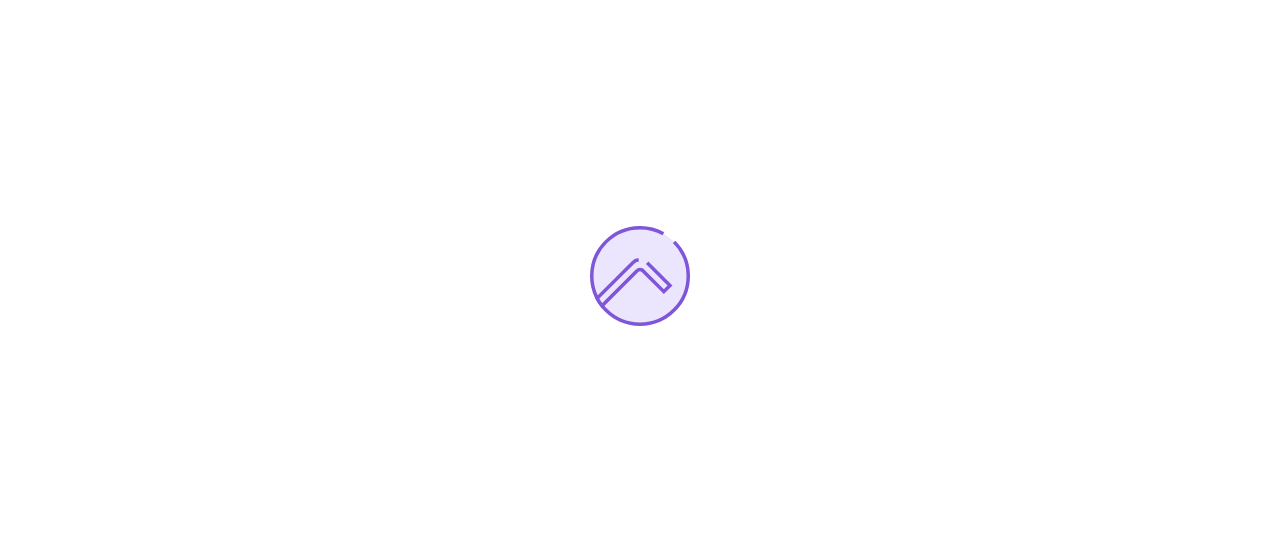 scroll, scrollTop: 0, scrollLeft: 0, axis: both 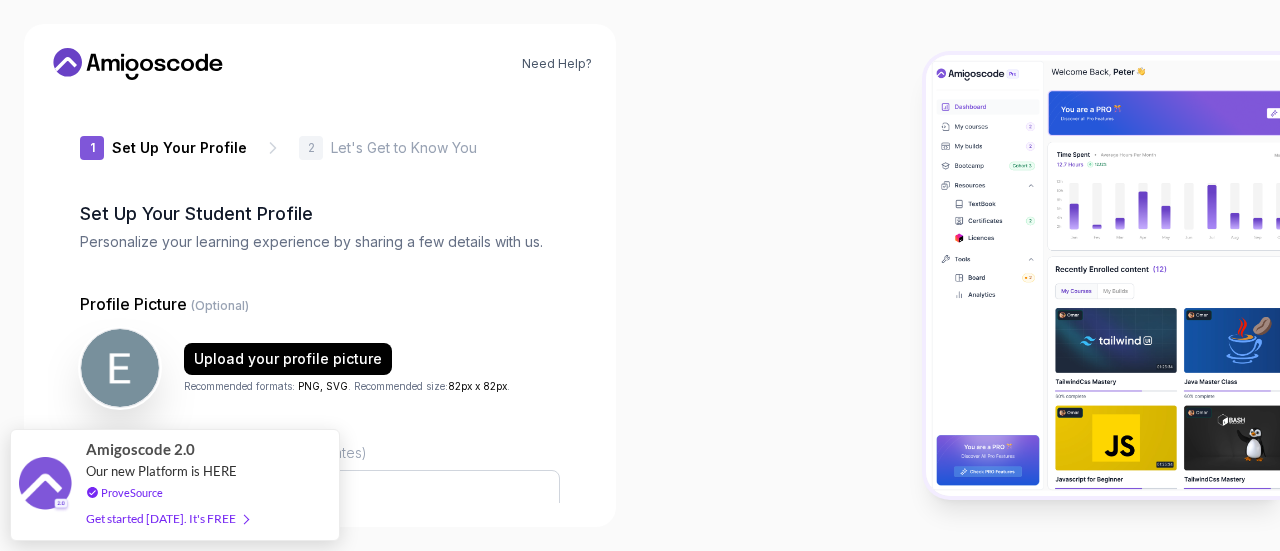 type on "silenttiger90baf" 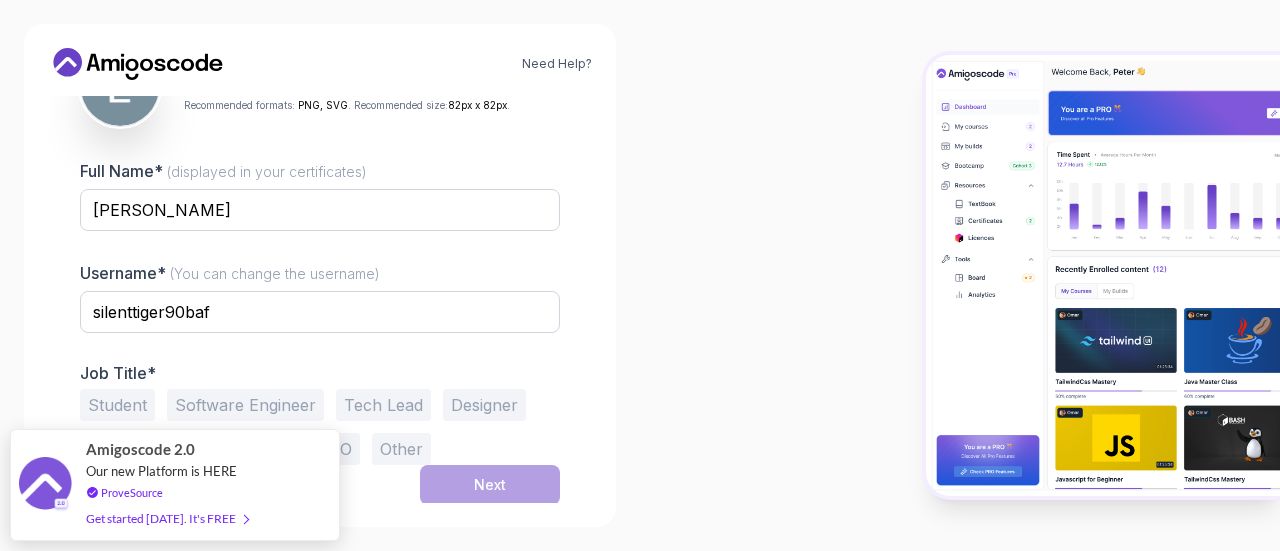 scroll, scrollTop: 280, scrollLeft: 0, axis: vertical 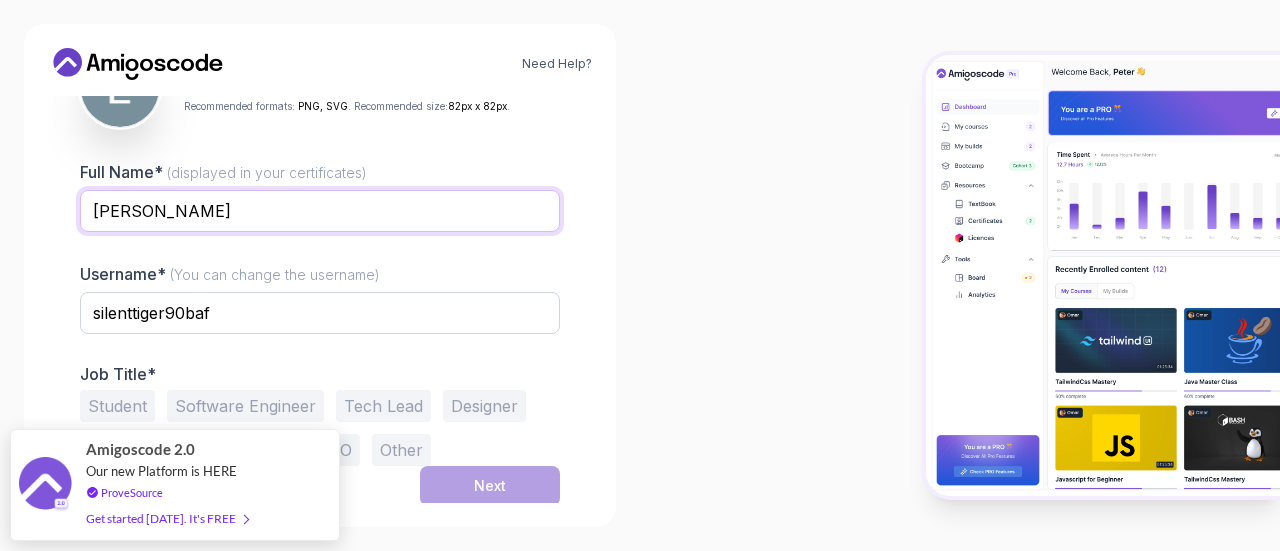 click on "Eniola Badmus" at bounding box center (320, 211) 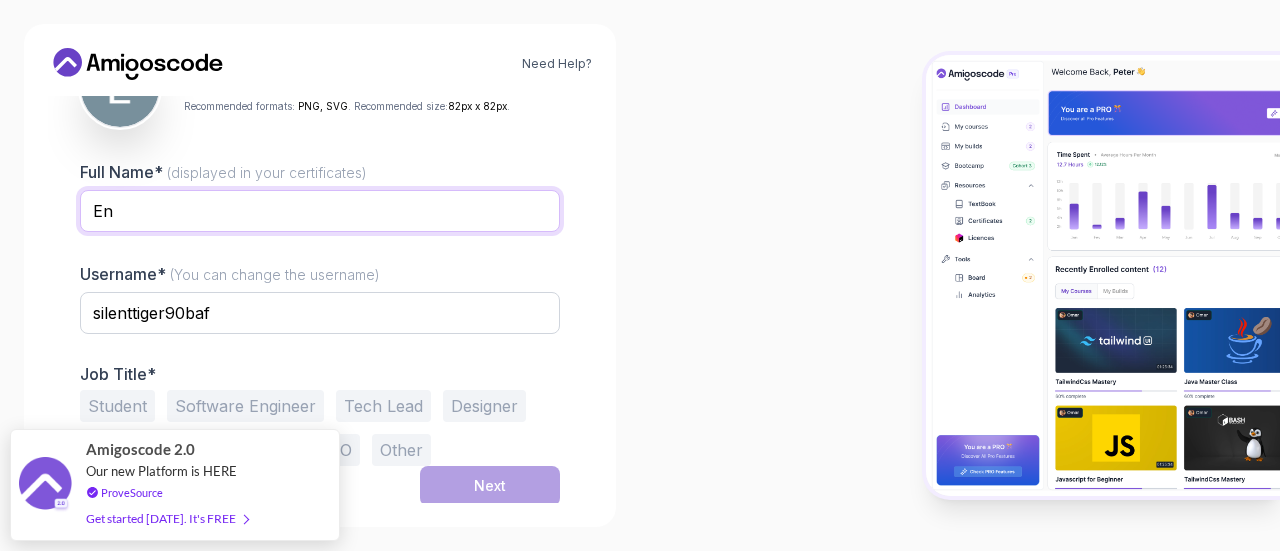 type on "E" 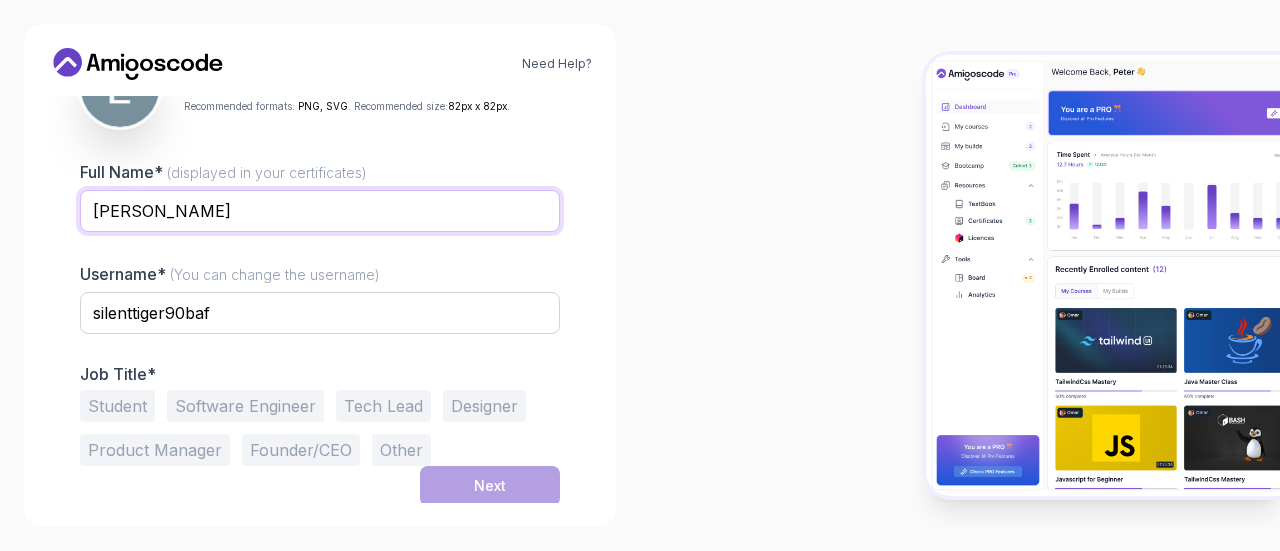 scroll, scrollTop: 281, scrollLeft: 0, axis: vertical 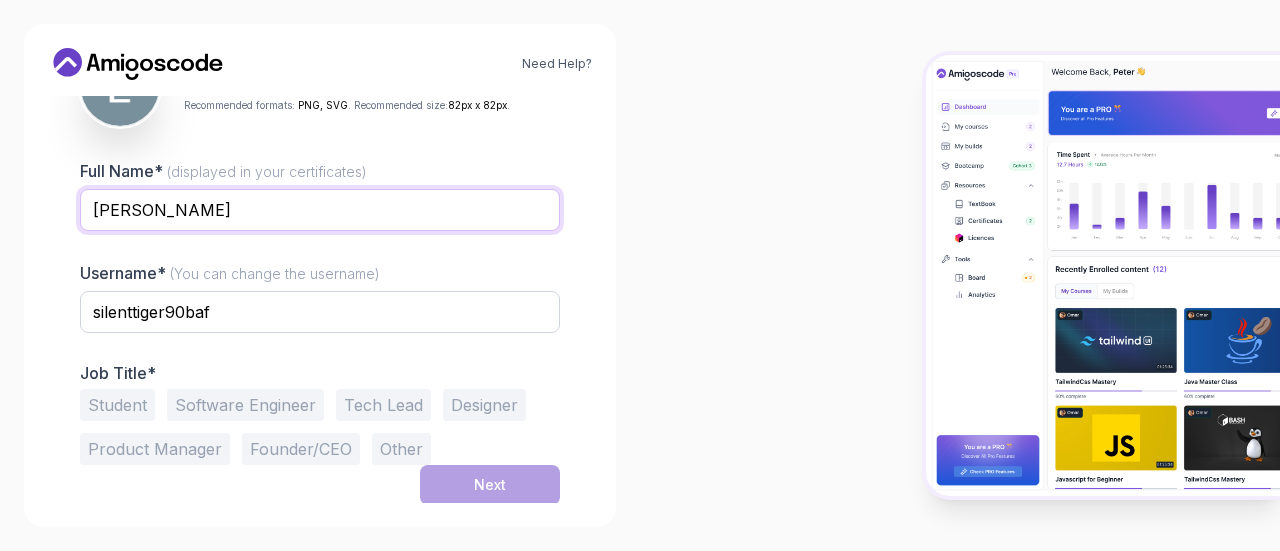 type on "Badmus Eniola" 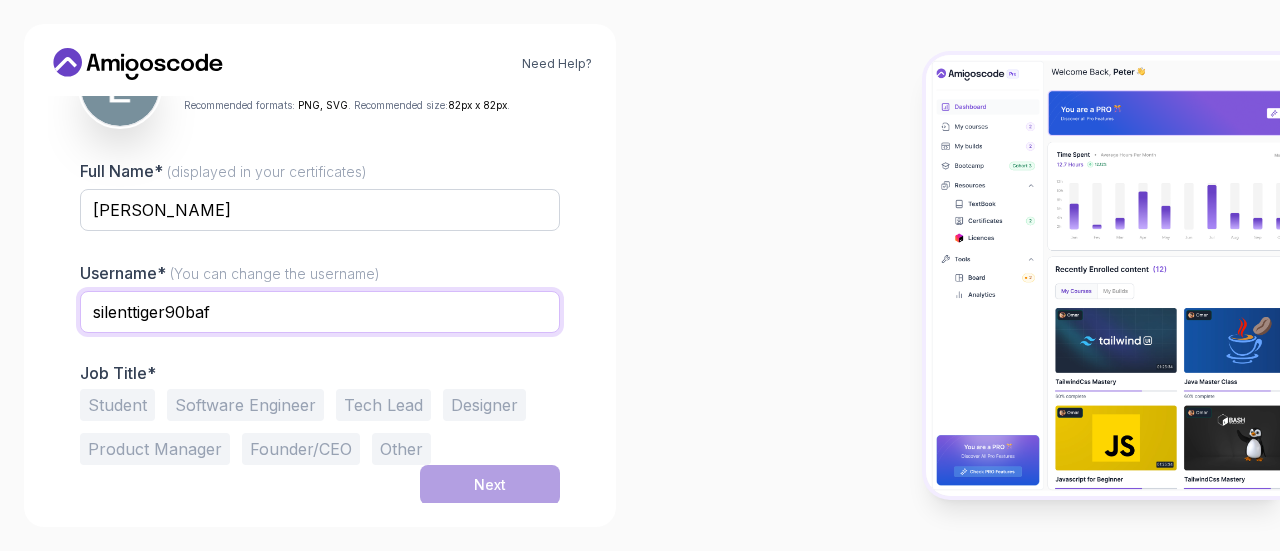 click on "silenttiger90baf" at bounding box center [320, 312] 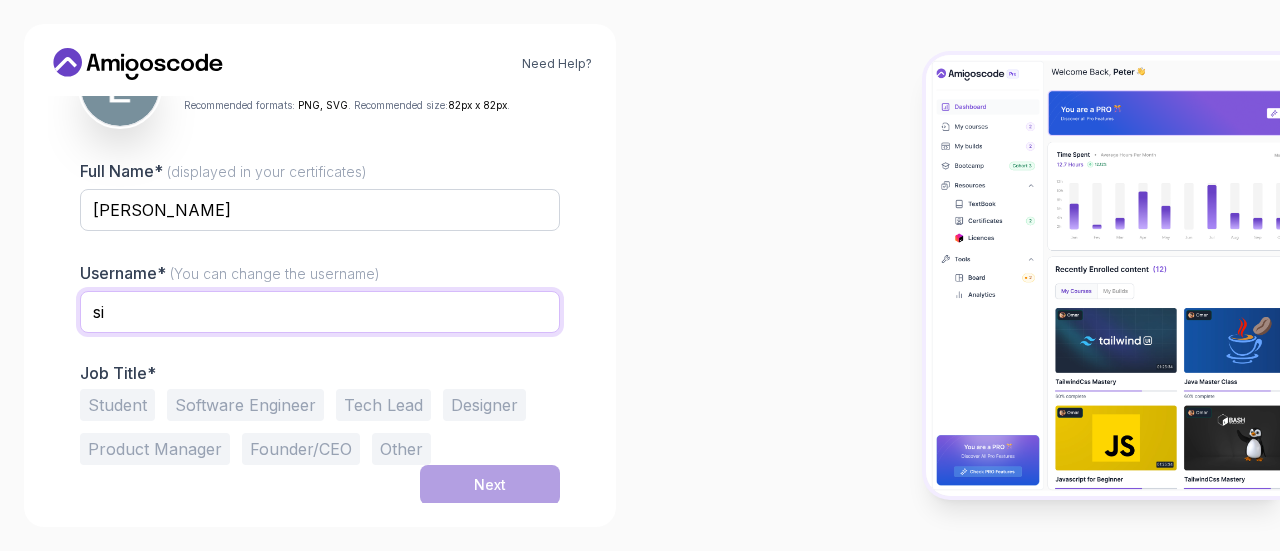 type on "s" 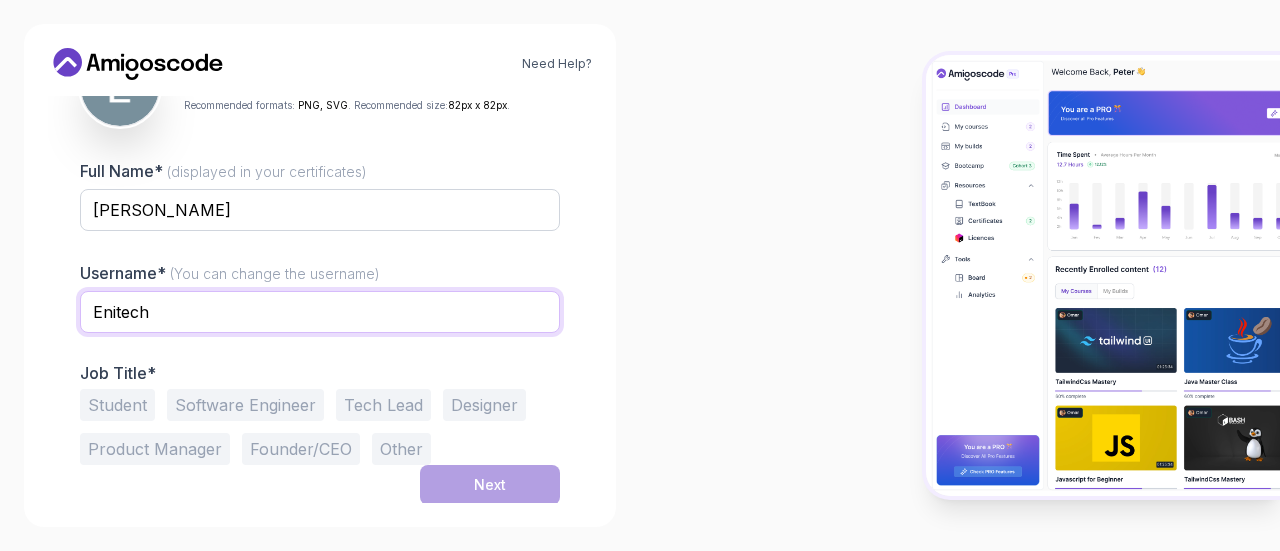 type on "Enitech" 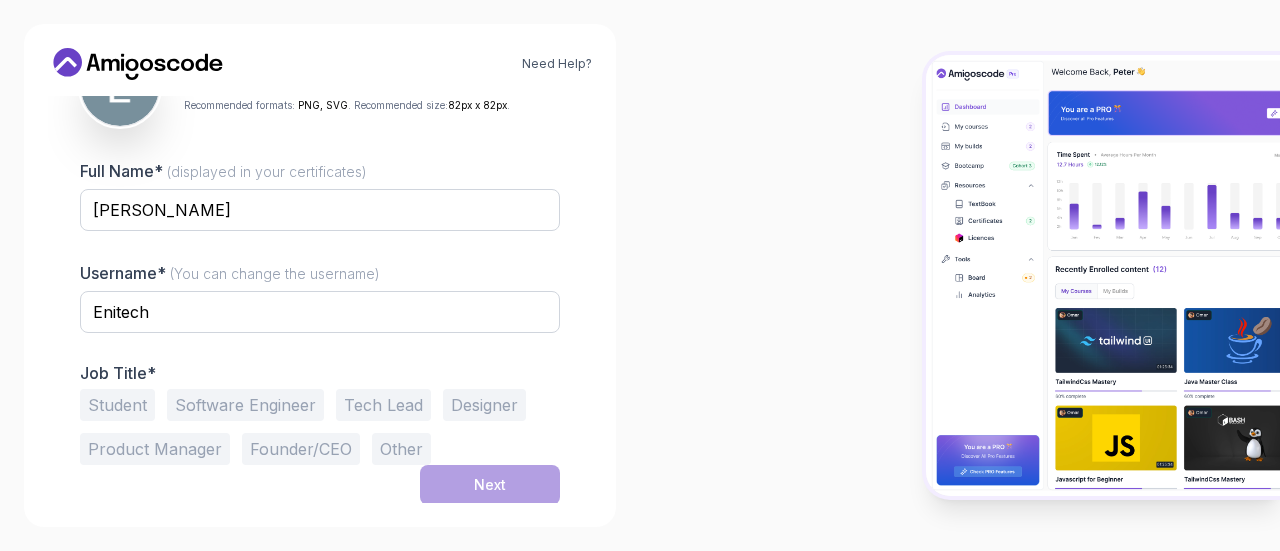 click on "Student" at bounding box center [117, 405] 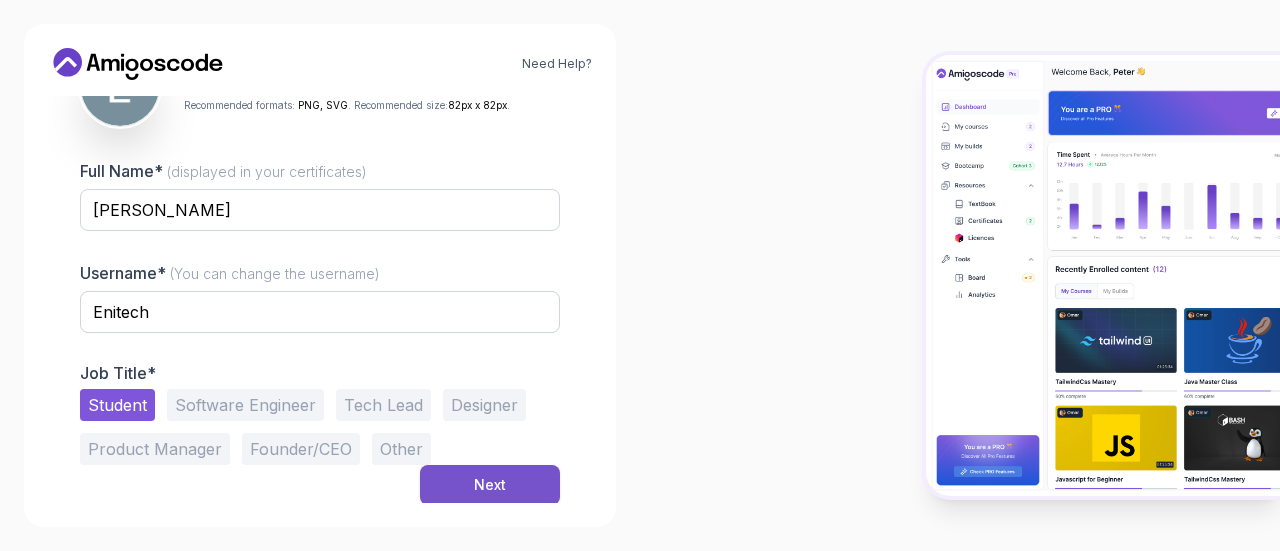 click on "Next" at bounding box center (490, 485) 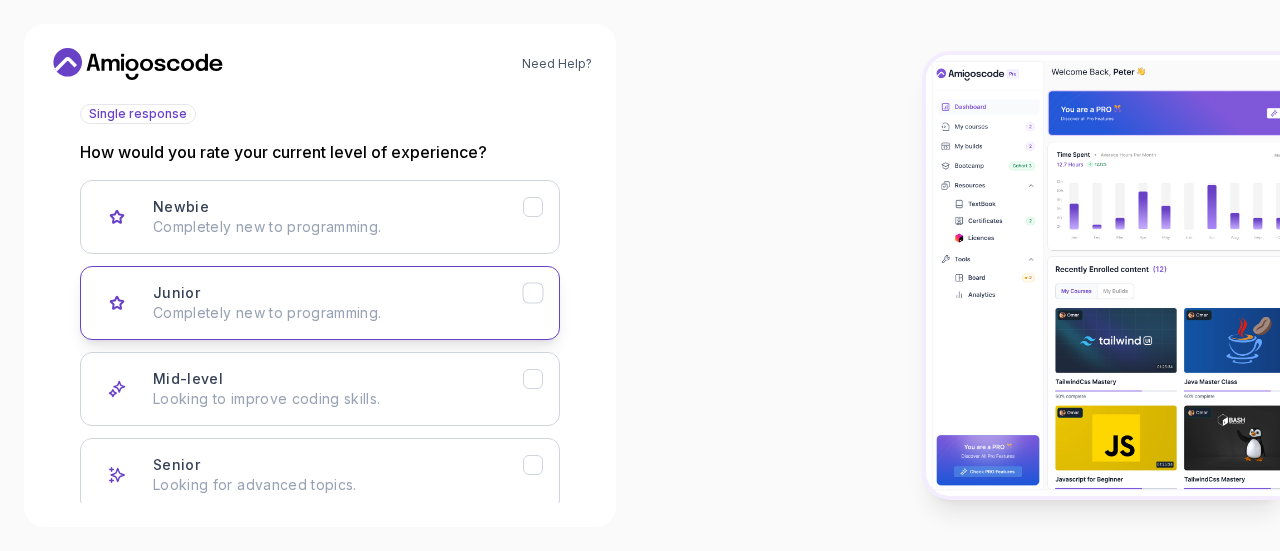 scroll, scrollTop: 343, scrollLeft: 0, axis: vertical 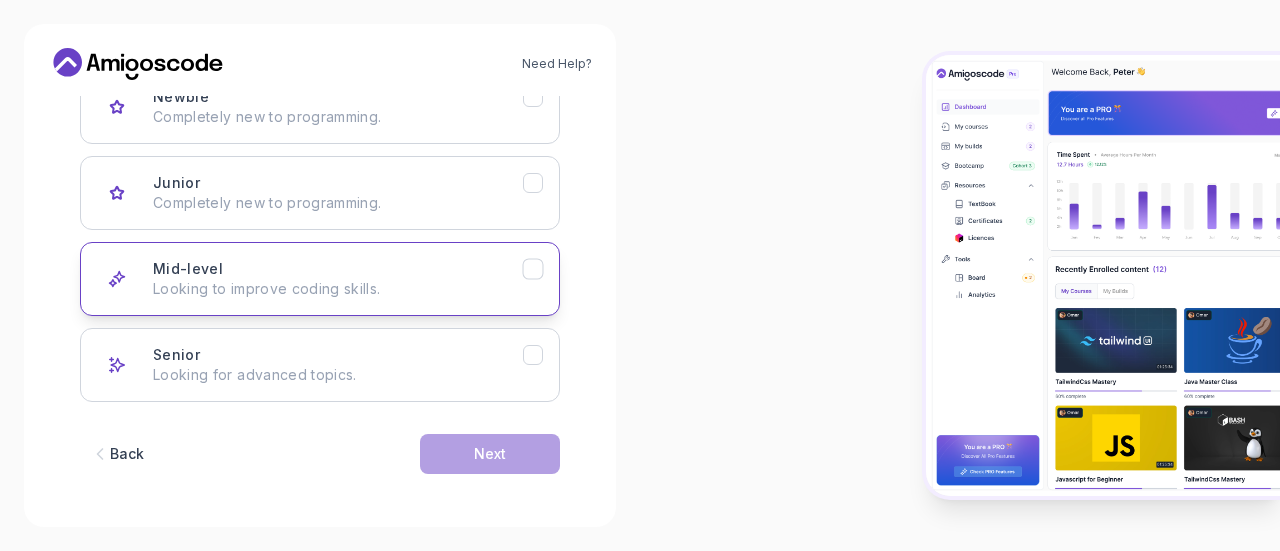 click on "Mid-level Looking to improve coding skills." at bounding box center (320, 279) 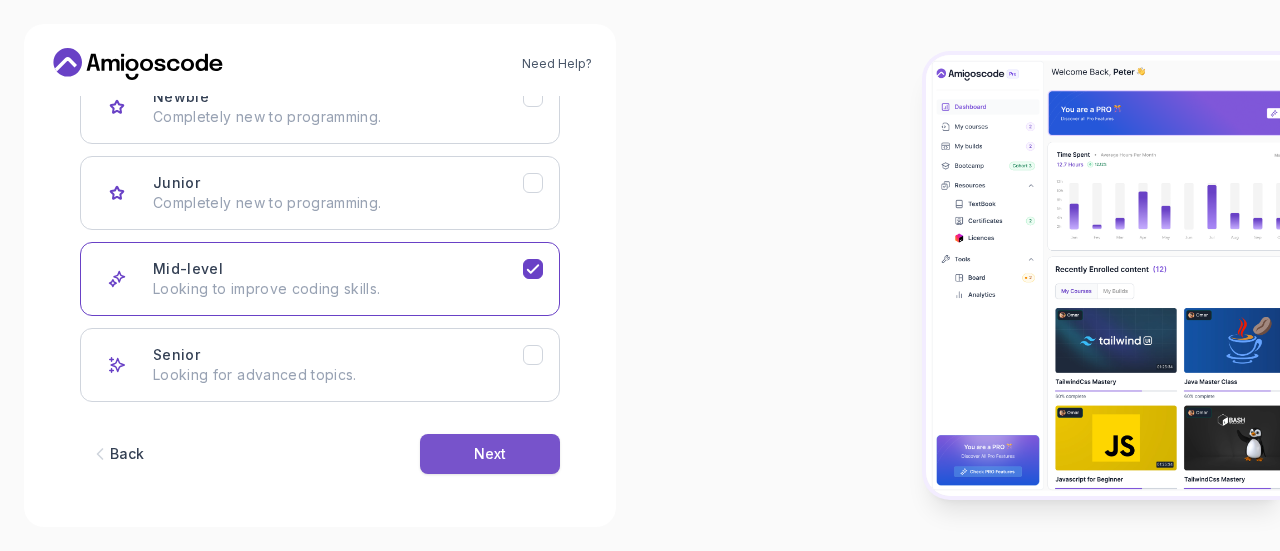click on "Next" at bounding box center (490, 454) 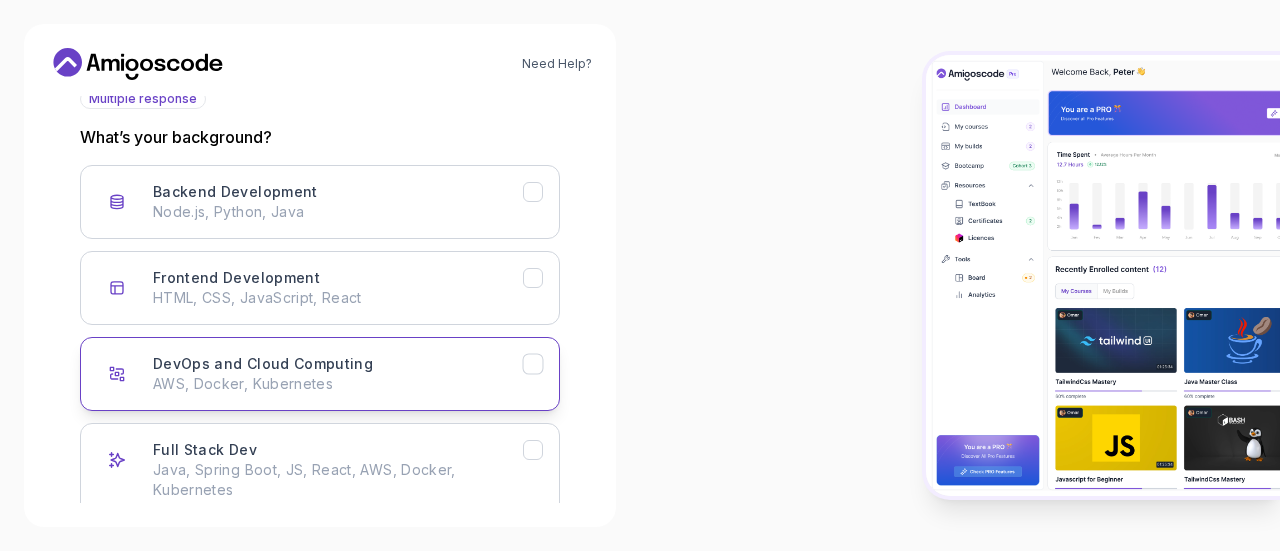 scroll, scrollTop: 249, scrollLeft: 0, axis: vertical 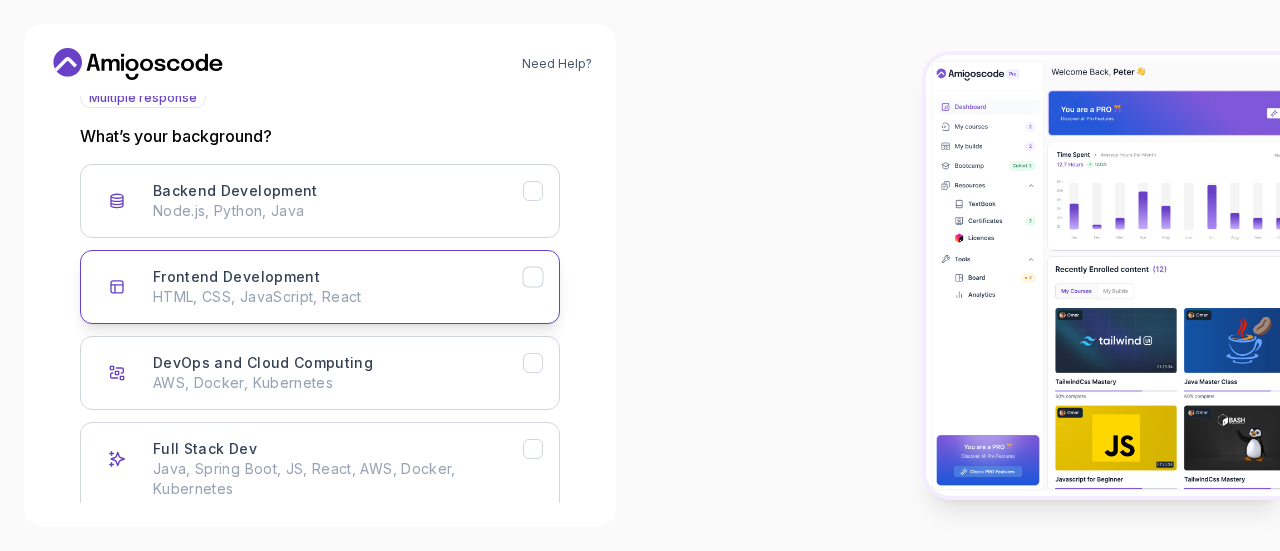 click on "Frontend Development HTML, CSS, JavaScript, React" at bounding box center [338, 287] 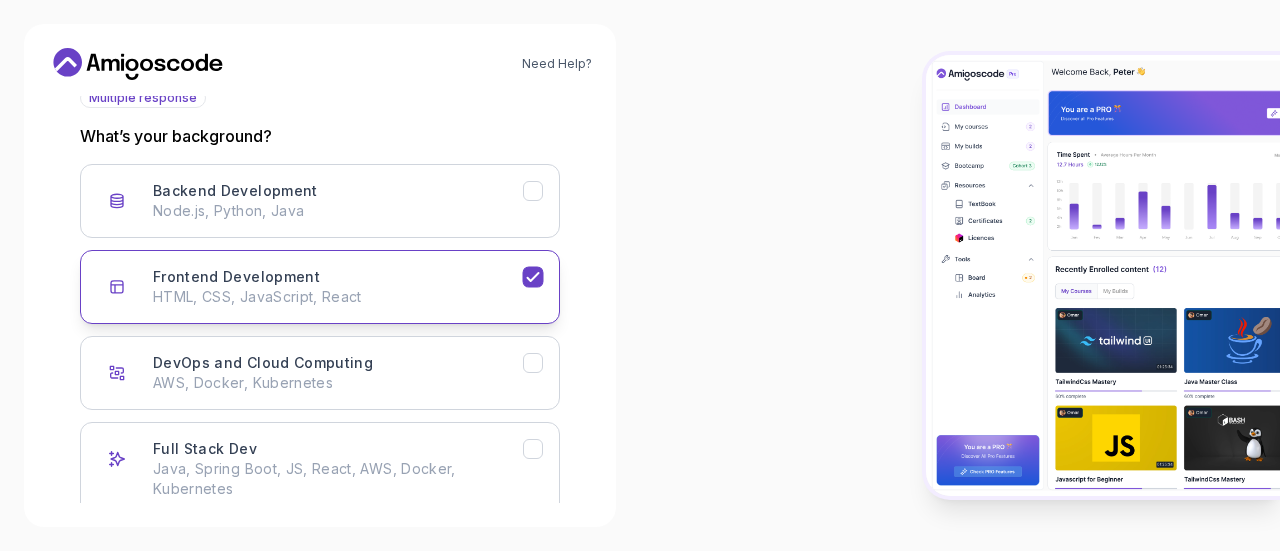 scroll, scrollTop: 363, scrollLeft: 0, axis: vertical 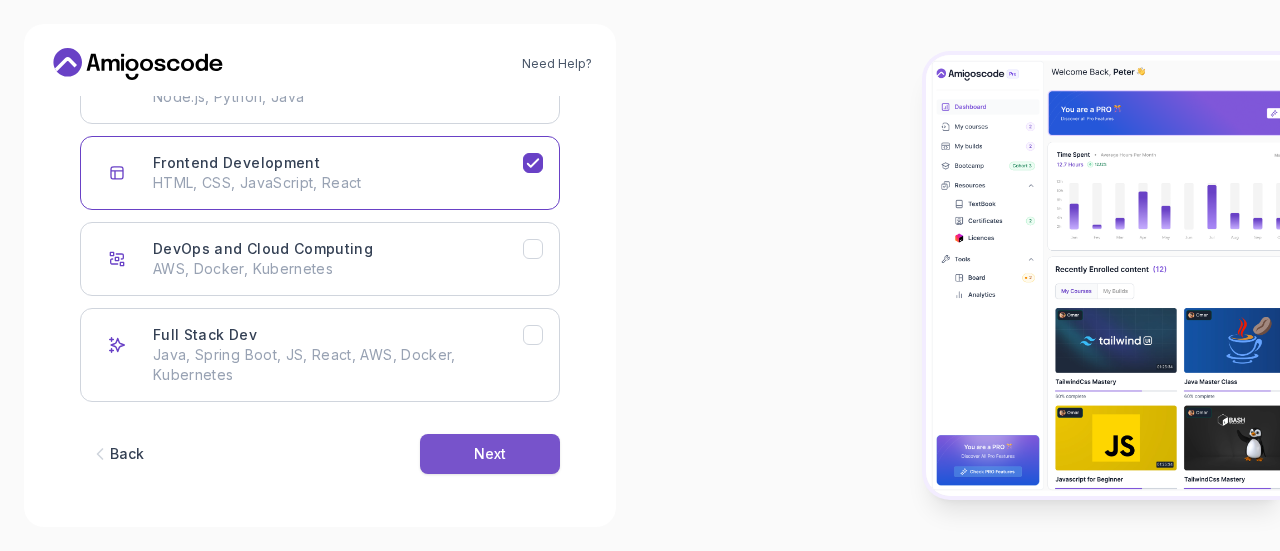 click on "Next" at bounding box center [490, 454] 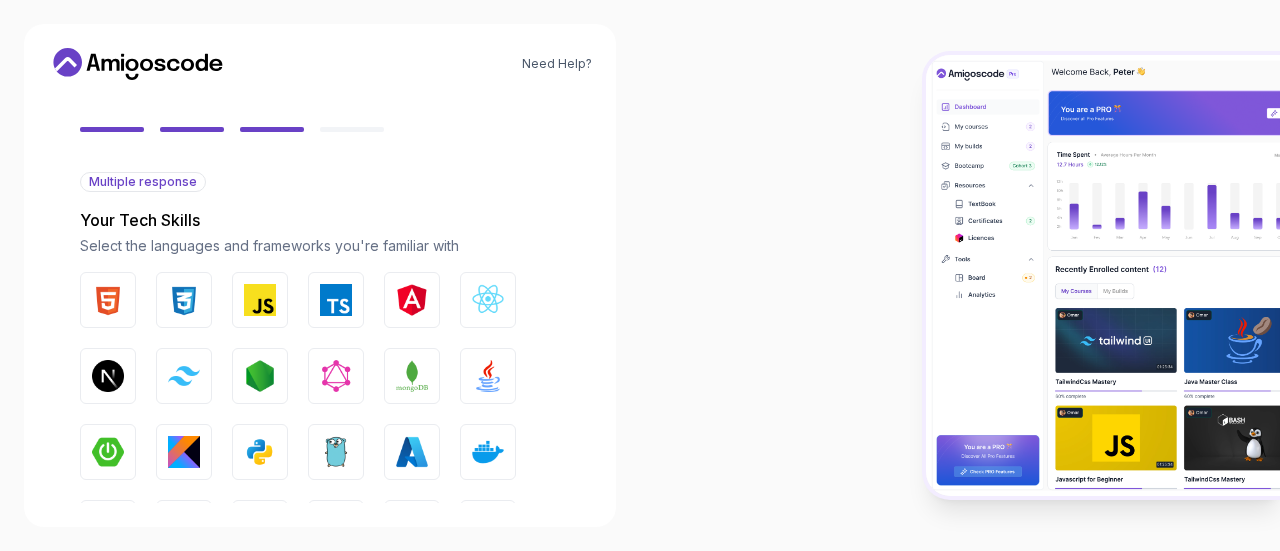 scroll, scrollTop: 164, scrollLeft: 0, axis: vertical 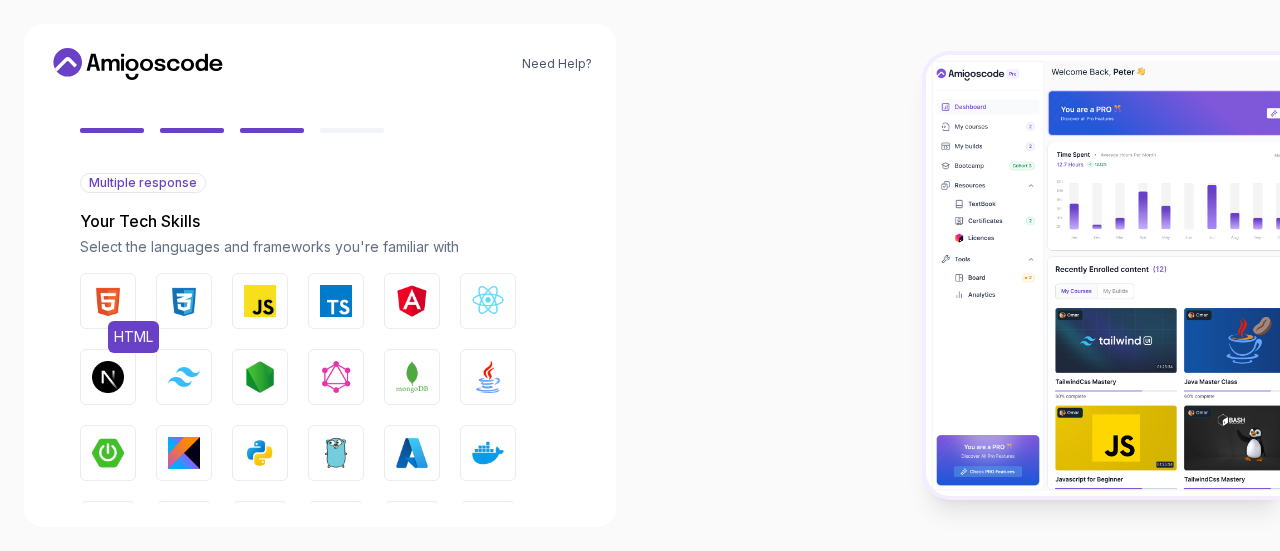 click at bounding box center (108, 301) 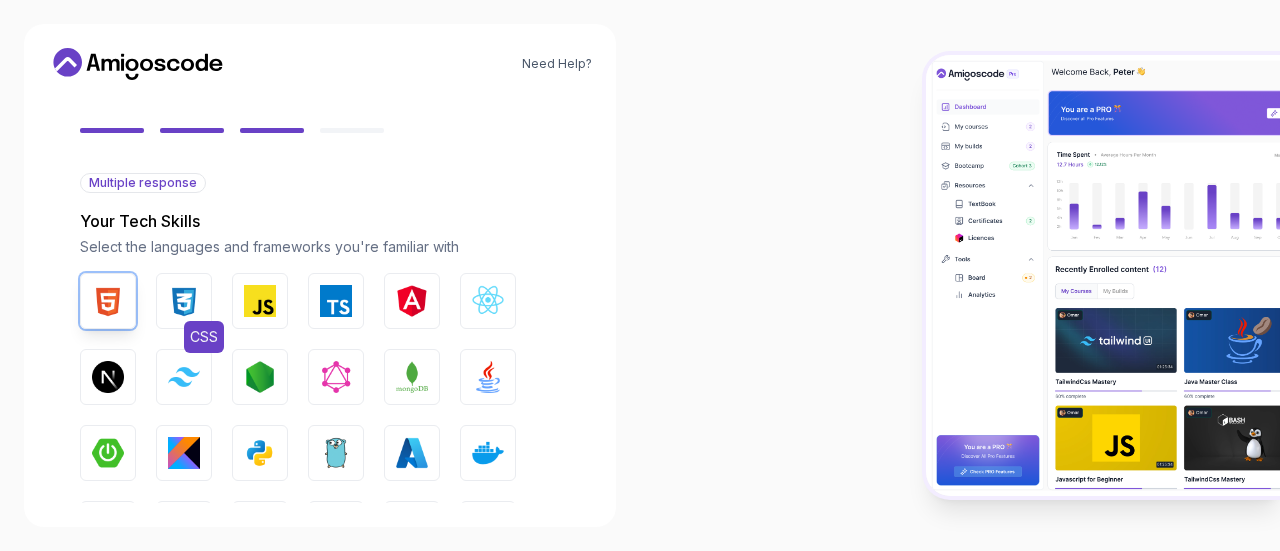 click on "CSS" at bounding box center [184, 301] 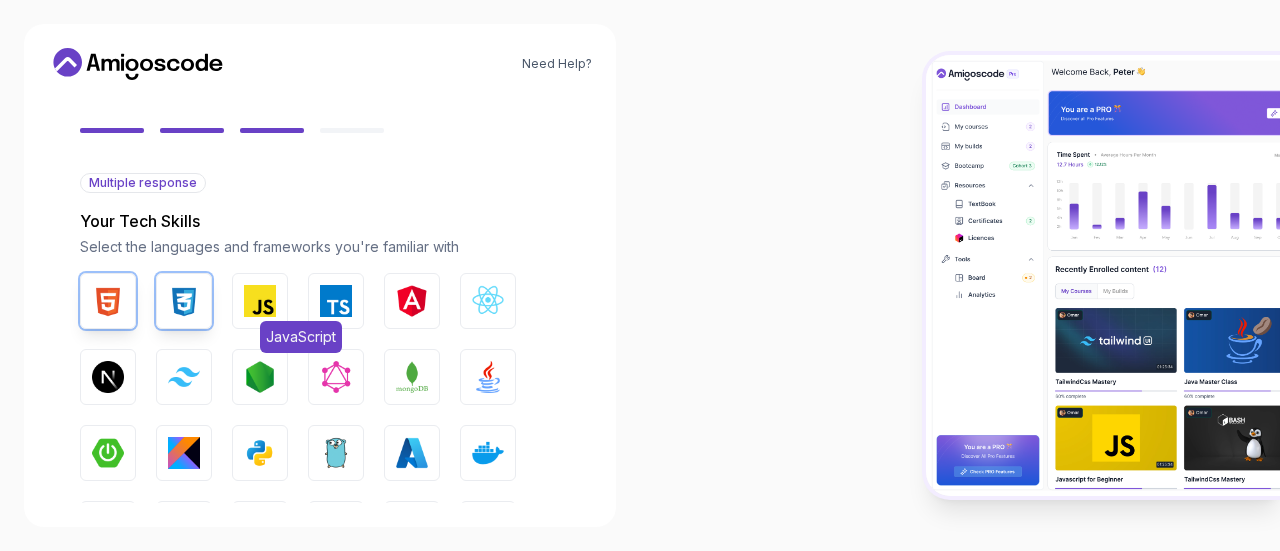 click on "JavaScript" at bounding box center (260, 301) 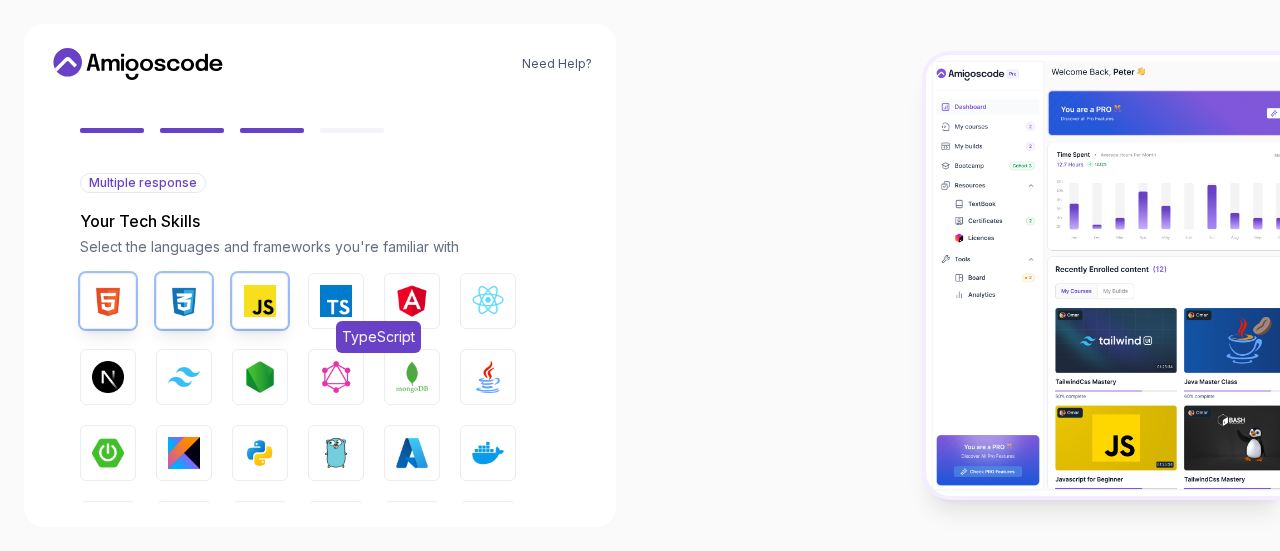 click at bounding box center (336, 301) 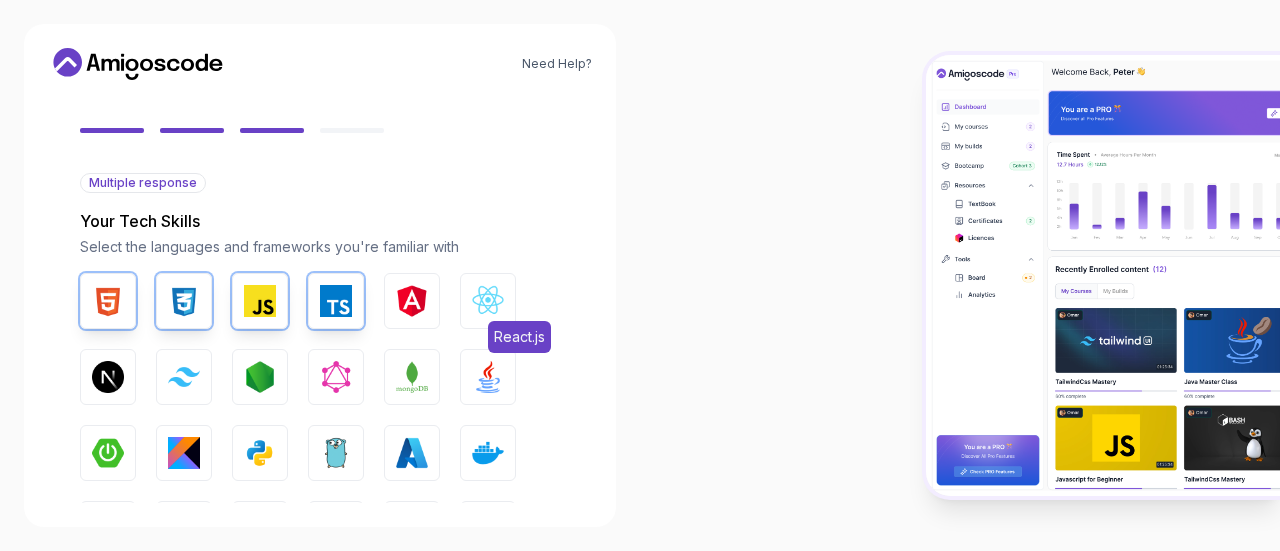 click at bounding box center [488, 301] 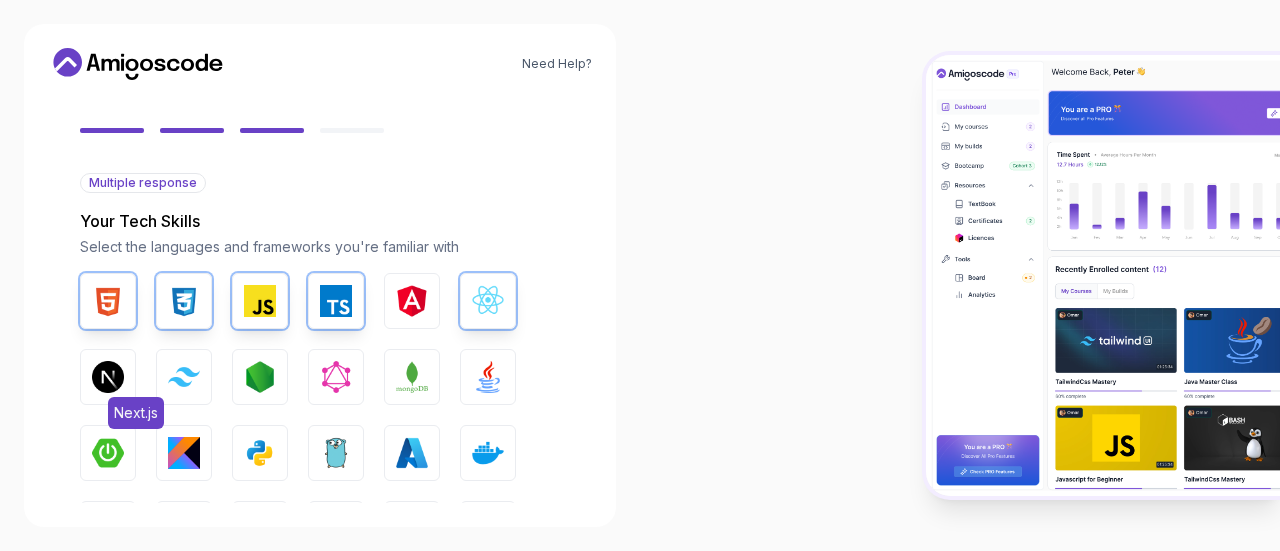 click at bounding box center [108, 377] 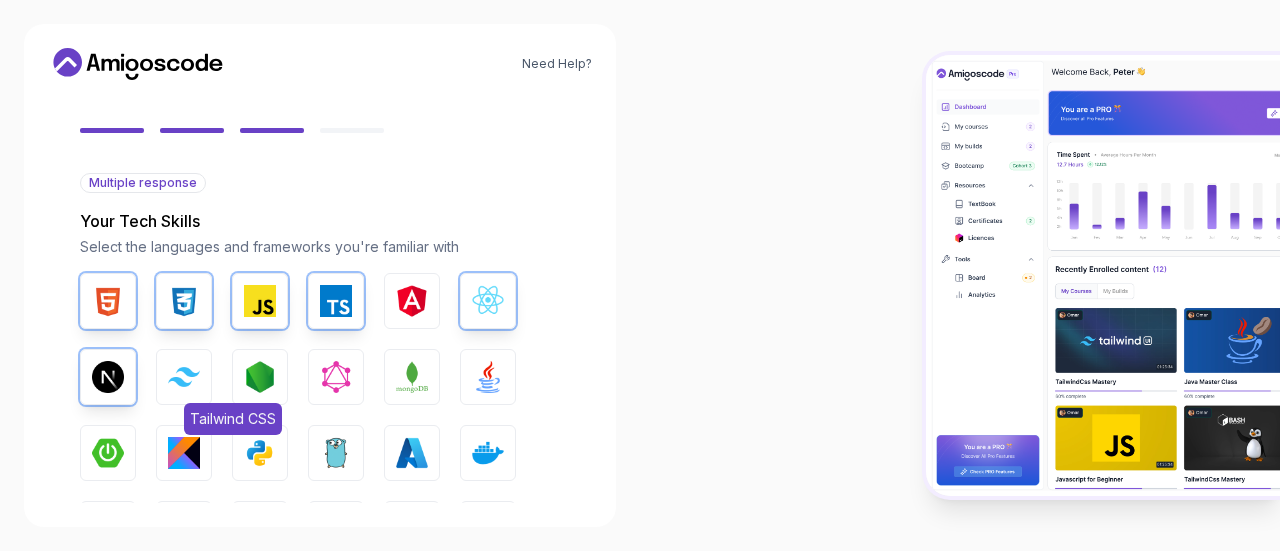 click at bounding box center [184, 376] 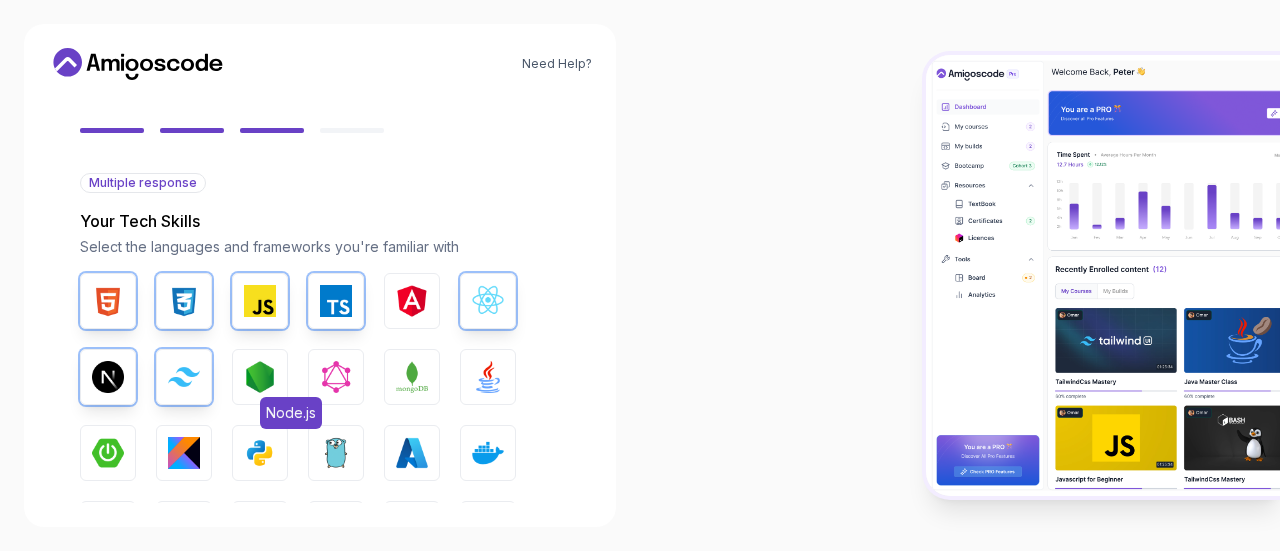 click at bounding box center (260, 377) 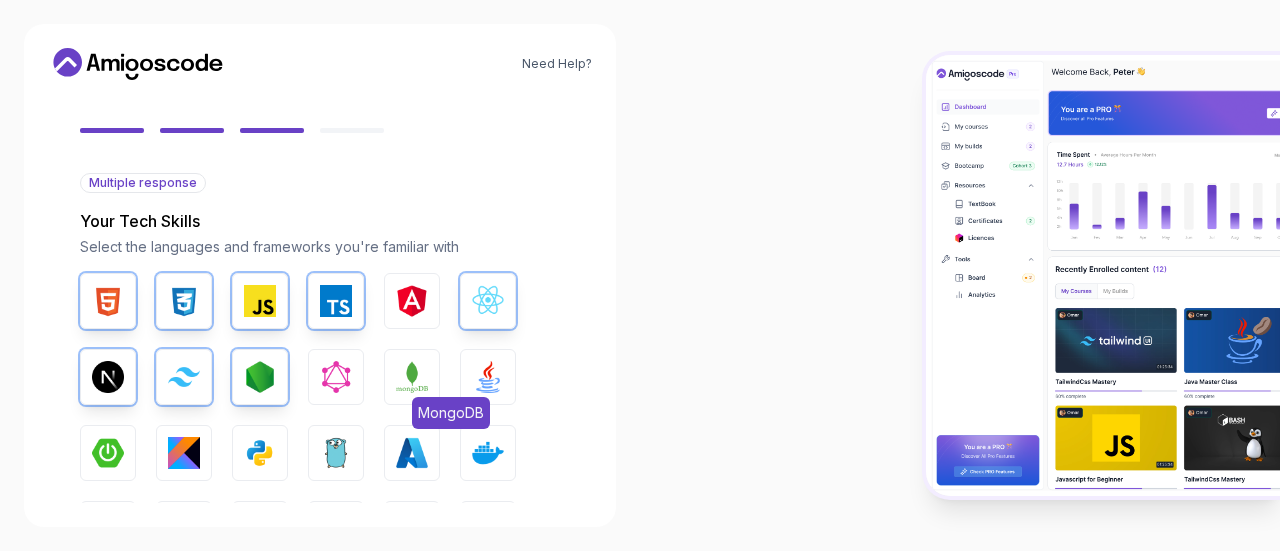 click at bounding box center [412, 377] 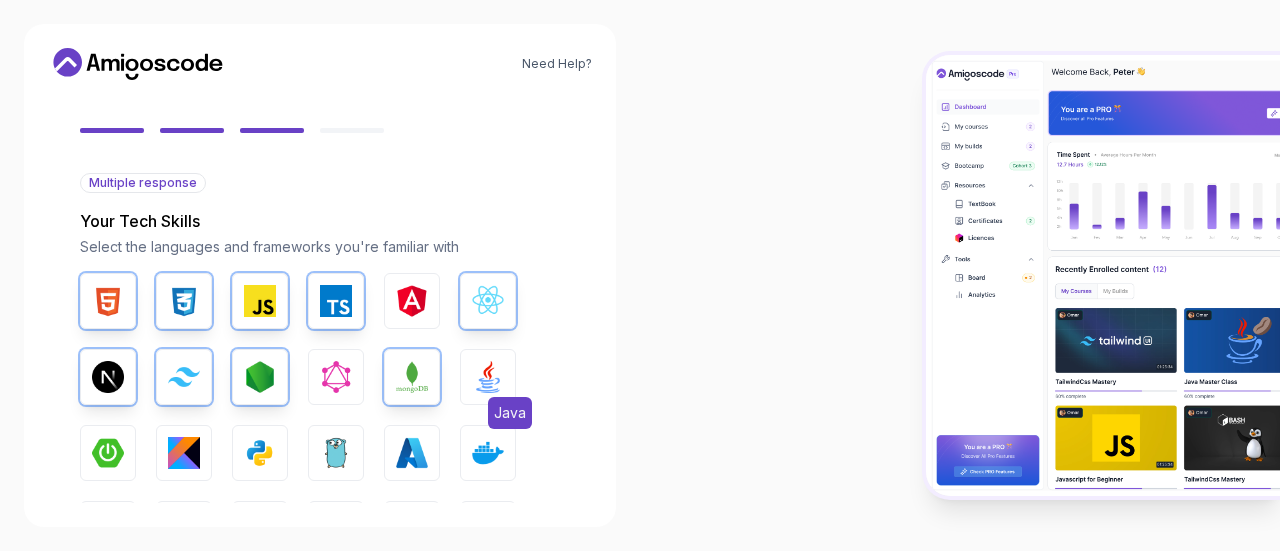 click on "Java" at bounding box center [488, 377] 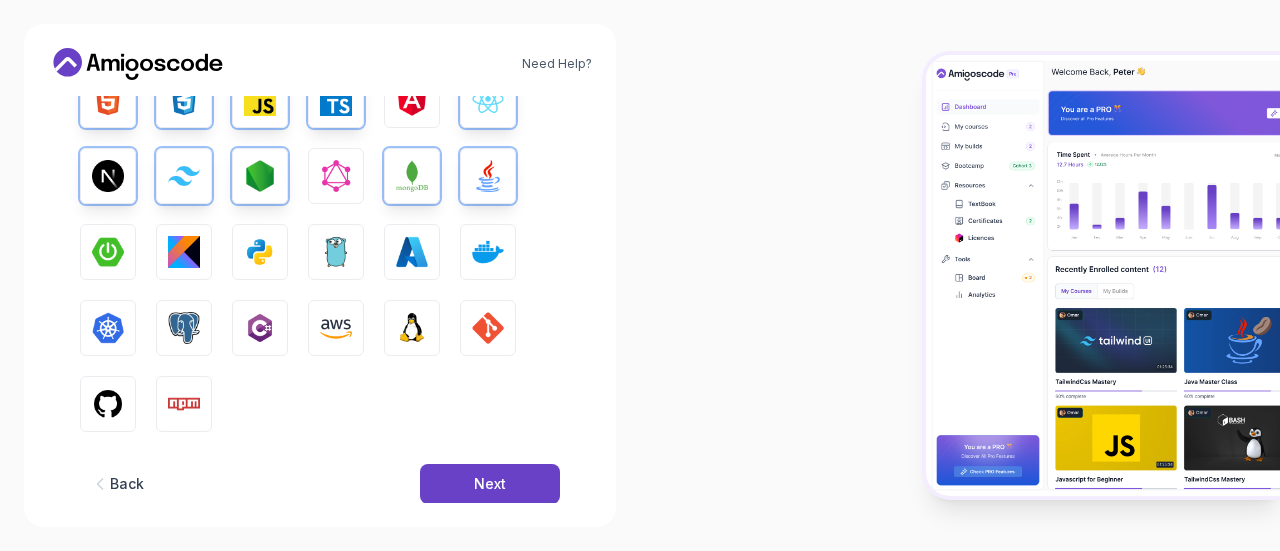 scroll, scrollTop: 370, scrollLeft: 0, axis: vertical 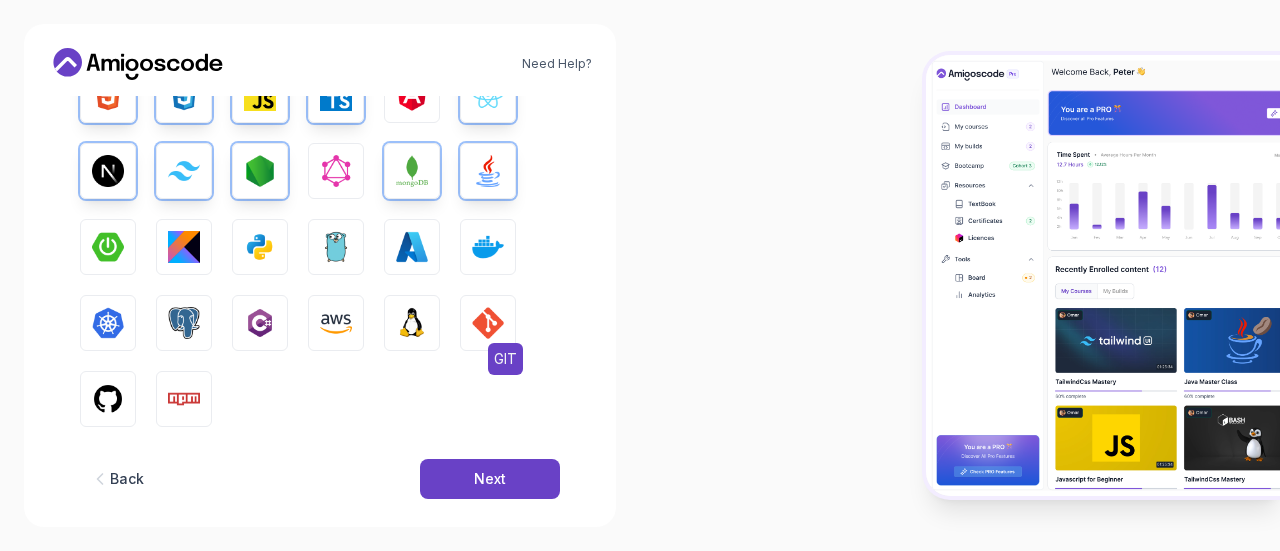 click at bounding box center (488, 323) 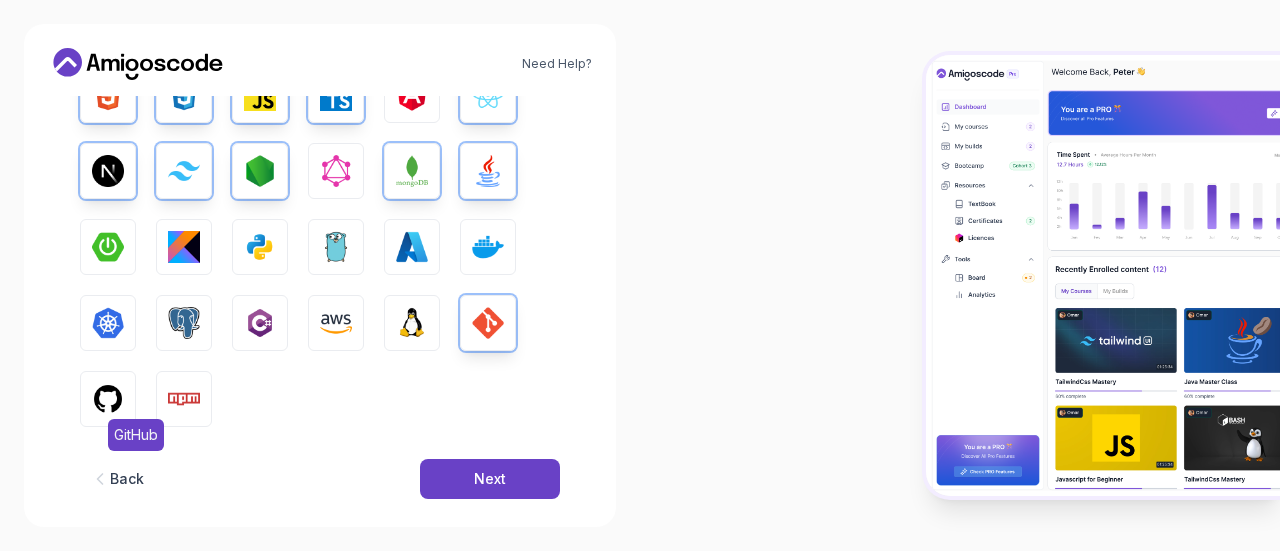 click at bounding box center [108, 399] 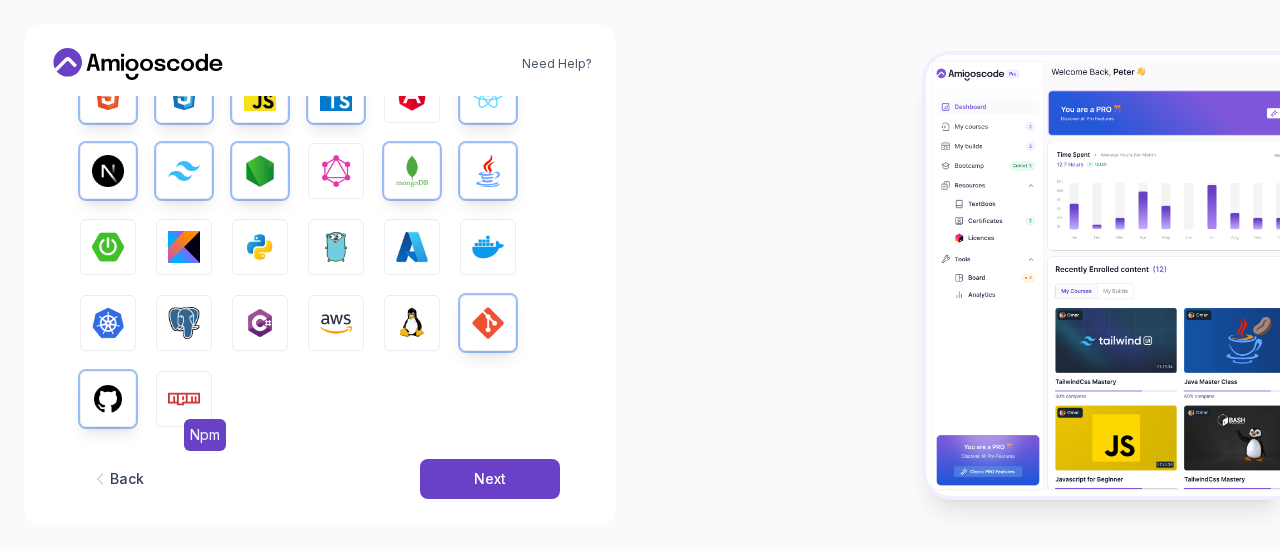 click on "Npm" at bounding box center (184, 399) 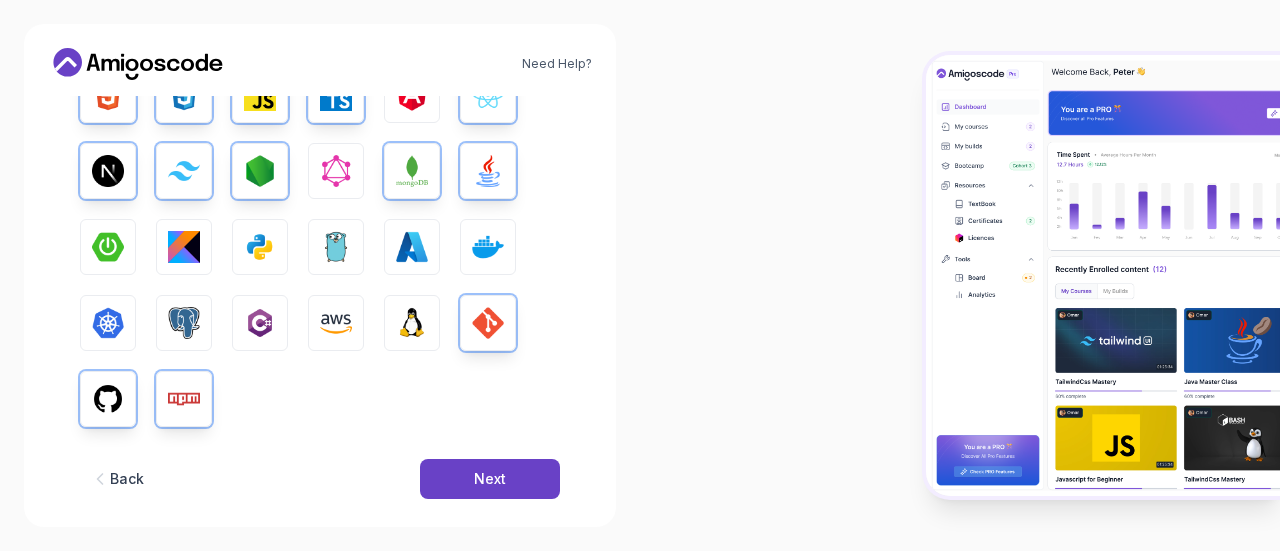scroll, scrollTop: 398, scrollLeft: 0, axis: vertical 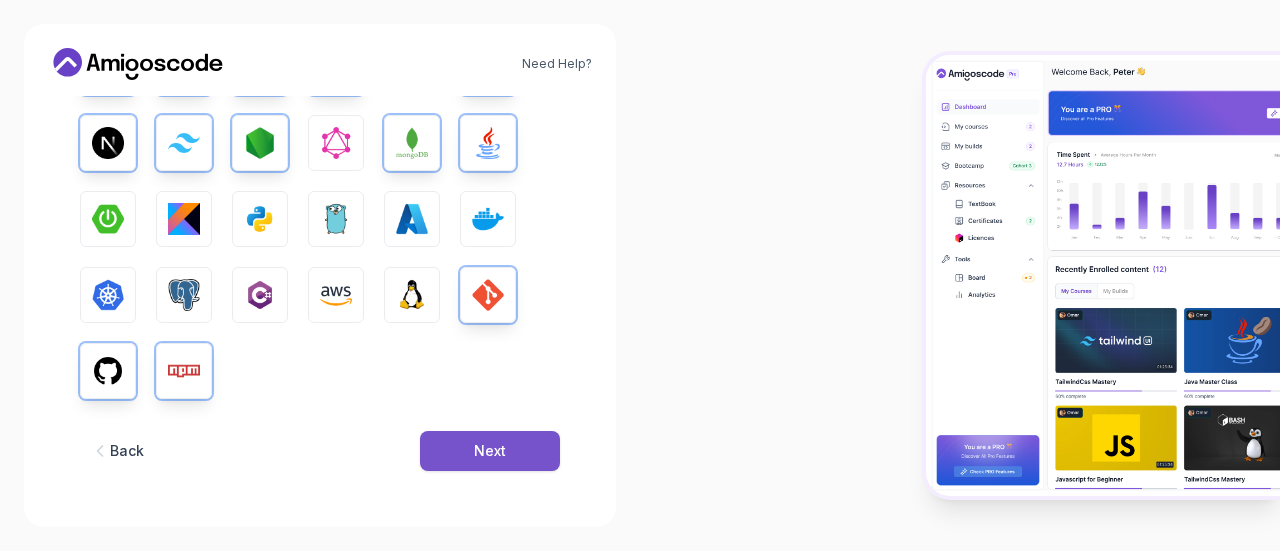 click on "Next" at bounding box center (490, 451) 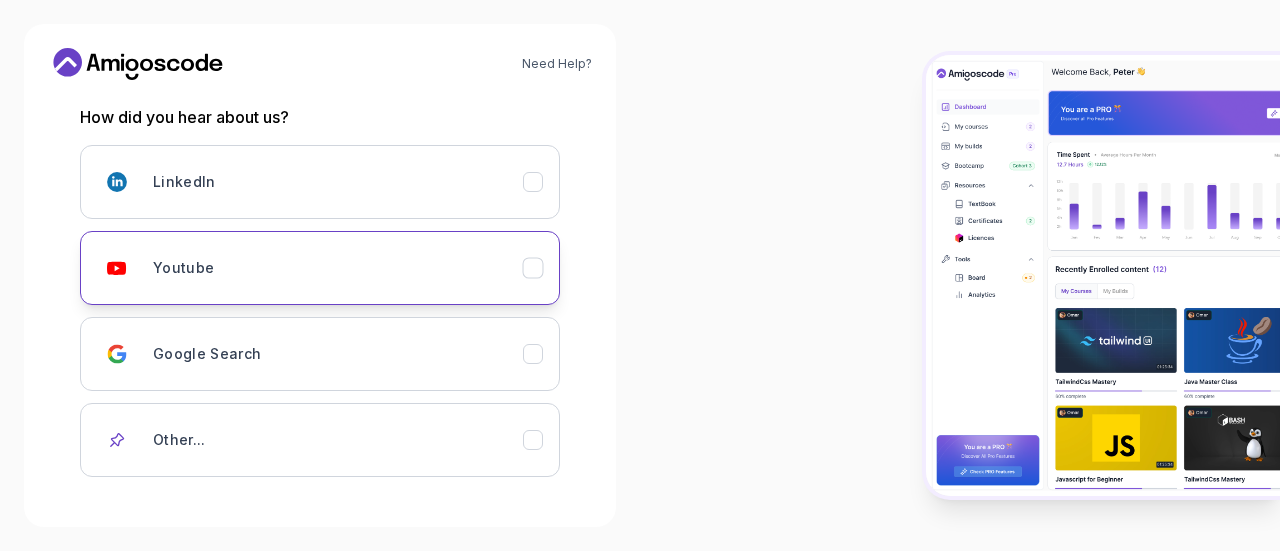 scroll, scrollTop: 269, scrollLeft: 0, axis: vertical 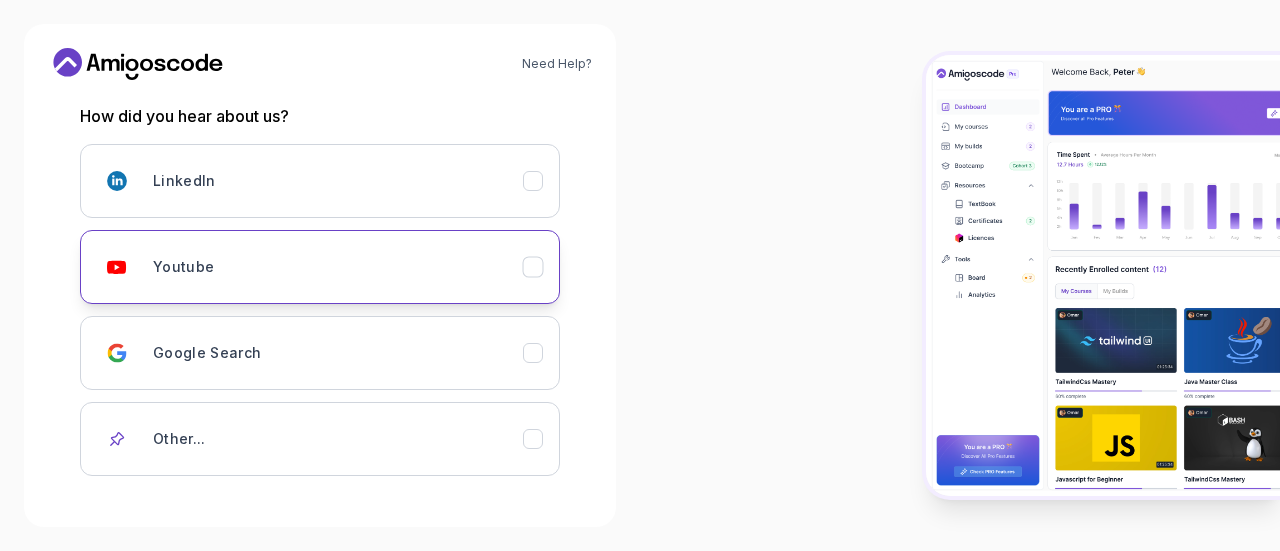click on "Youtube" at bounding box center (338, 267) 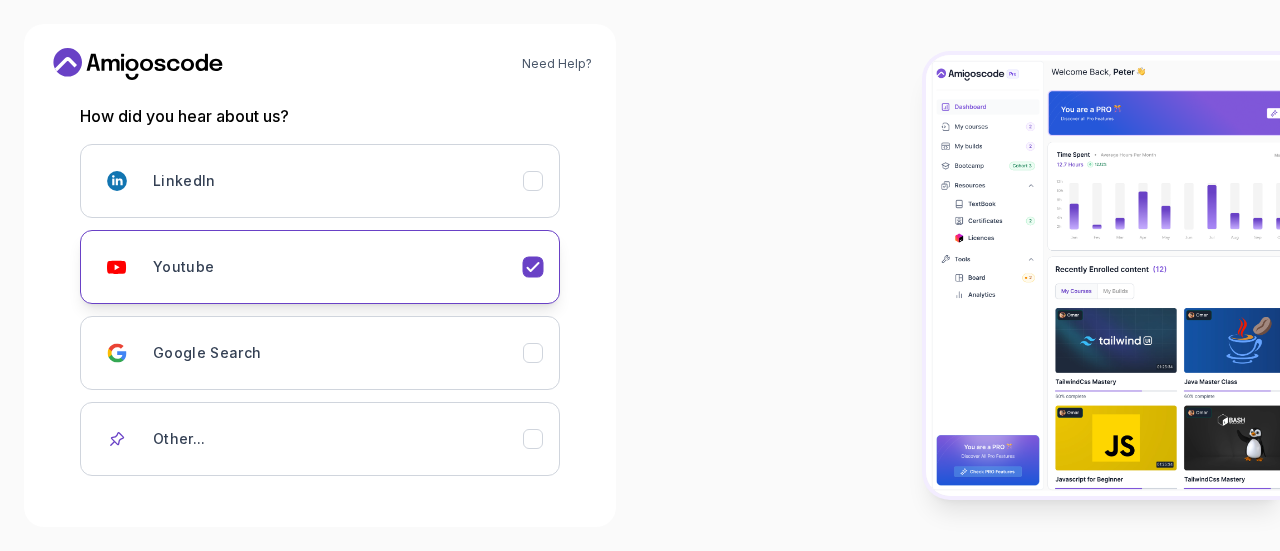 scroll, scrollTop: 355, scrollLeft: 0, axis: vertical 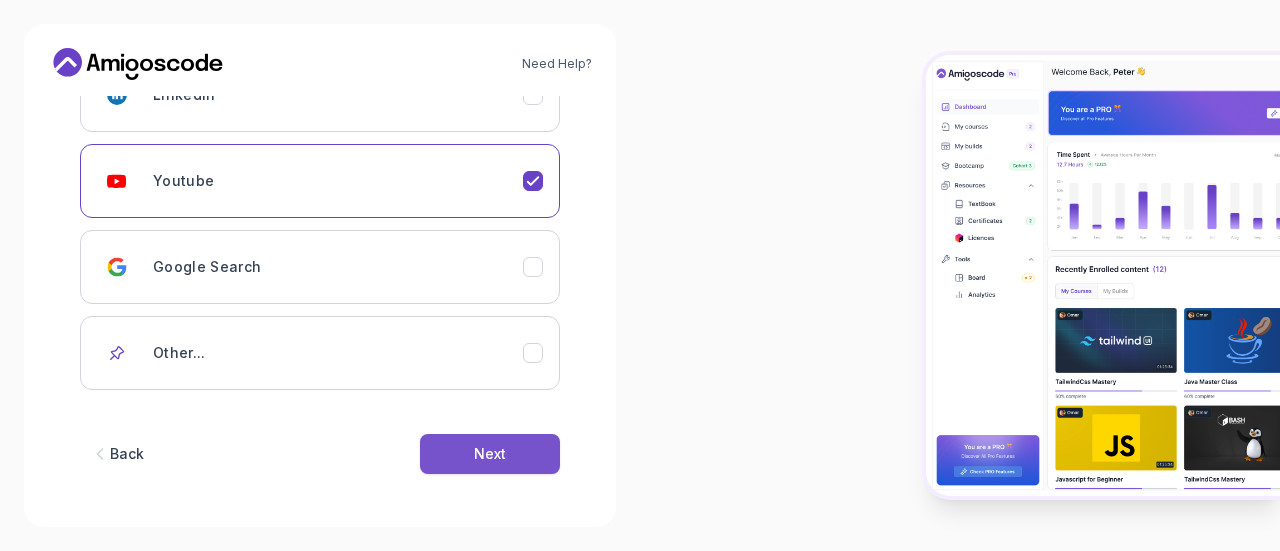 click on "Next" at bounding box center (490, 454) 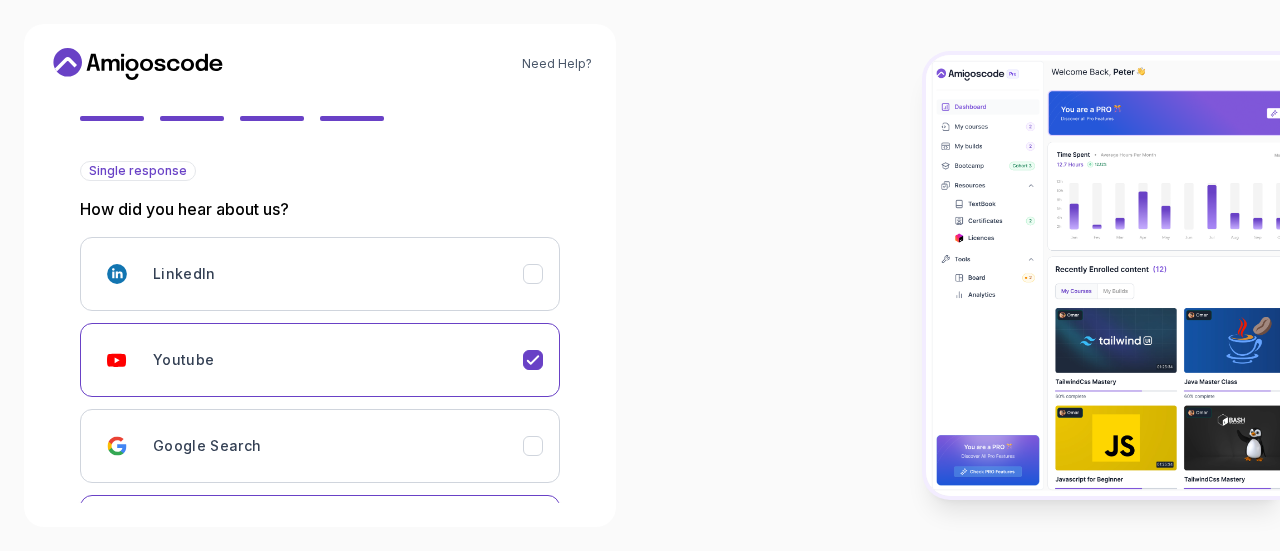 scroll, scrollTop: 355, scrollLeft: 0, axis: vertical 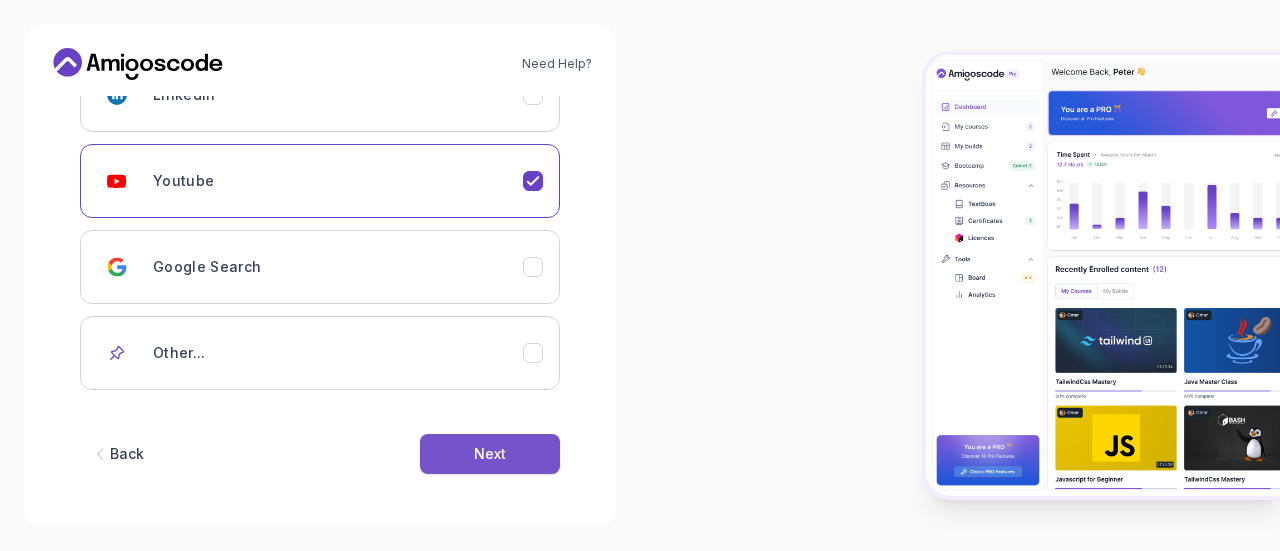 click on "Next" at bounding box center [490, 454] 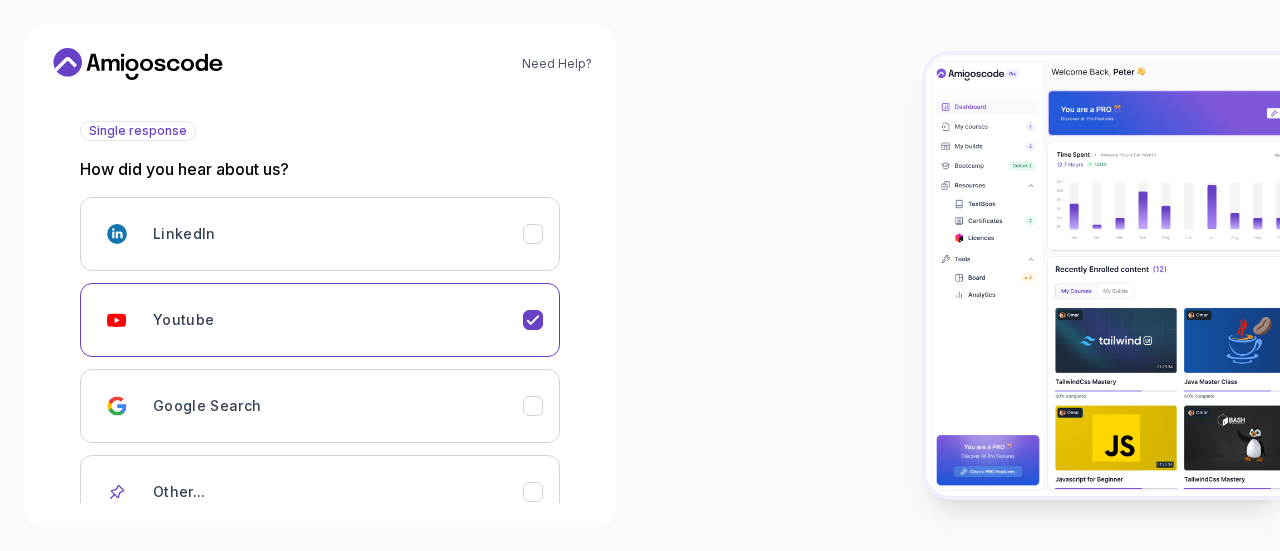 scroll, scrollTop: 223, scrollLeft: 0, axis: vertical 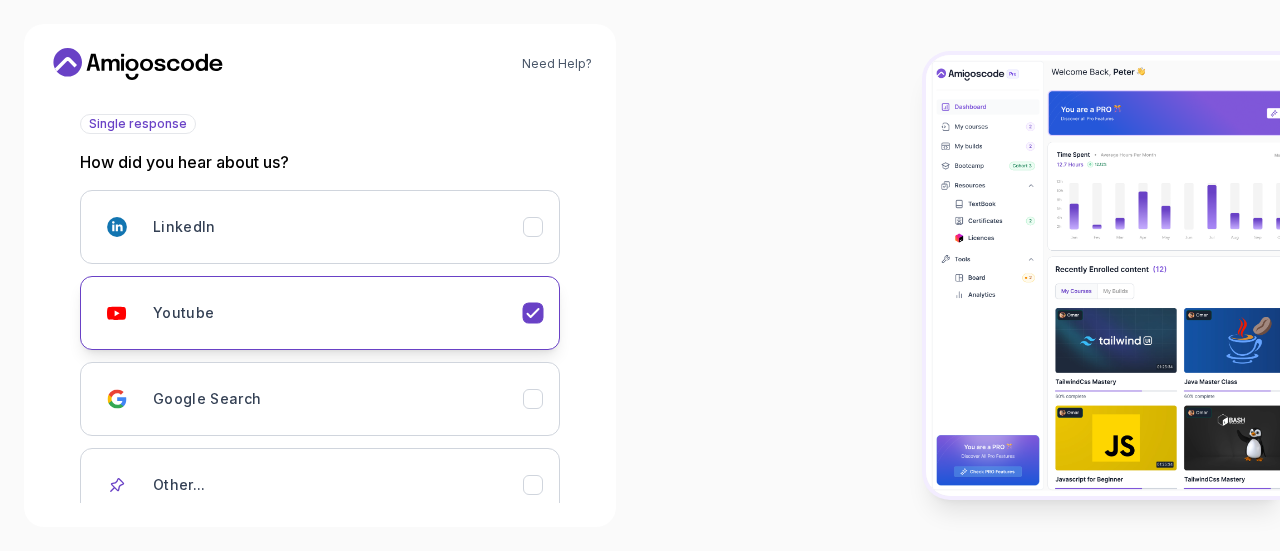 click on "Youtube" at bounding box center (338, 313) 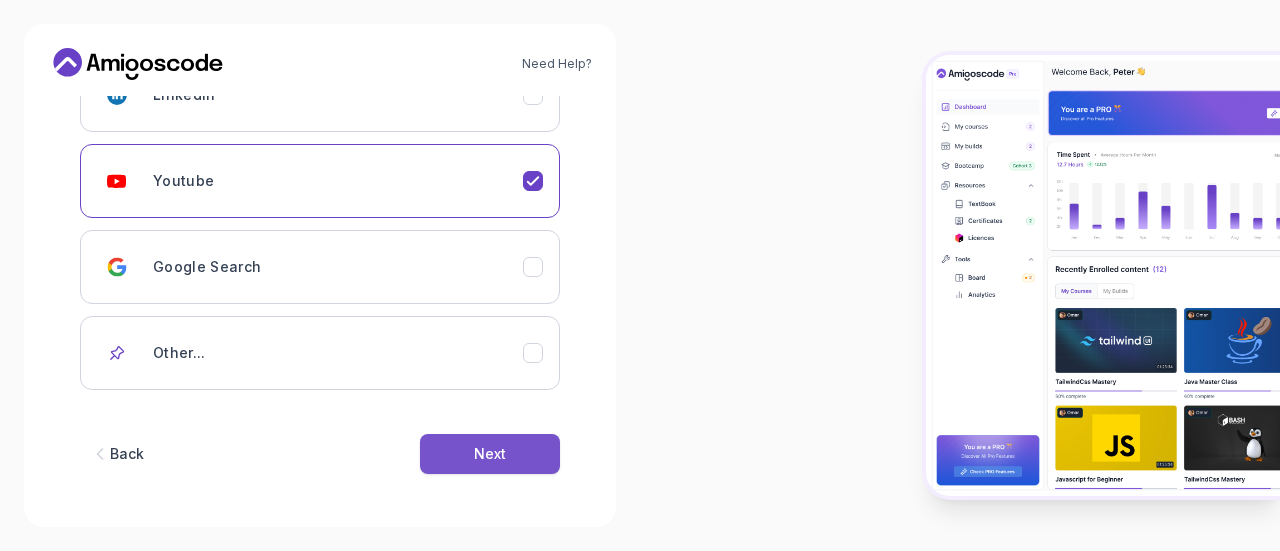 click on "Next" at bounding box center [490, 454] 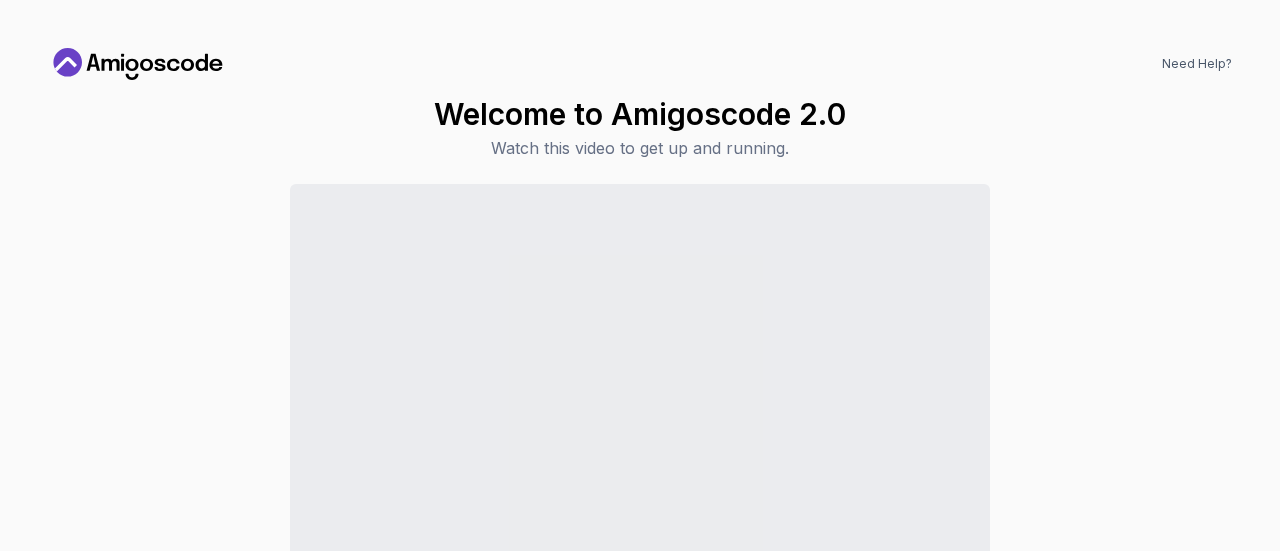 scroll, scrollTop: 0, scrollLeft: 0, axis: both 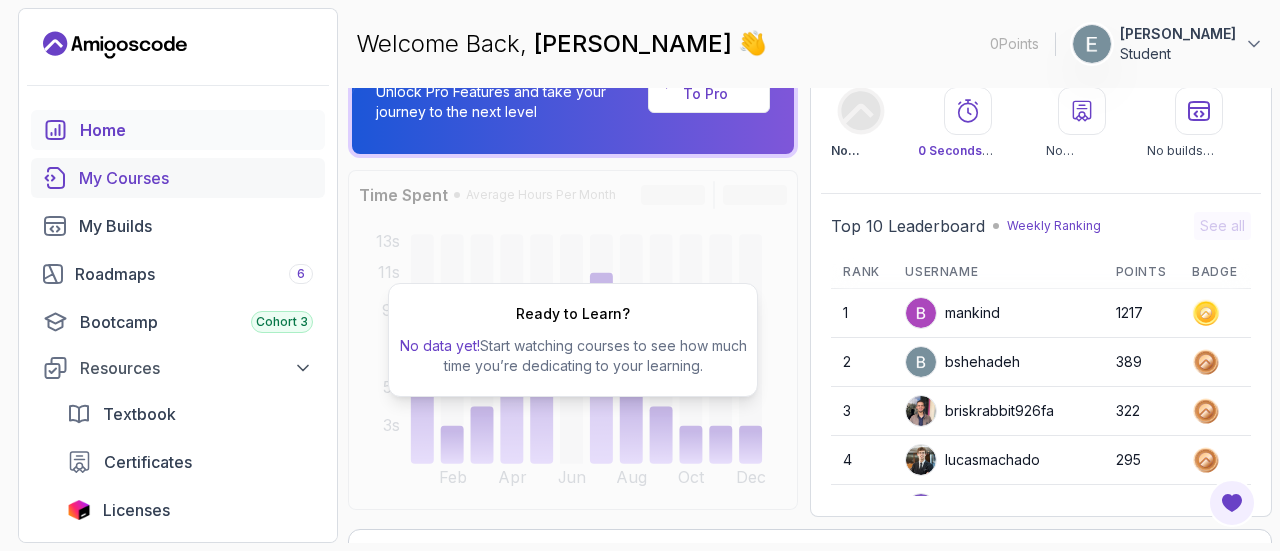 click on "My Courses" at bounding box center [196, 178] 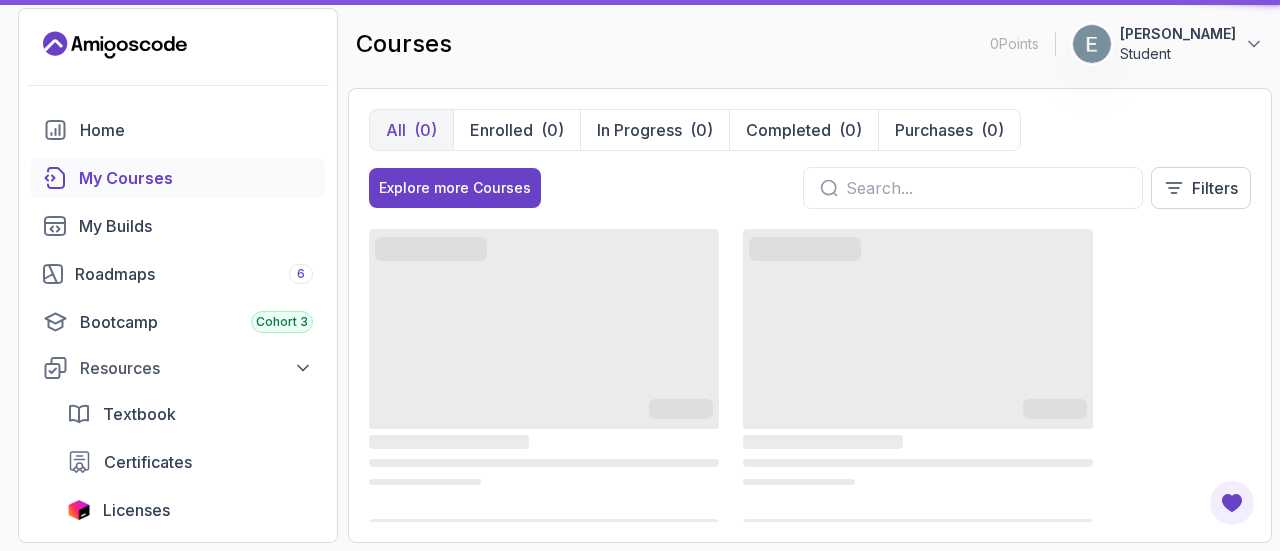 scroll, scrollTop: 0, scrollLeft: 0, axis: both 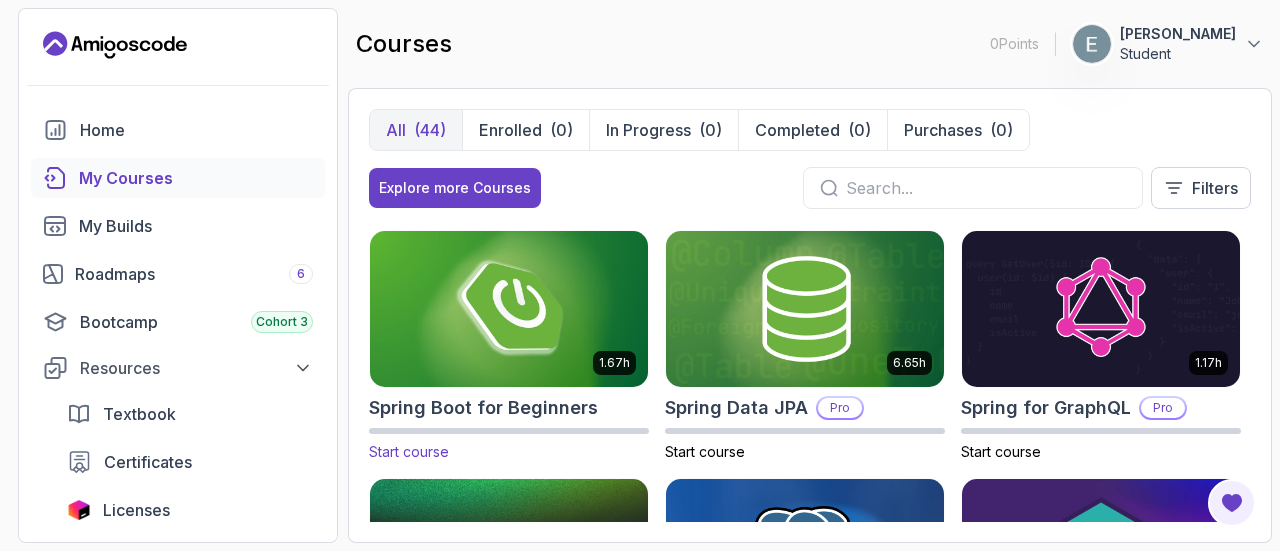 click at bounding box center (509, 308) 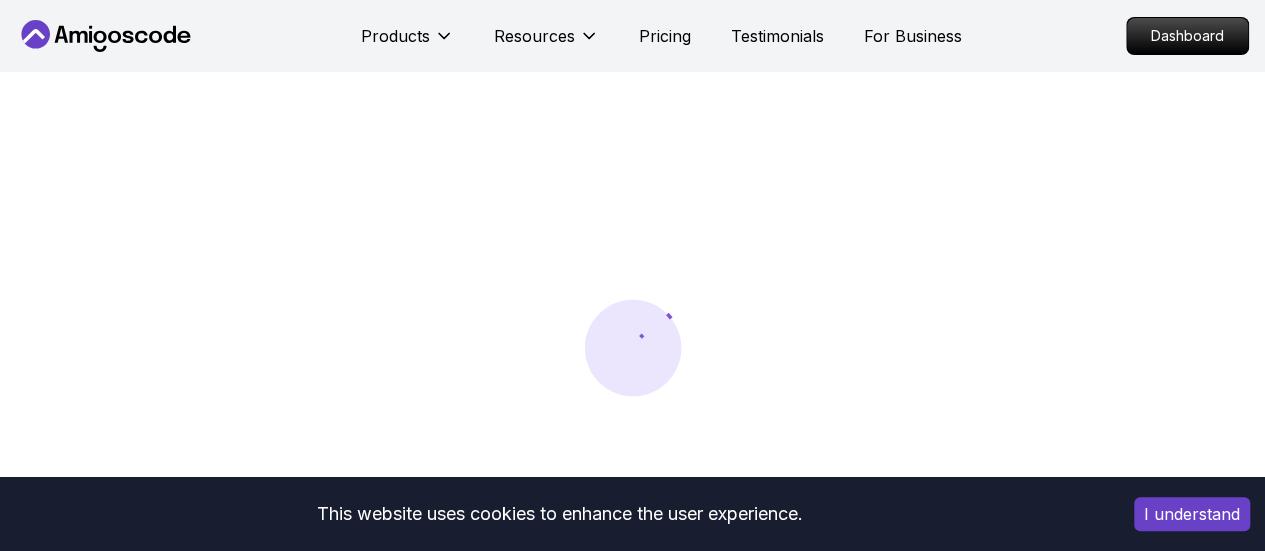 click on "I understand" at bounding box center [1192, 514] 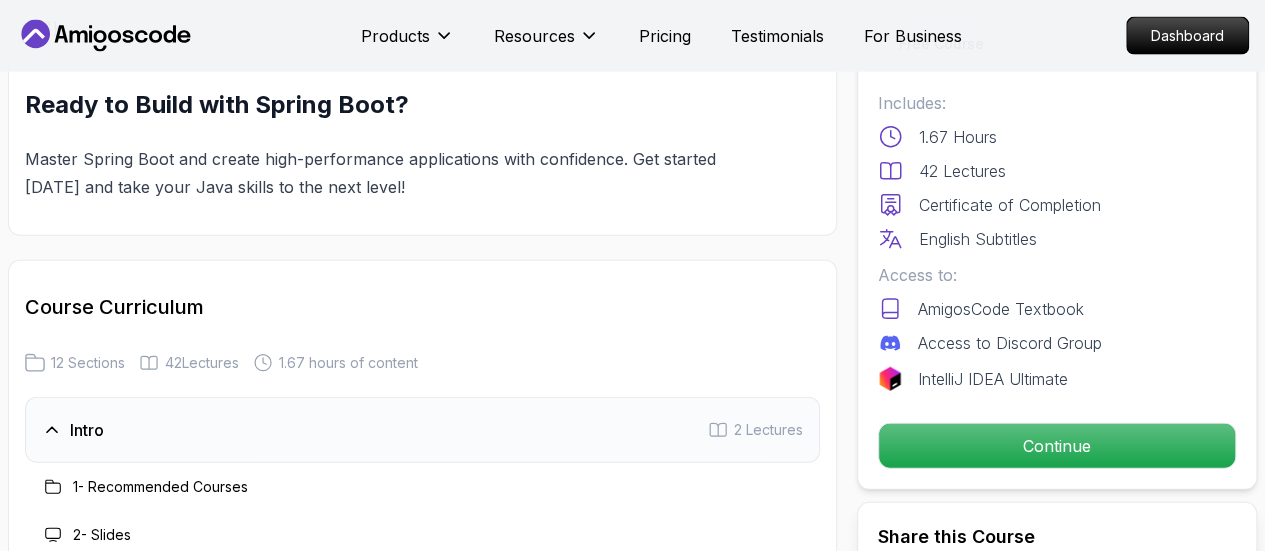 scroll, scrollTop: 2330, scrollLeft: 0, axis: vertical 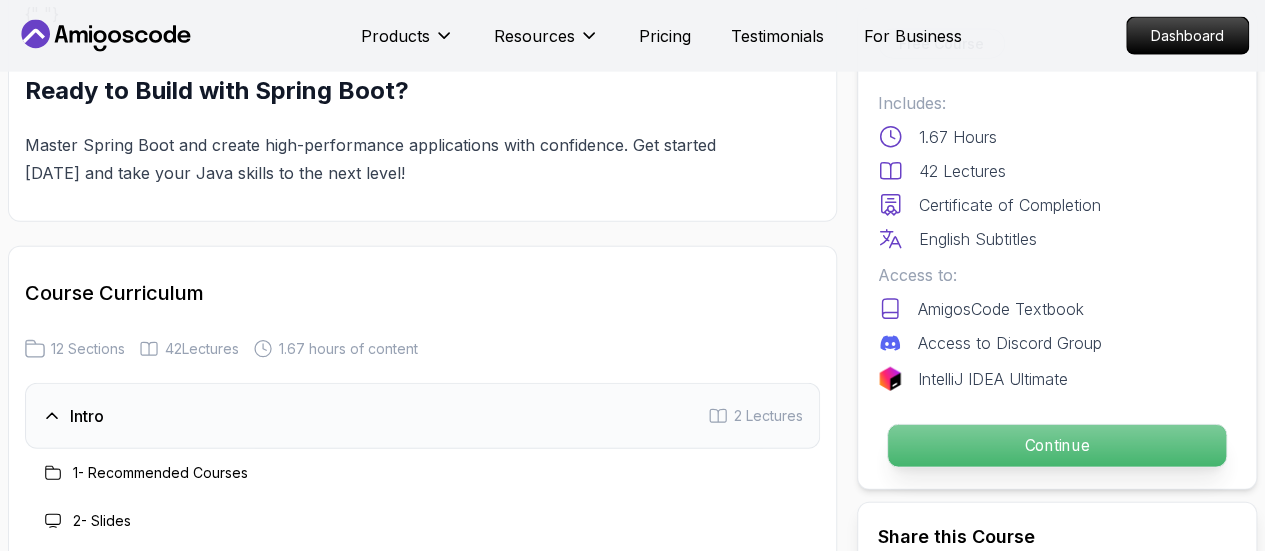 click on "Continue" at bounding box center (1057, 446) 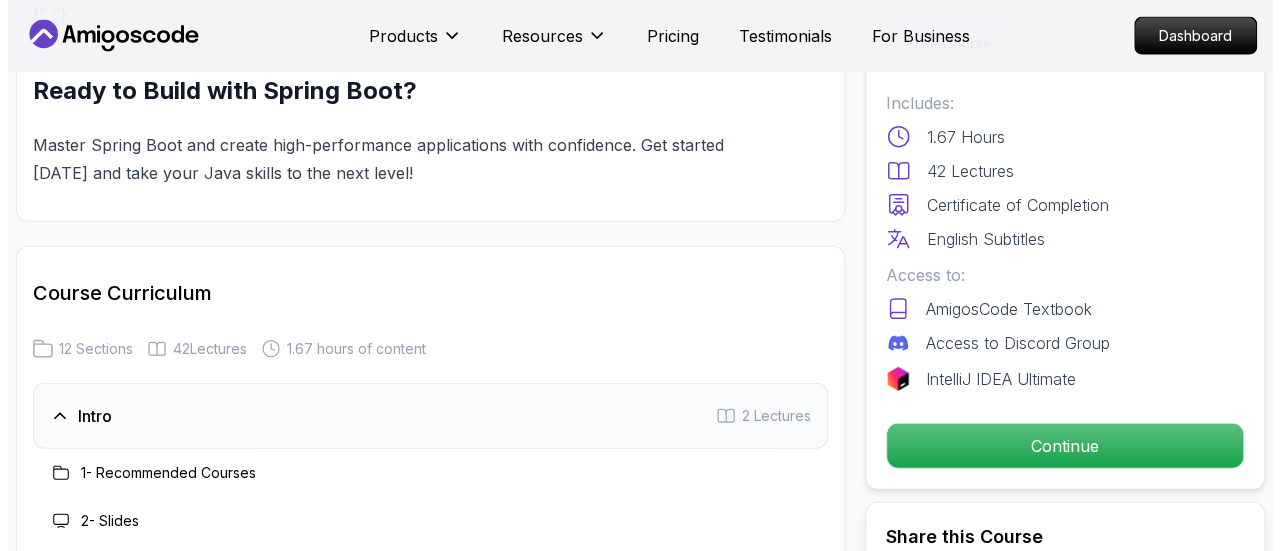 scroll, scrollTop: 0, scrollLeft: 0, axis: both 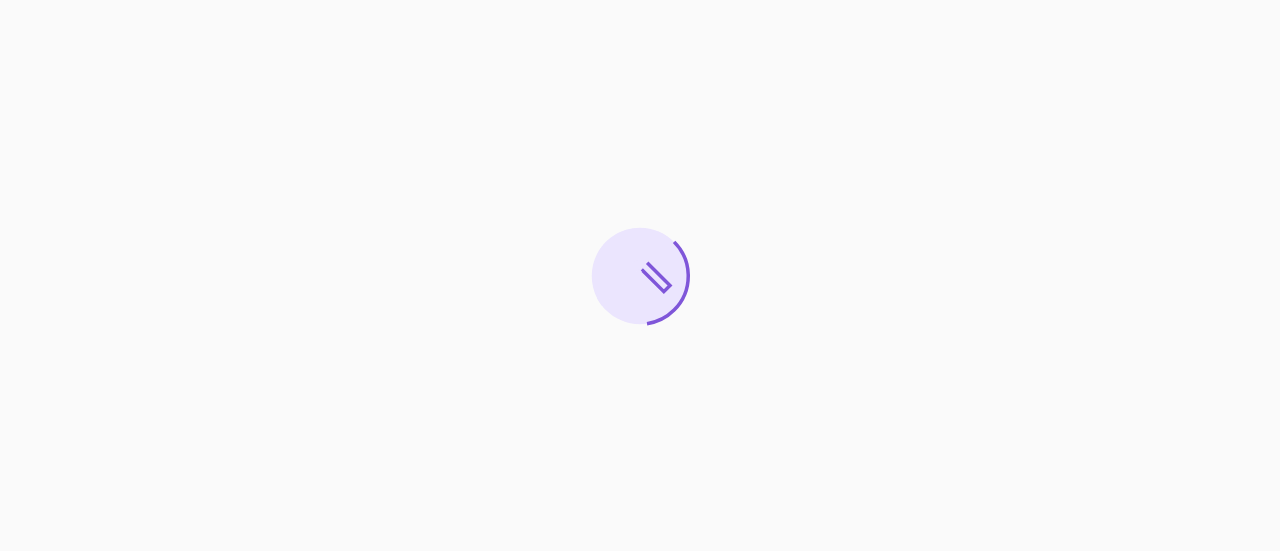 drag, startPoint x: 1008, startPoint y: 436, endPoint x: 995, endPoint y: 409, distance: 29.966648 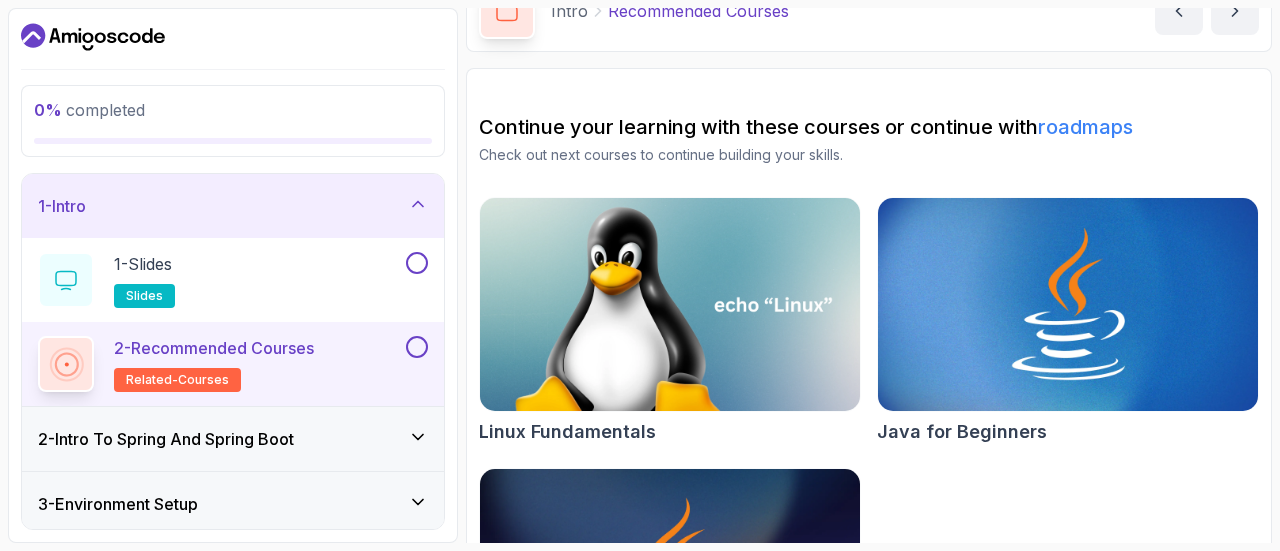scroll, scrollTop: 301, scrollLeft: 0, axis: vertical 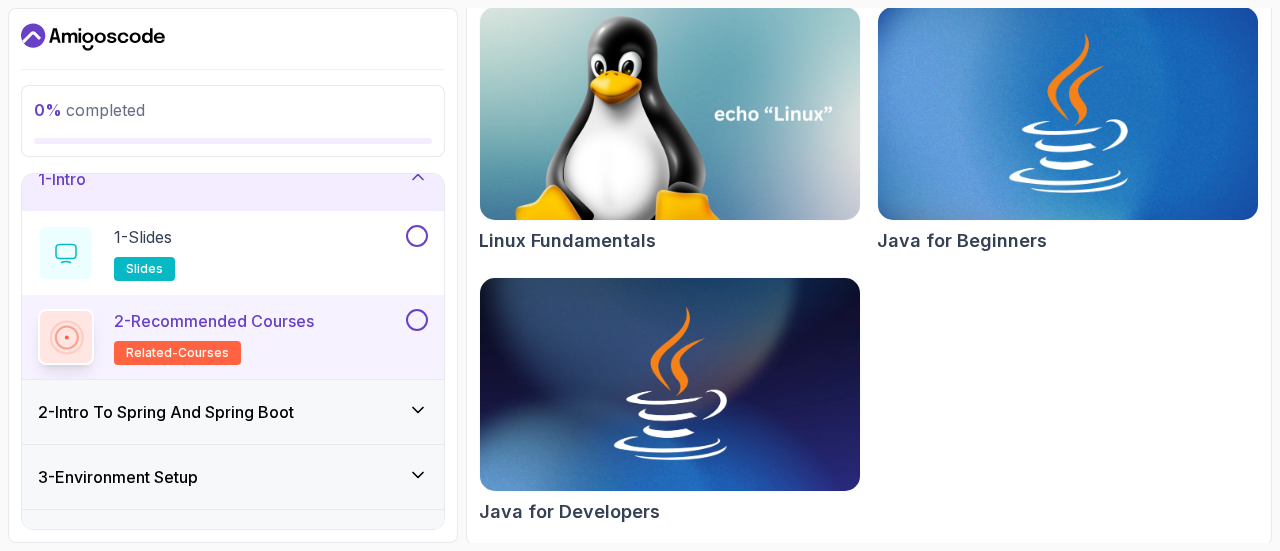click at bounding box center (1068, 114) 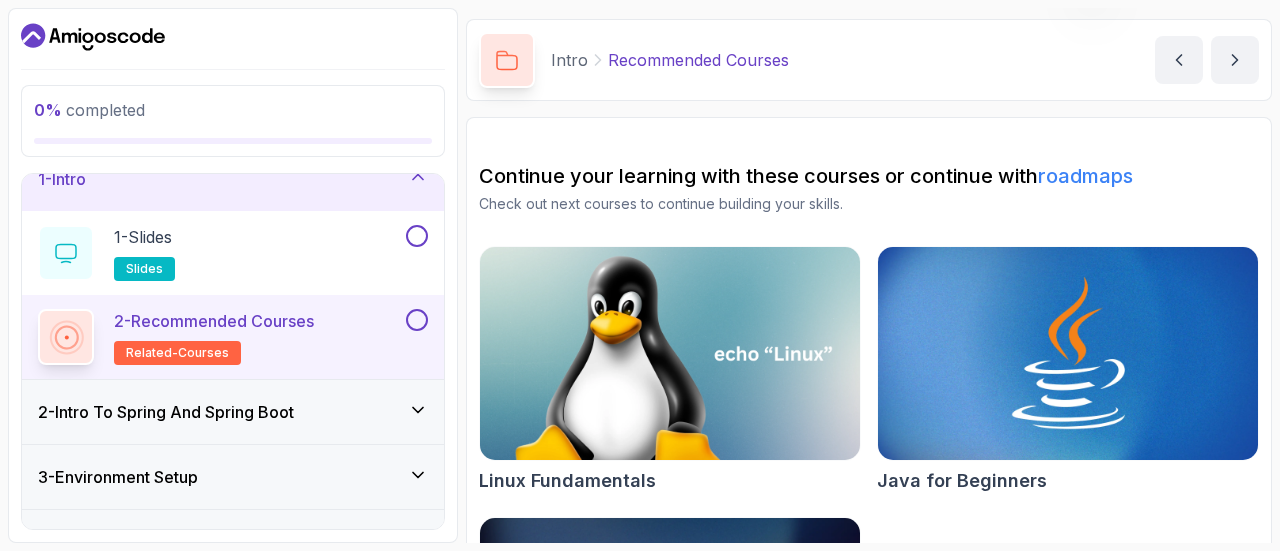 scroll, scrollTop: 67, scrollLeft: 0, axis: vertical 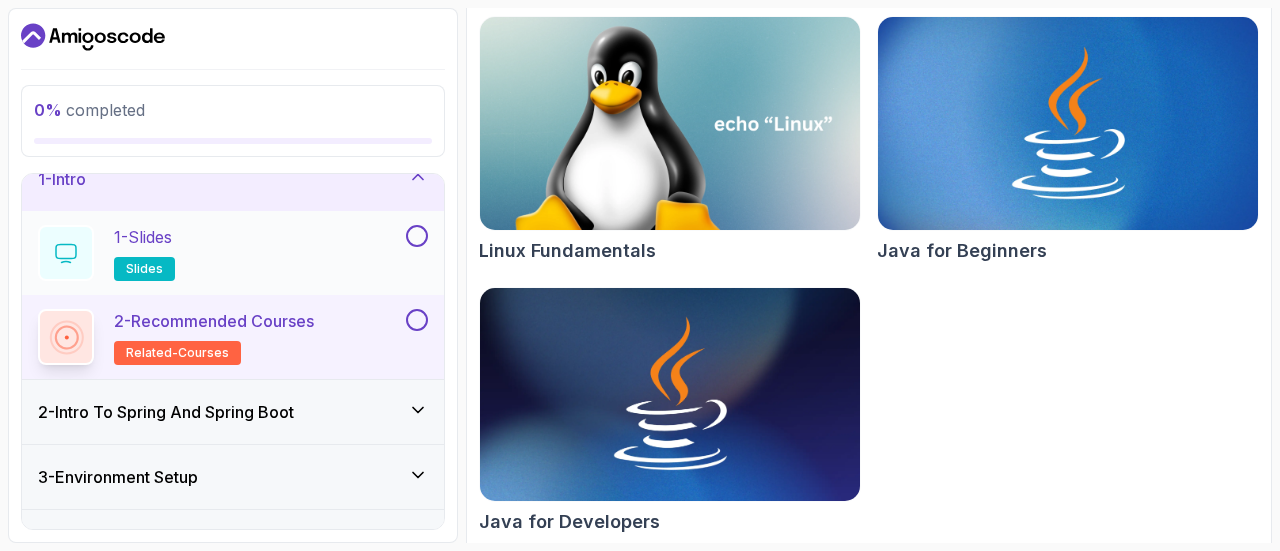 click on "1  -  Slides slides" at bounding box center [220, 253] 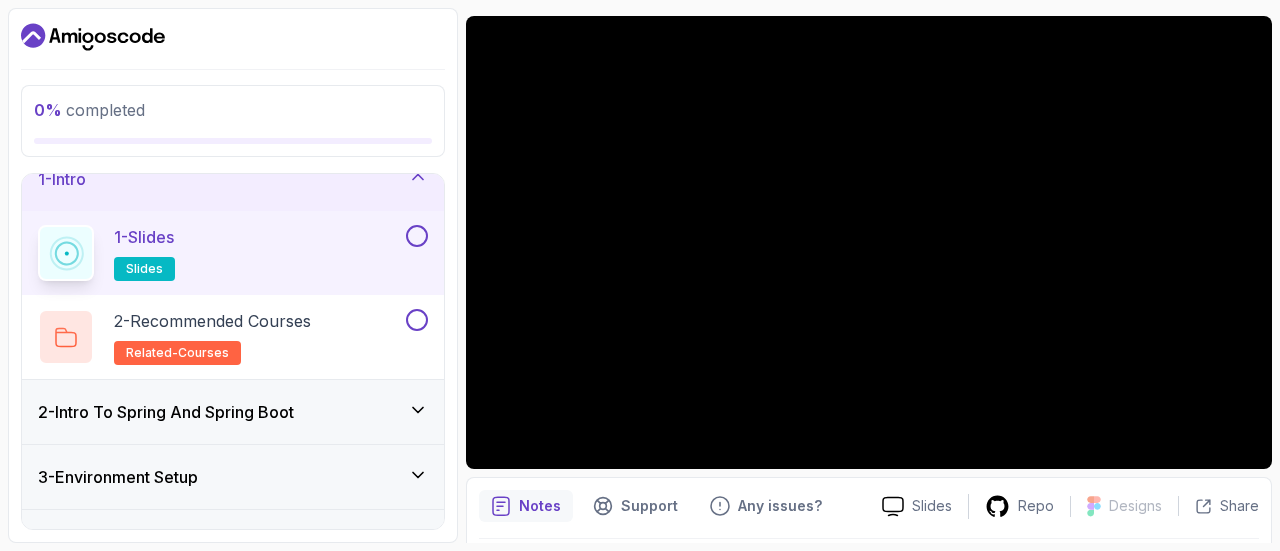 scroll, scrollTop: 162, scrollLeft: 0, axis: vertical 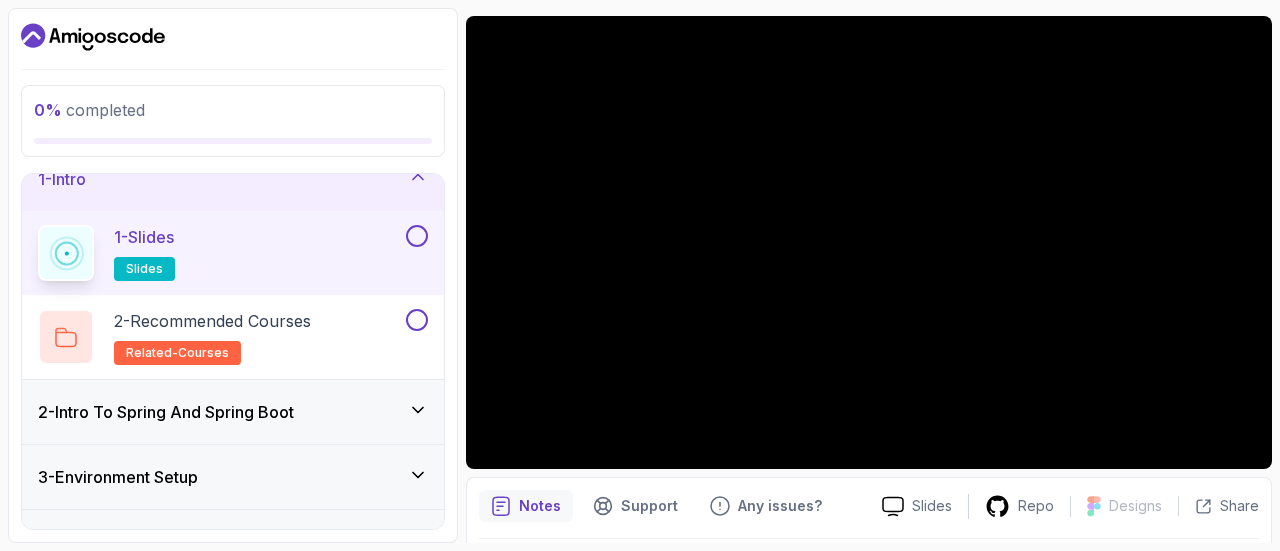 click at bounding box center [417, 236] 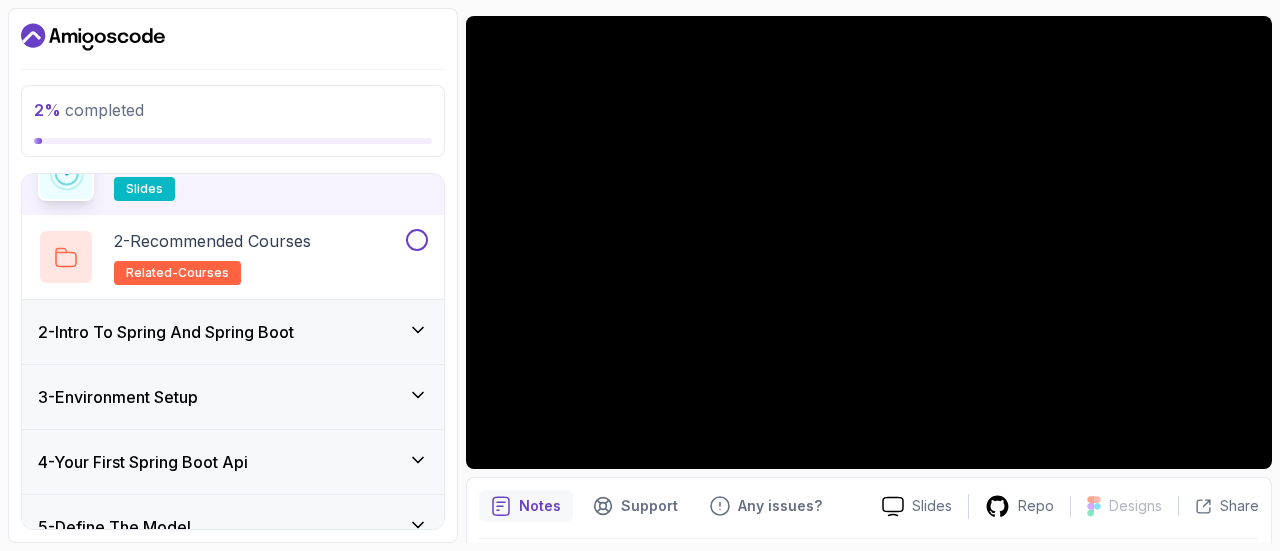 scroll, scrollTop: 128, scrollLeft: 0, axis: vertical 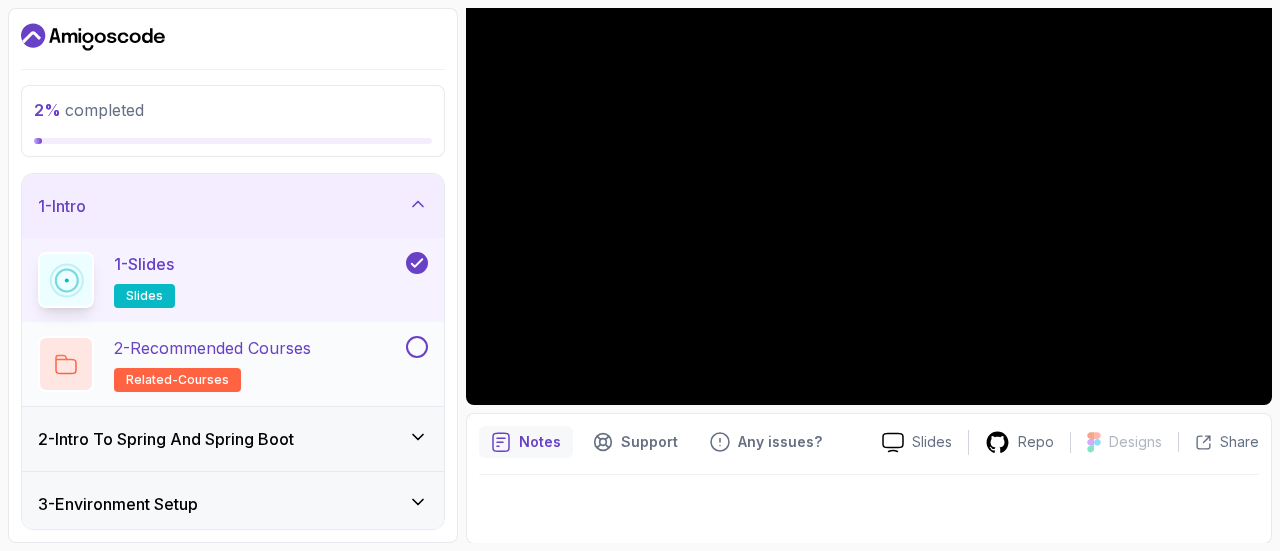 click on "2  -  Recommended Courses related-courses" at bounding box center (212, 364) 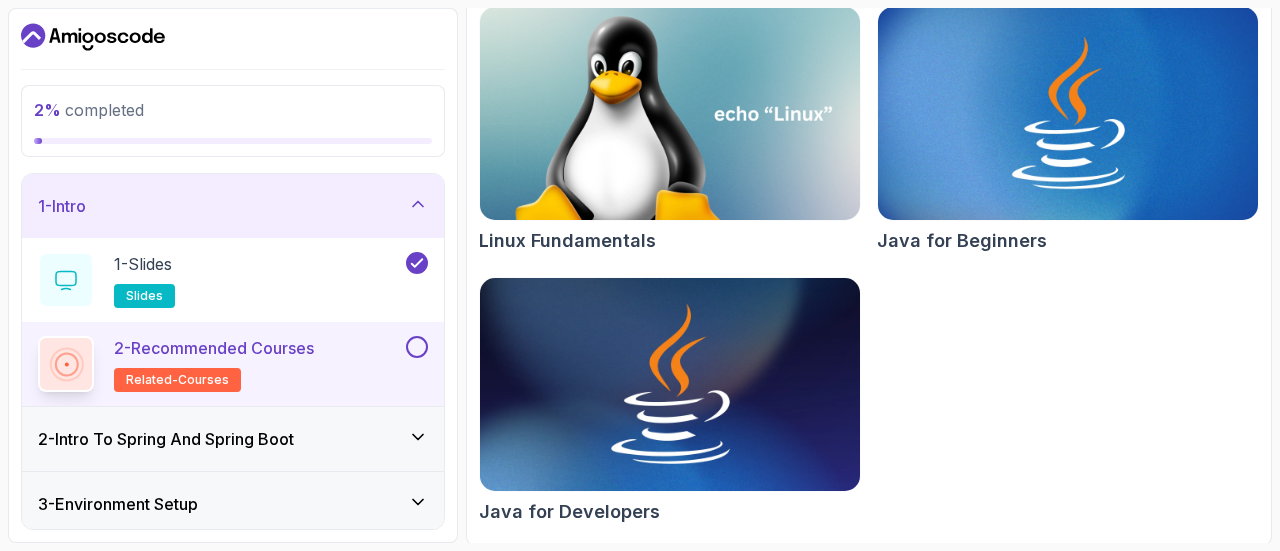 scroll, scrollTop: 300, scrollLeft: 0, axis: vertical 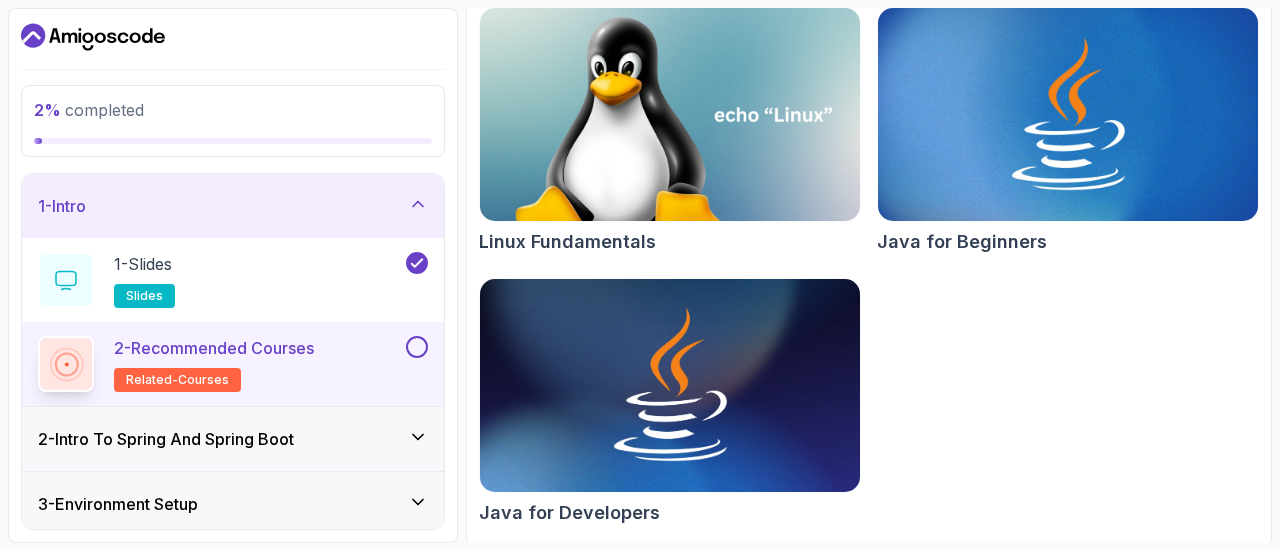 click at bounding box center [417, 347] 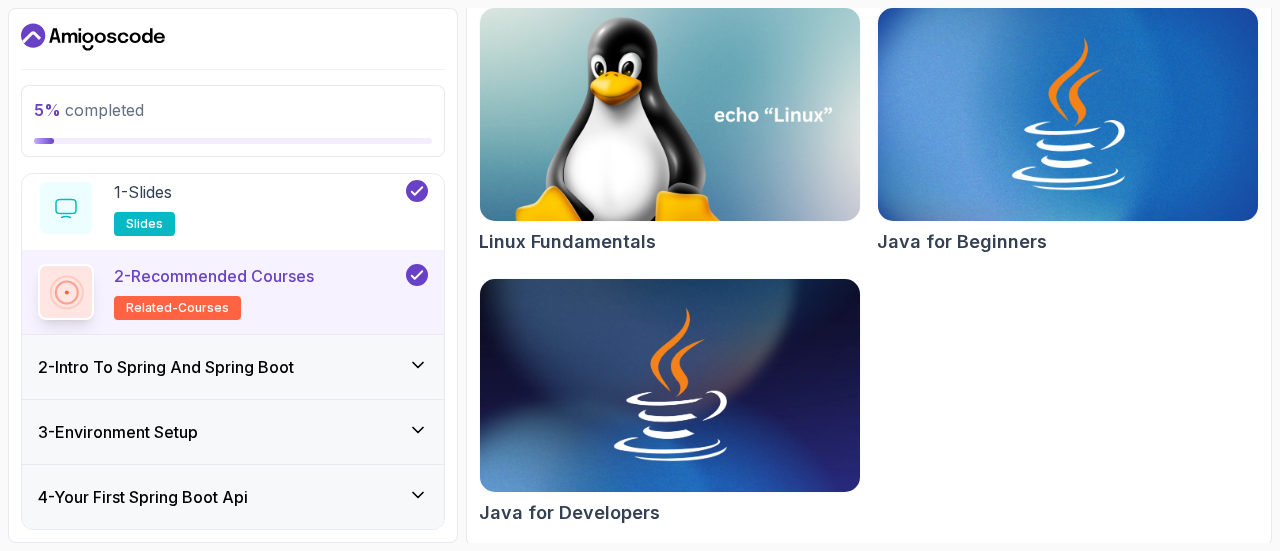 scroll, scrollTop: 72, scrollLeft: 0, axis: vertical 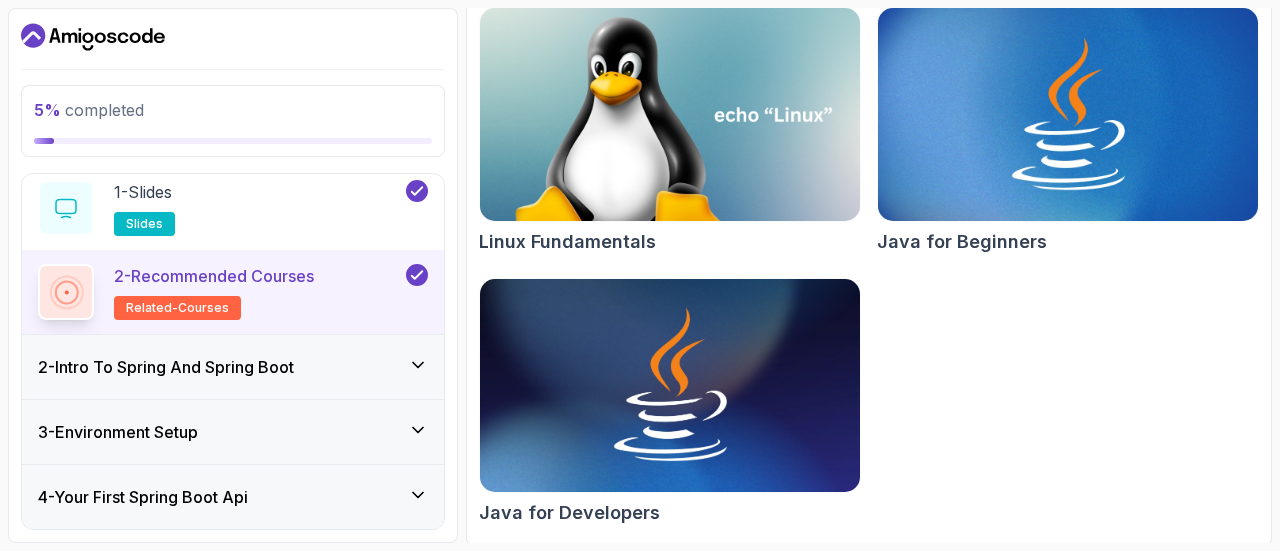 click 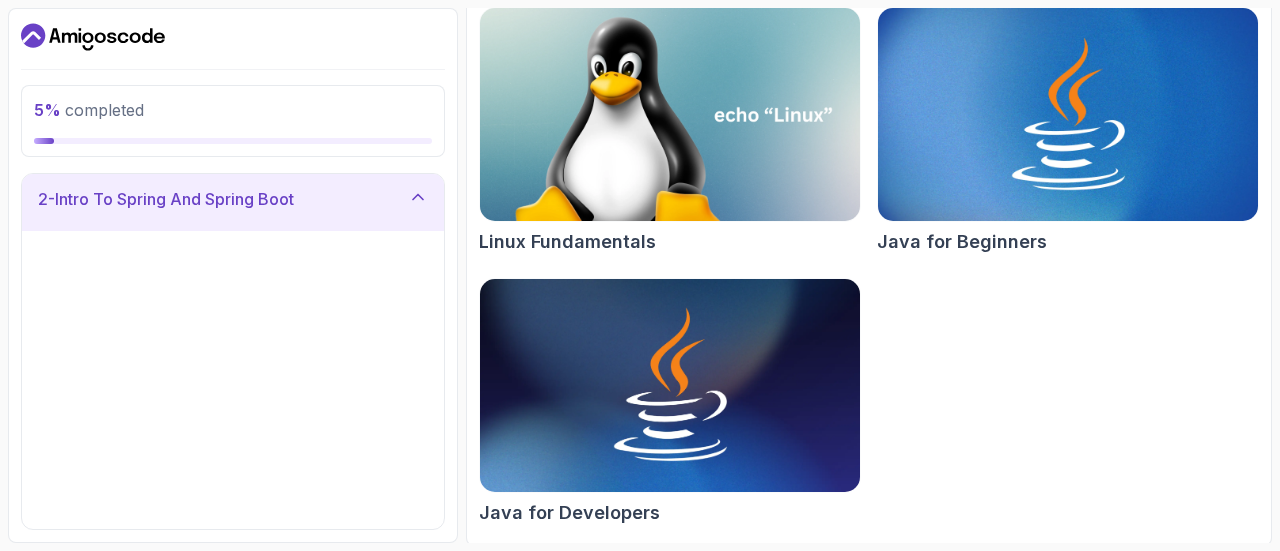 scroll, scrollTop: 64, scrollLeft: 0, axis: vertical 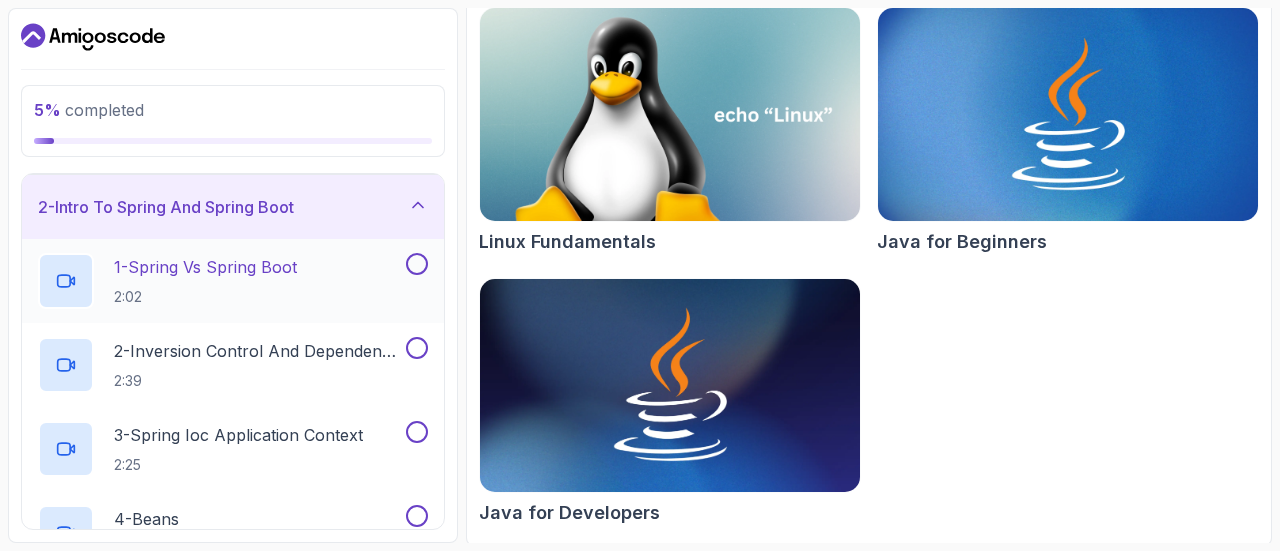 click on "1  -  Spring Vs Spring Boot" at bounding box center (205, 267) 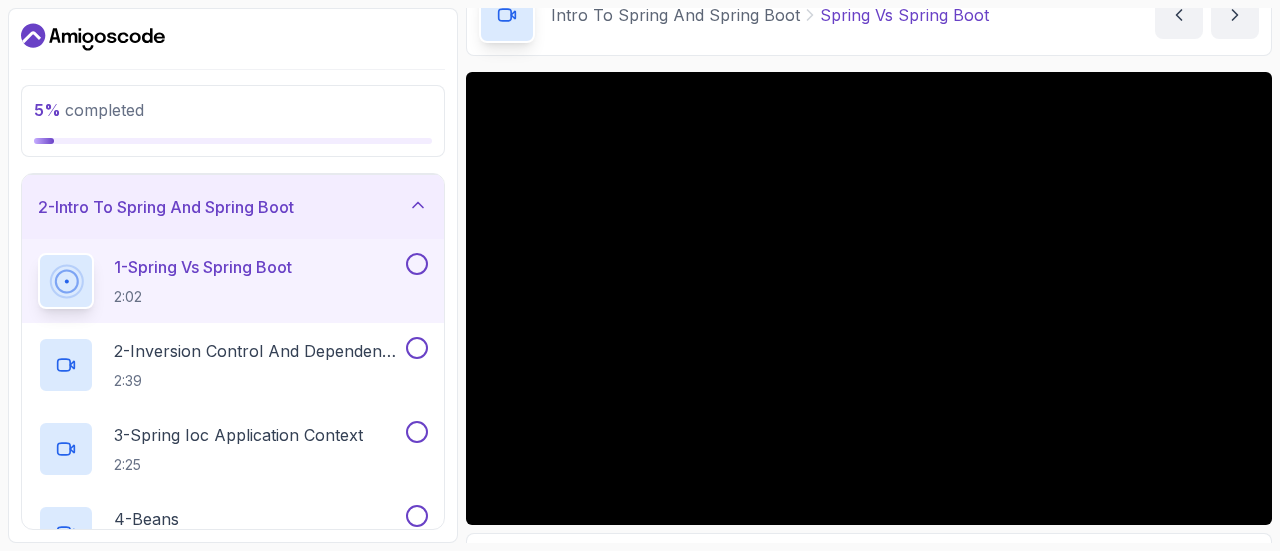 scroll, scrollTop: 104, scrollLeft: 0, axis: vertical 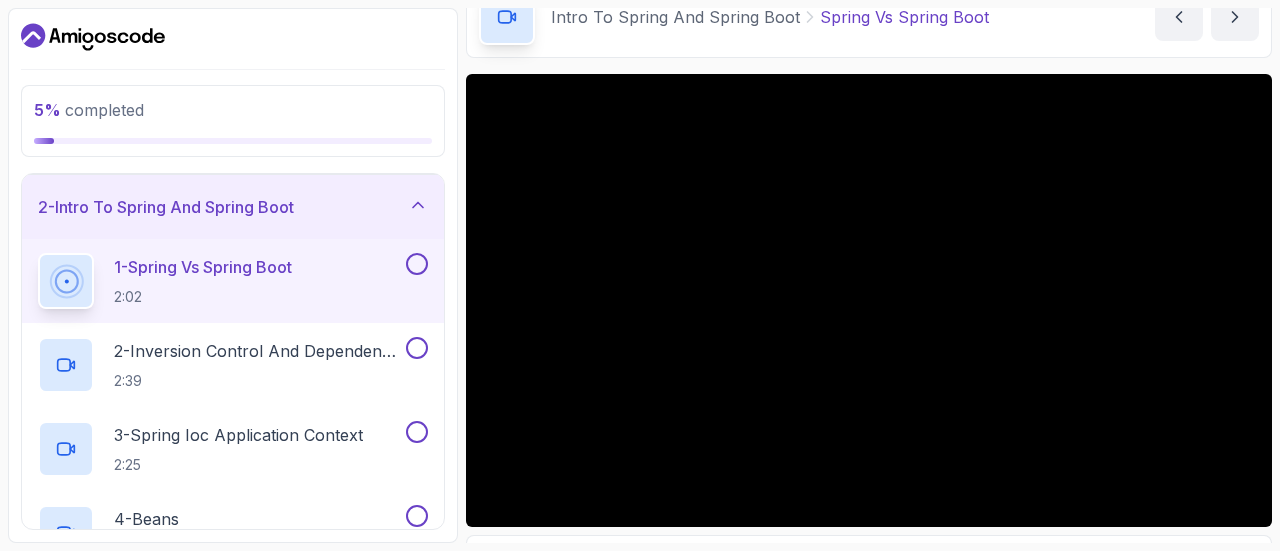 click at bounding box center [233, 37] 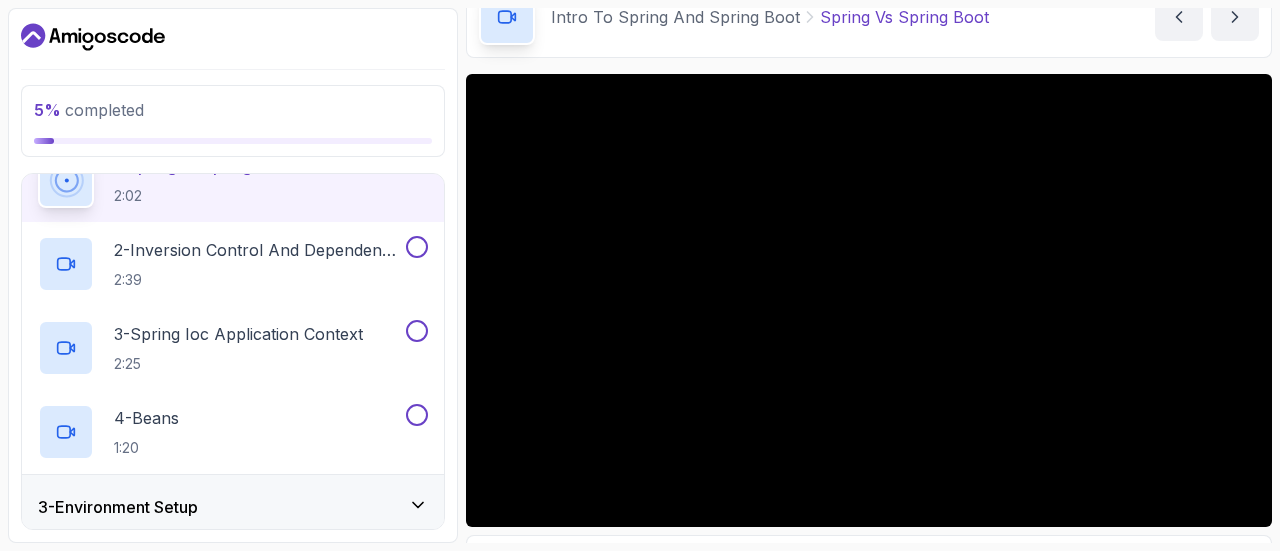 scroll, scrollTop: 0, scrollLeft: 0, axis: both 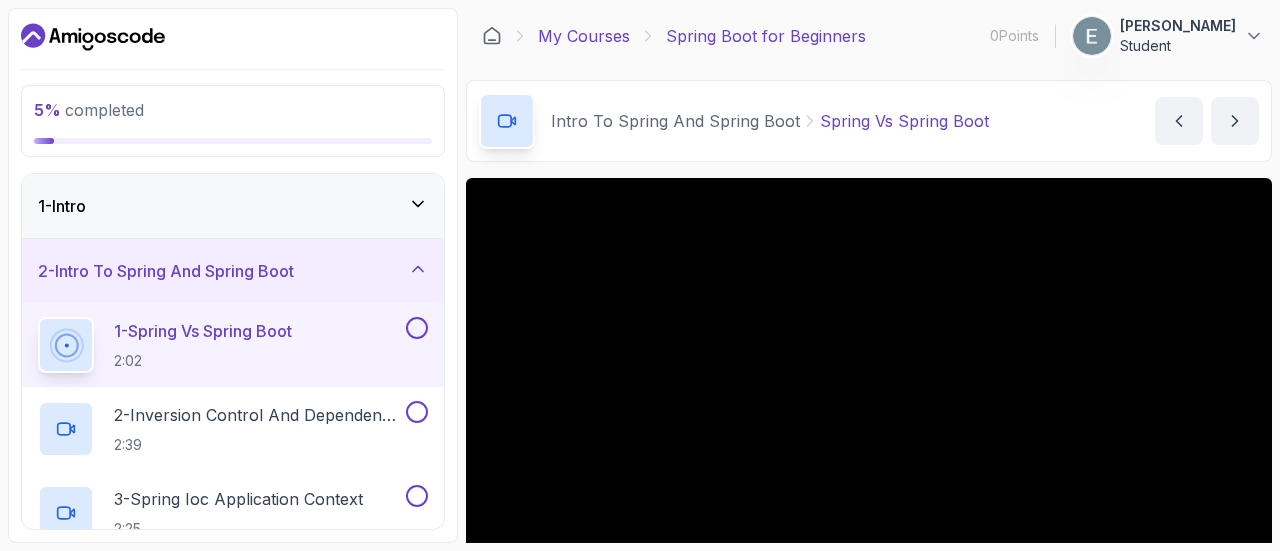 click on "My Courses" at bounding box center [584, 36] 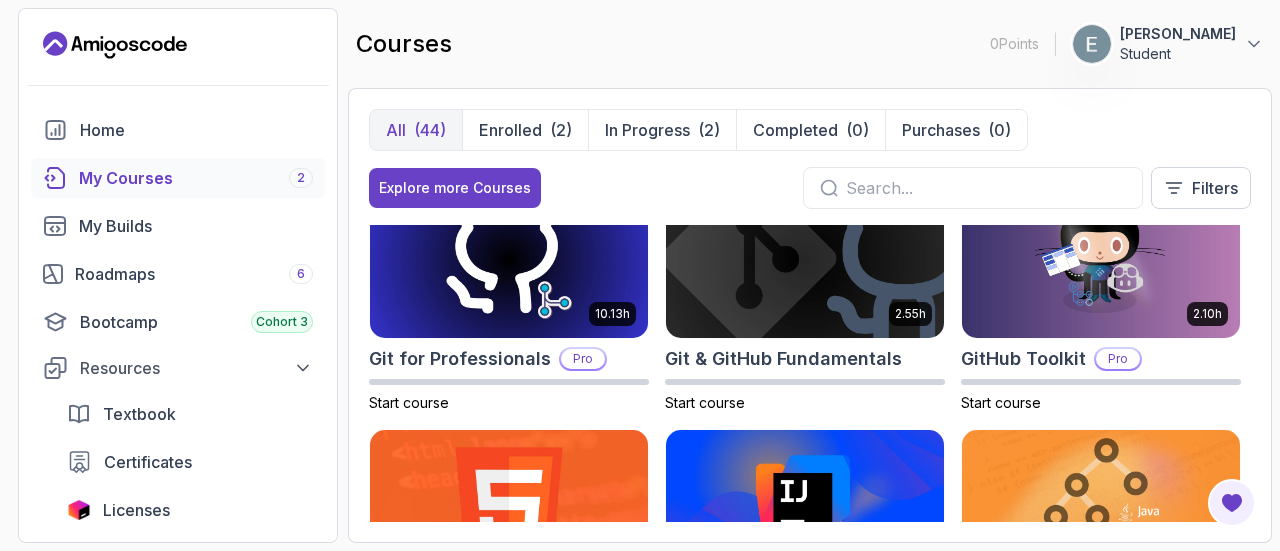scroll, scrollTop: 0, scrollLeft: 0, axis: both 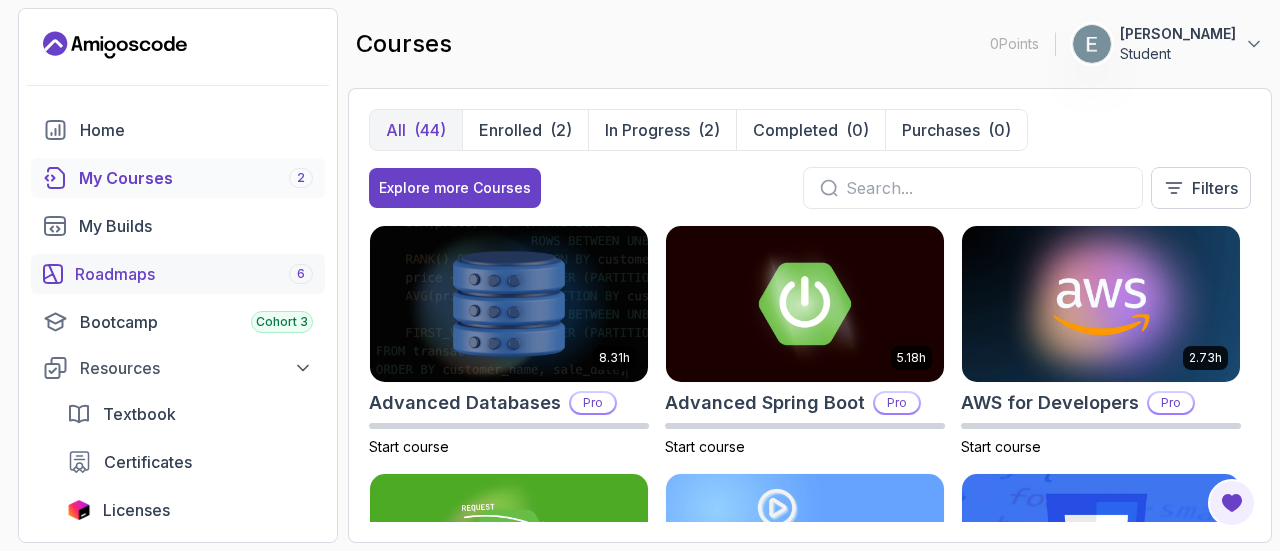 click on "Roadmaps 6" at bounding box center [194, 274] 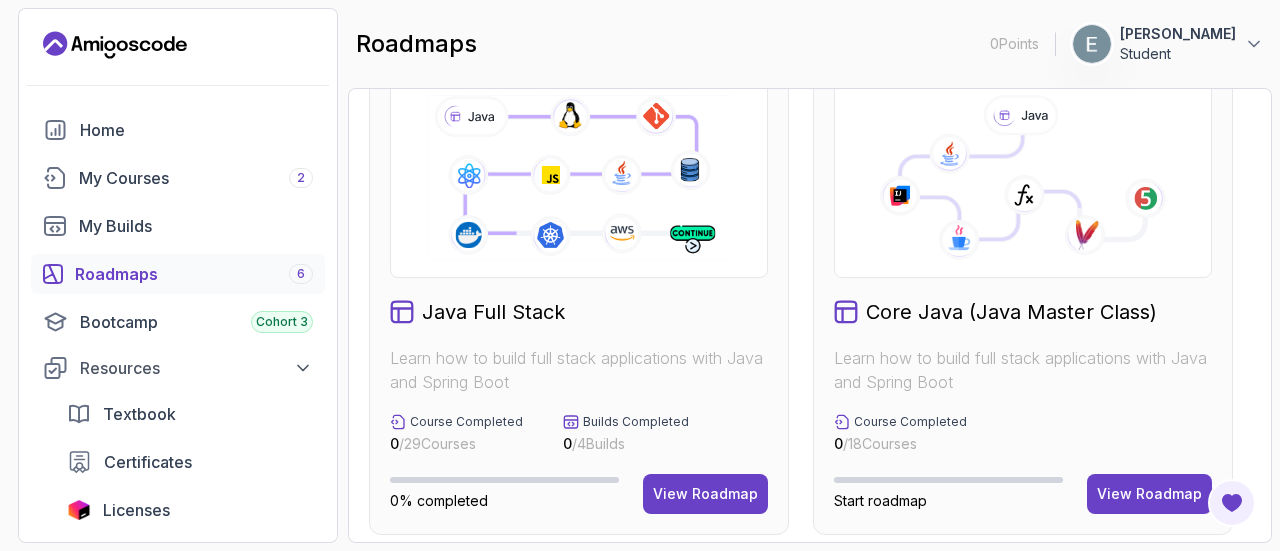 scroll, scrollTop: 614, scrollLeft: 0, axis: vertical 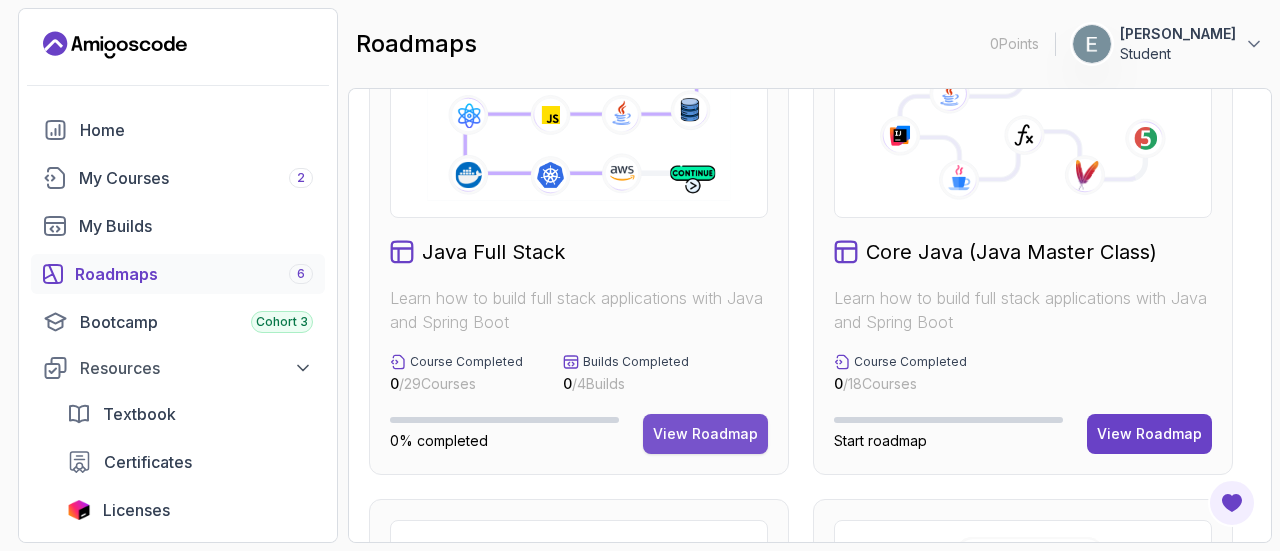 click on "View Roadmap" at bounding box center (705, 434) 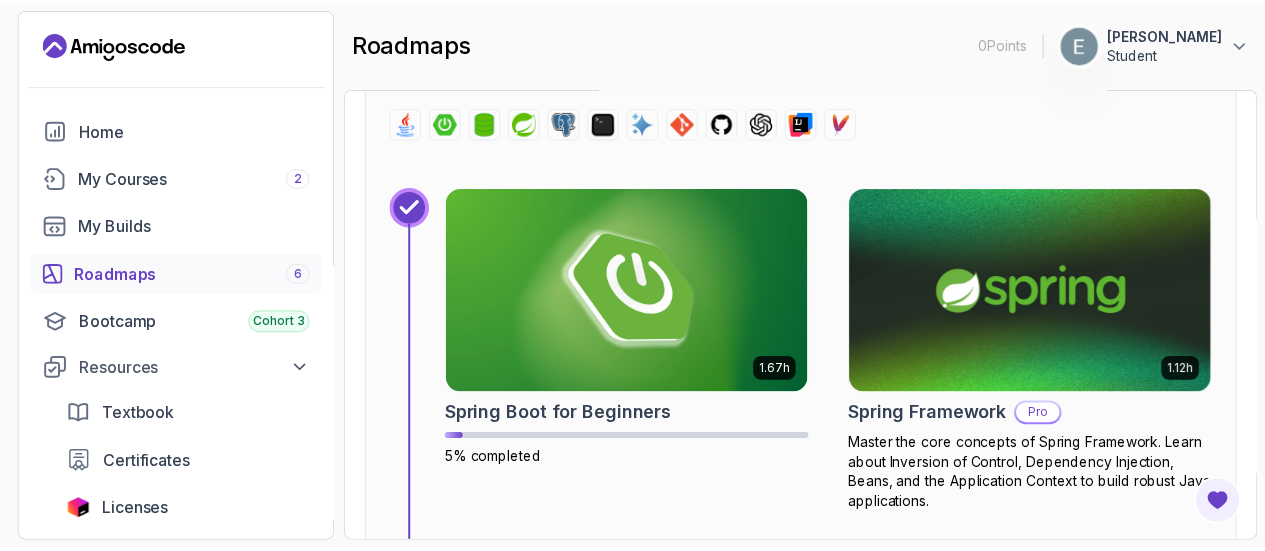 scroll, scrollTop: 7322, scrollLeft: 0, axis: vertical 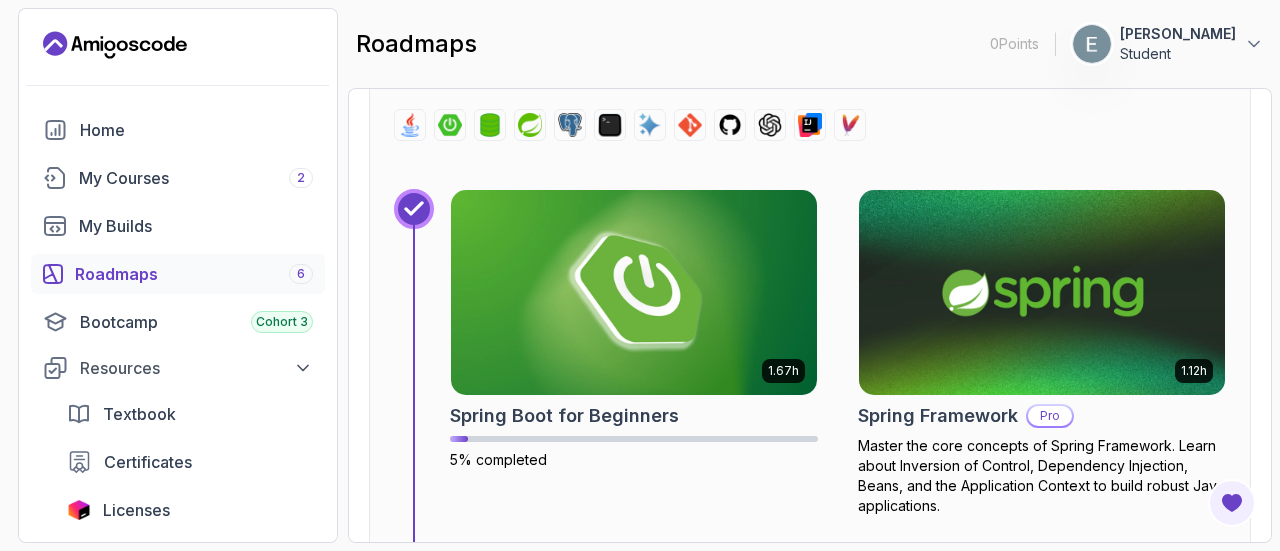 click at bounding box center (1042, 292) 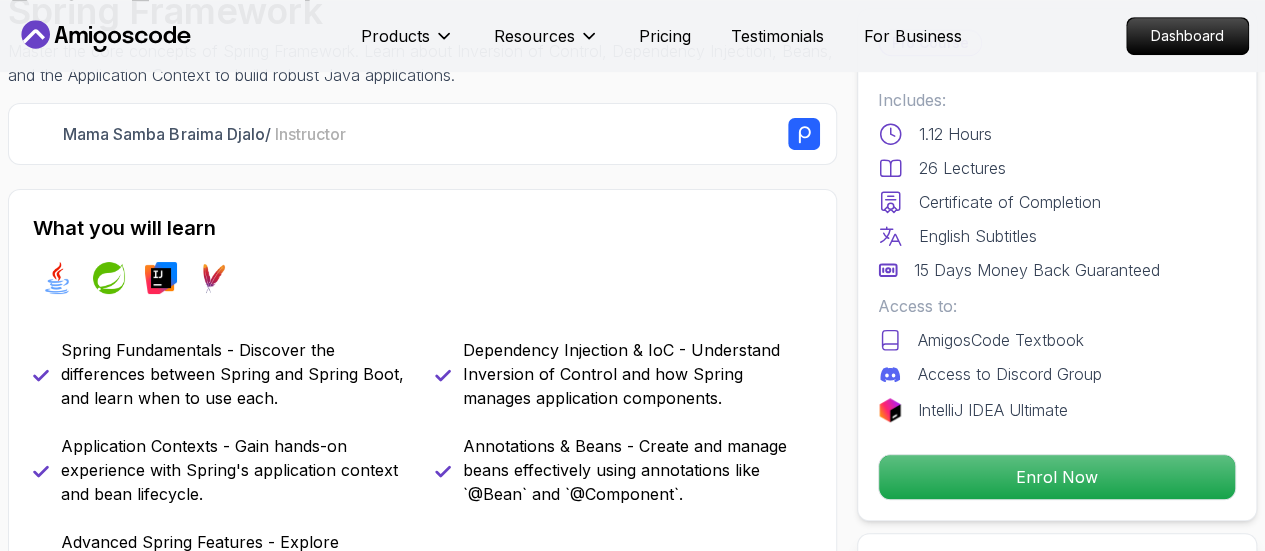 scroll, scrollTop: 624, scrollLeft: 0, axis: vertical 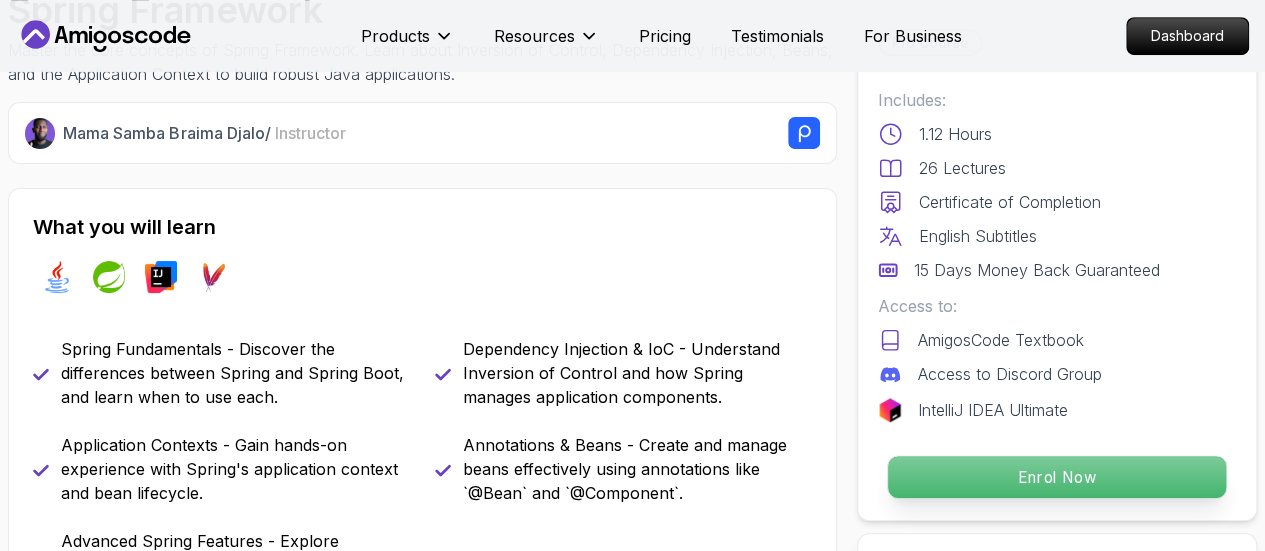 click on "Enrol Now" at bounding box center [1057, 477] 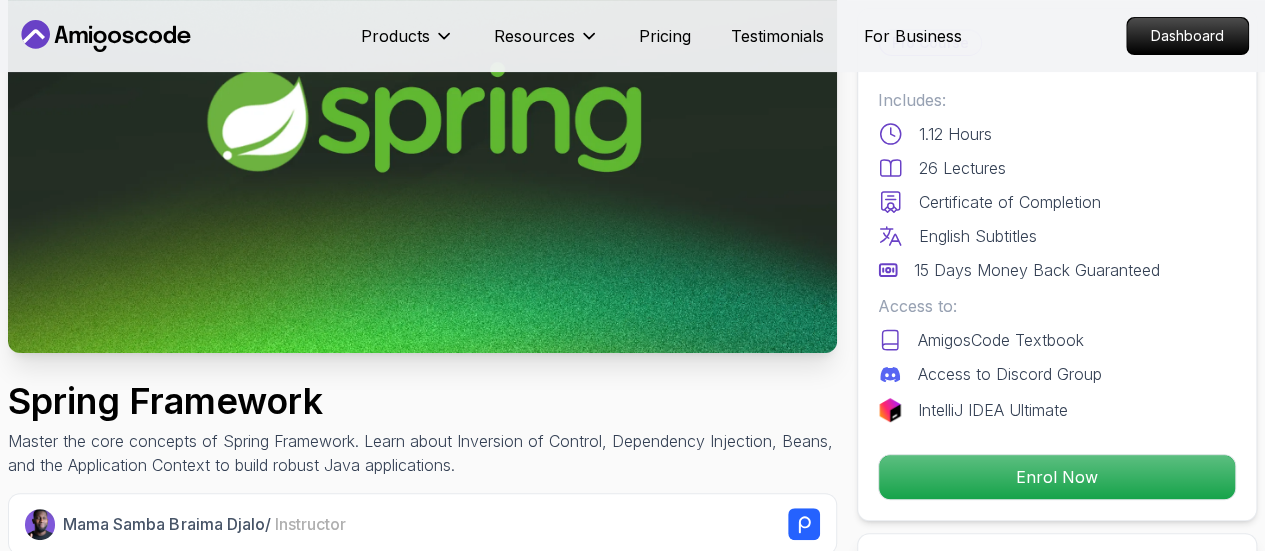 scroll, scrollTop: 0, scrollLeft: 0, axis: both 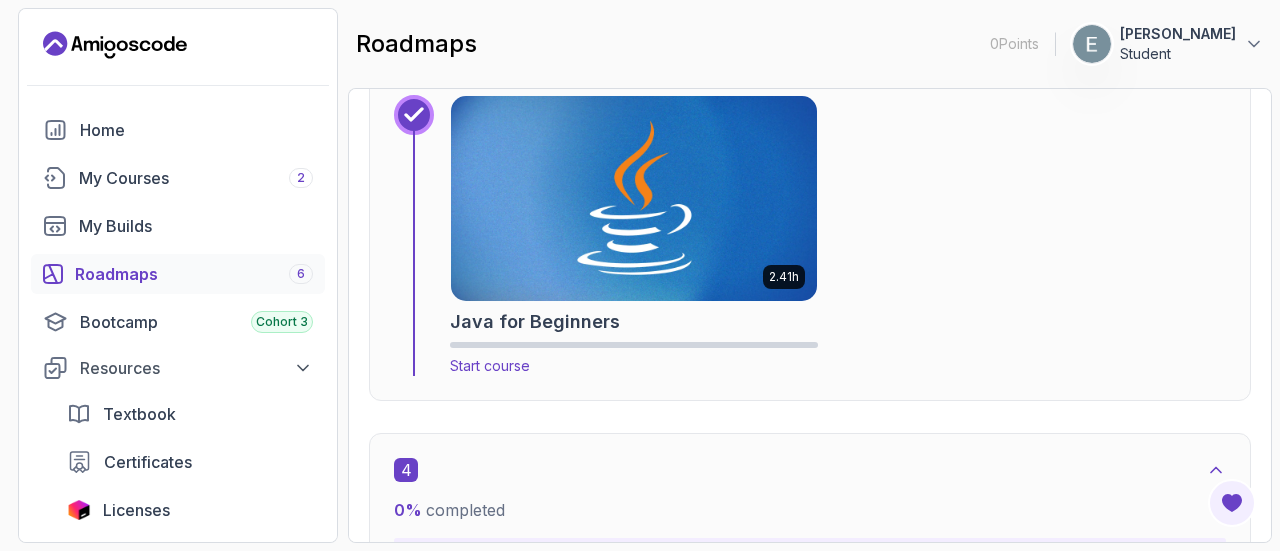 click on "Start course" at bounding box center [490, 365] 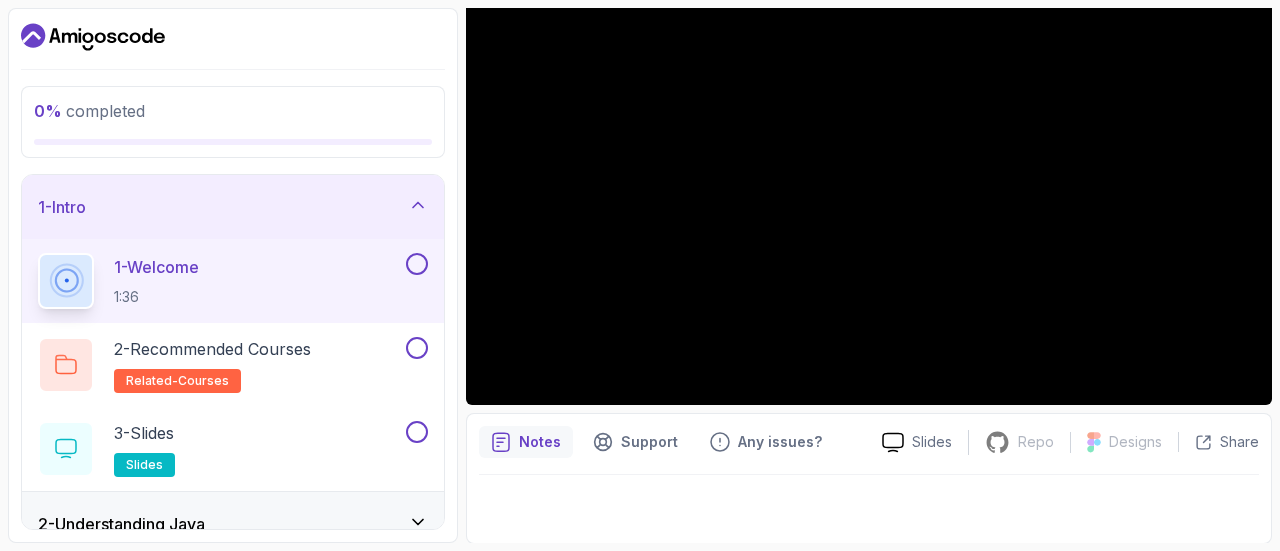 scroll, scrollTop: 226, scrollLeft: 0, axis: vertical 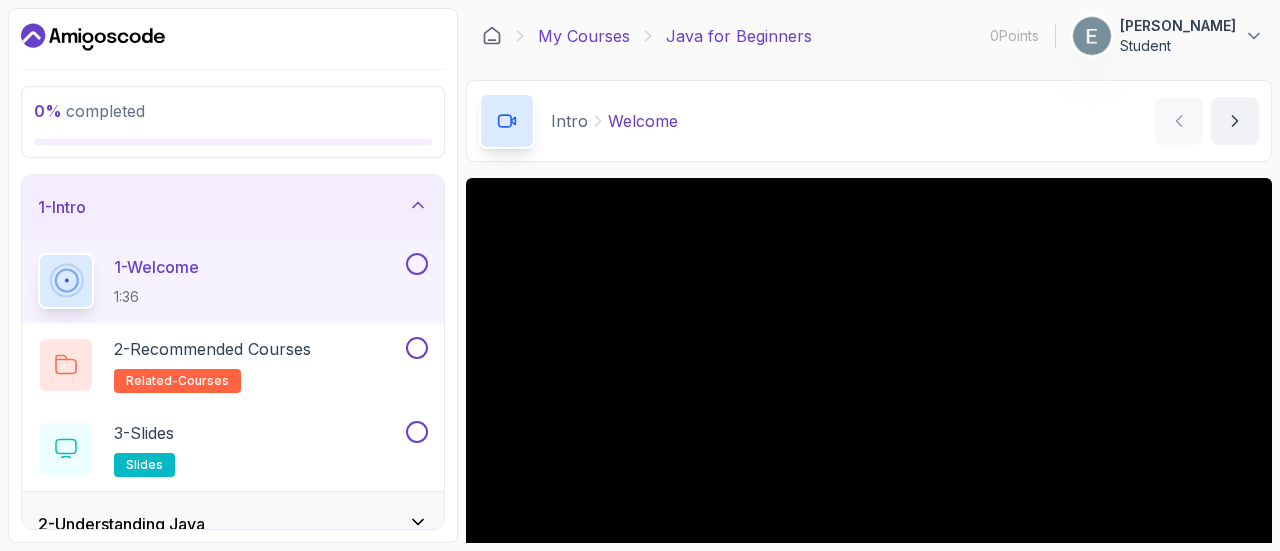 click on "My Courses" at bounding box center (584, 36) 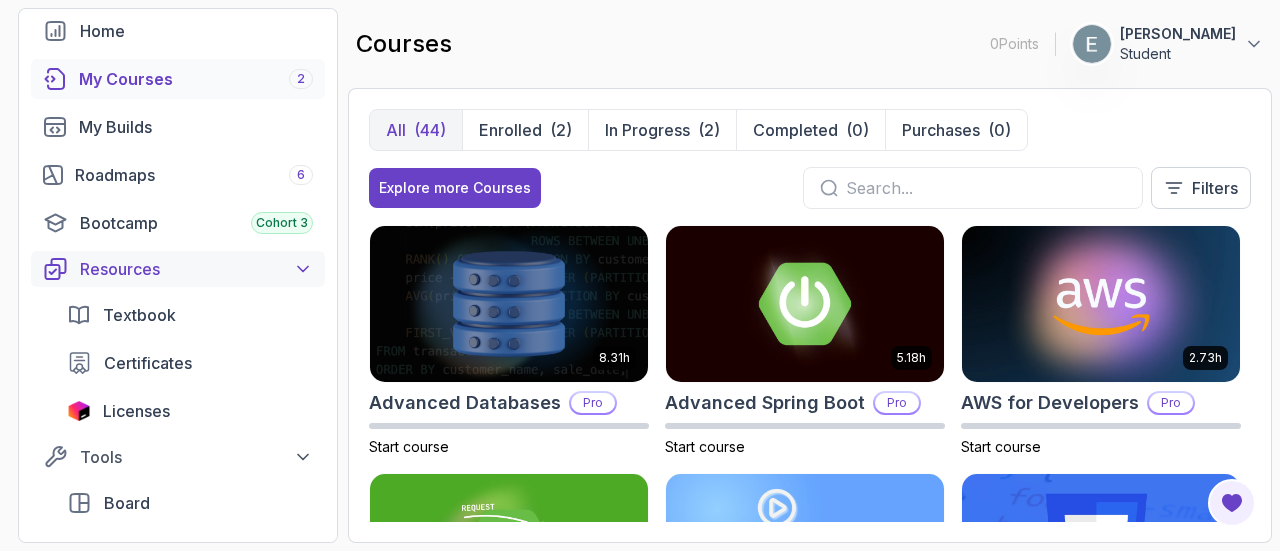 scroll, scrollTop: 98, scrollLeft: 0, axis: vertical 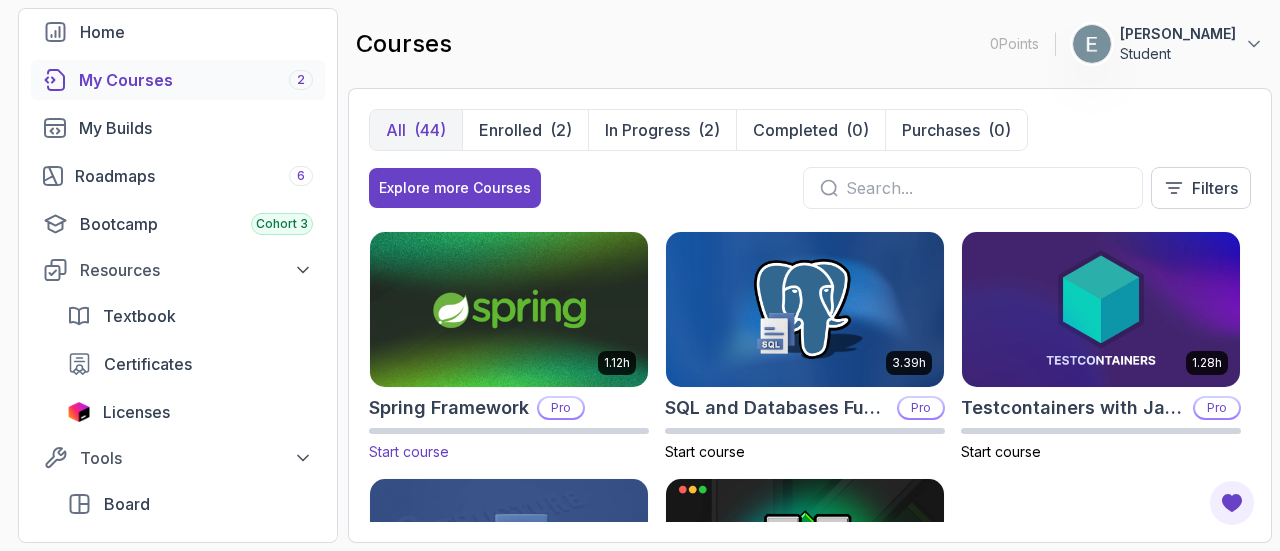 click at bounding box center (509, 309) 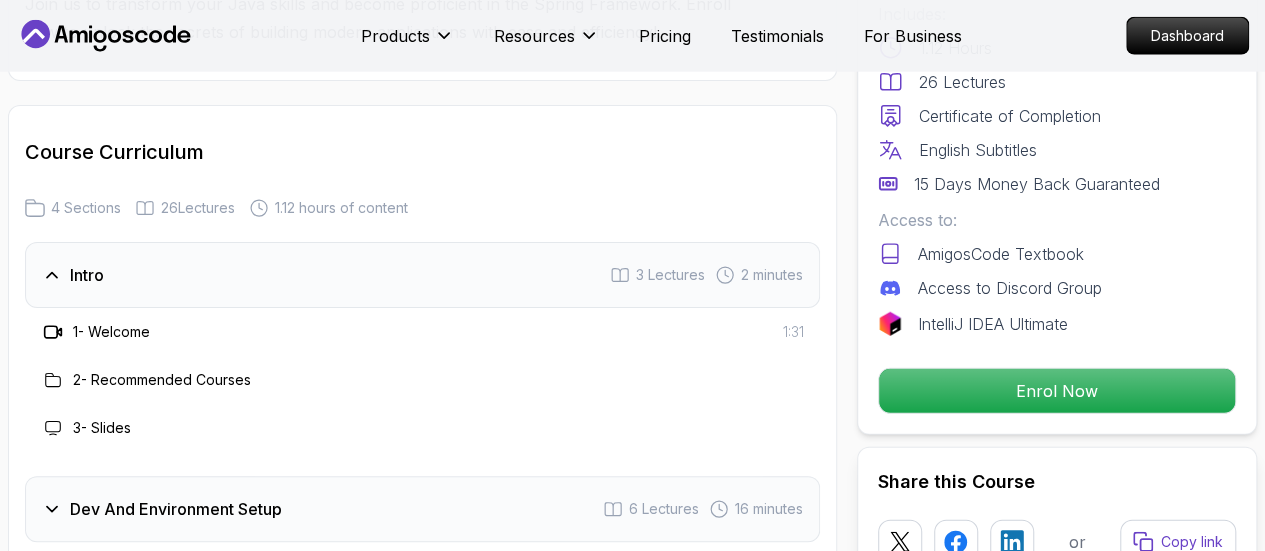 scroll, scrollTop: 2512, scrollLeft: 0, axis: vertical 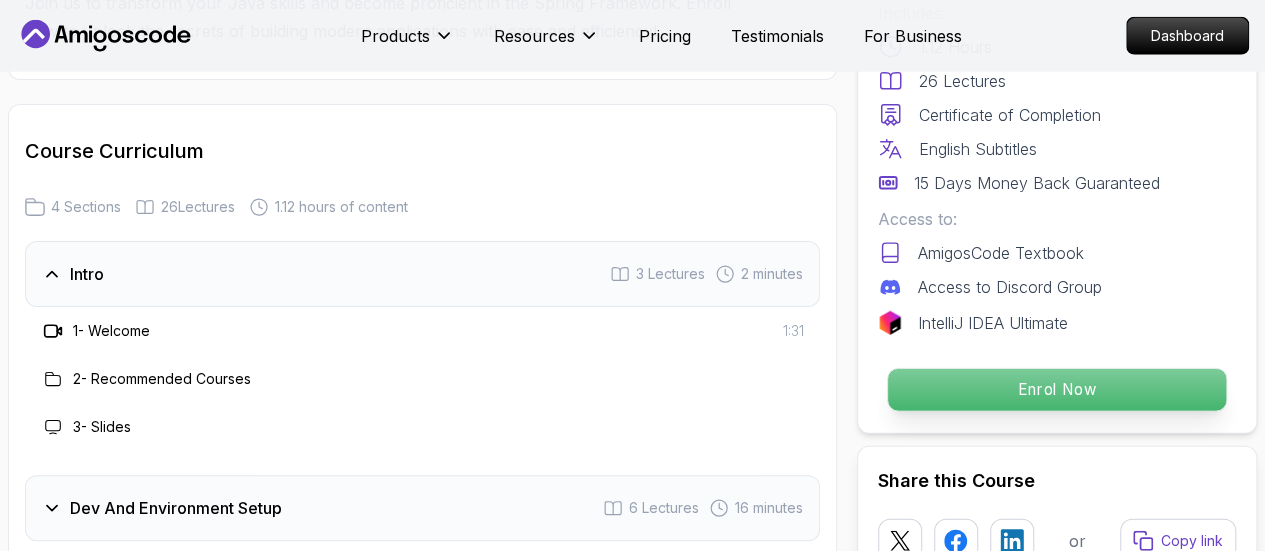 click on "Enrol Now" at bounding box center (1057, 390) 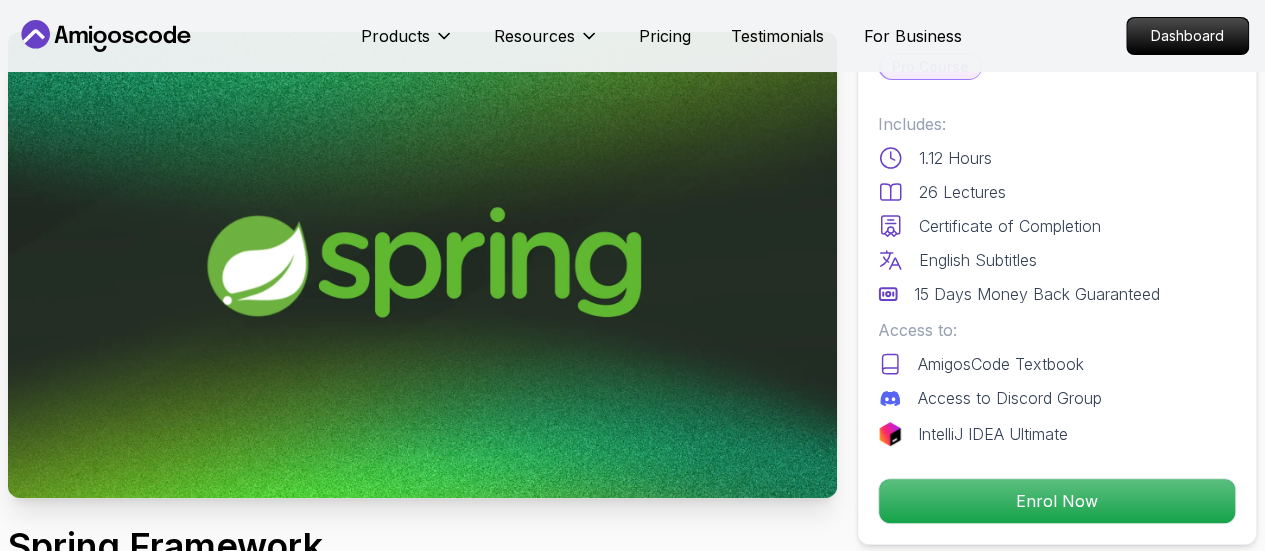 scroll, scrollTop: 0, scrollLeft: 0, axis: both 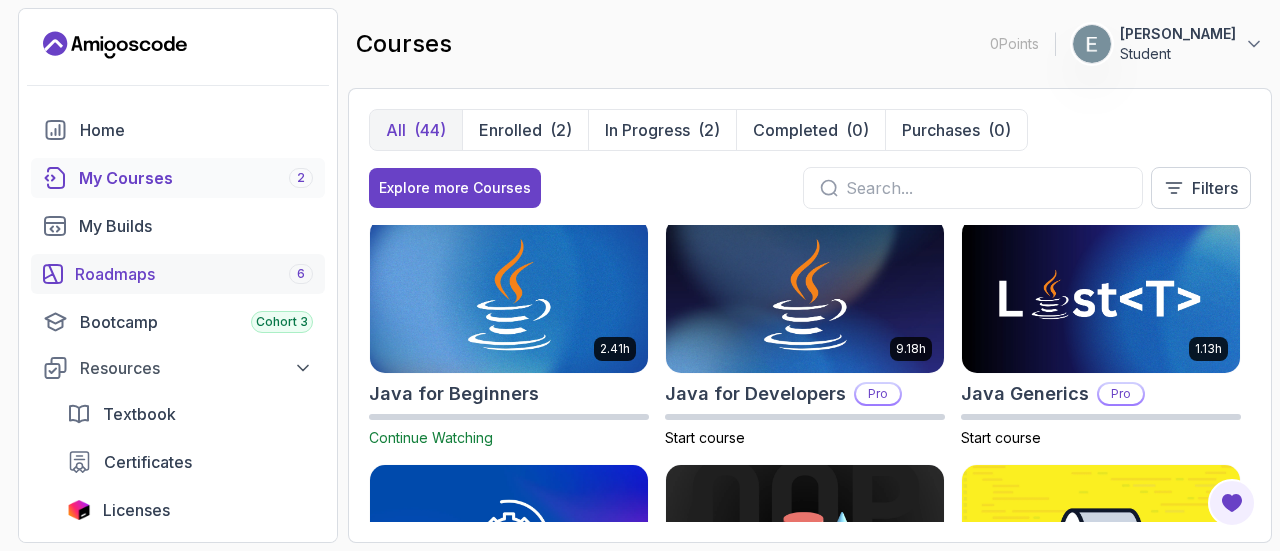 click on "Roadmaps 6" at bounding box center [194, 274] 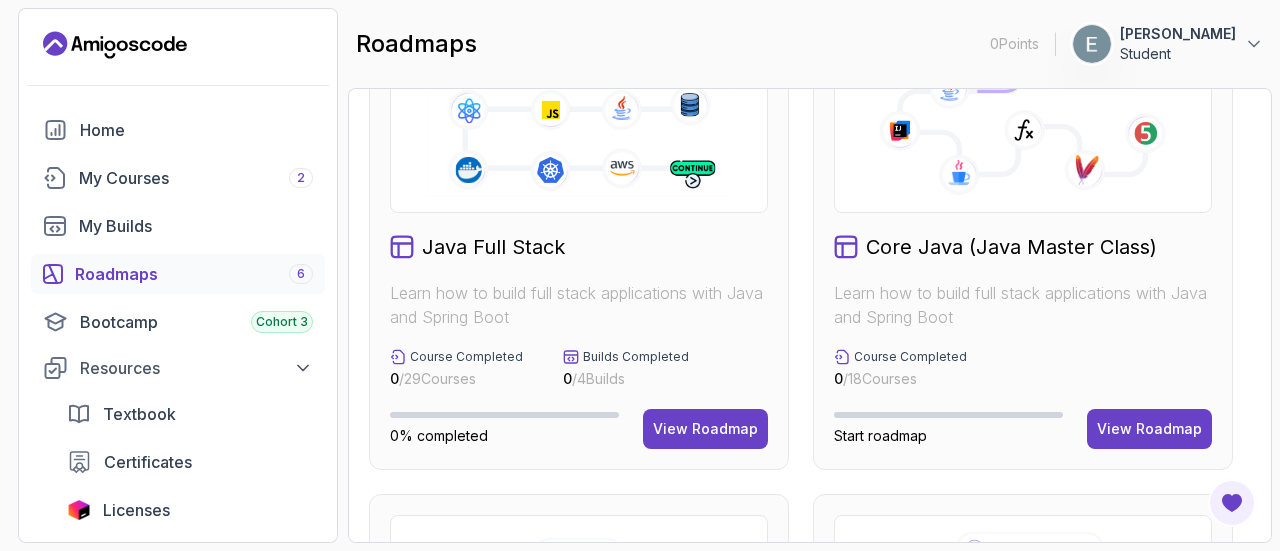 scroll, scrollTop: 618, scrollLeft: 0, axis: vertical 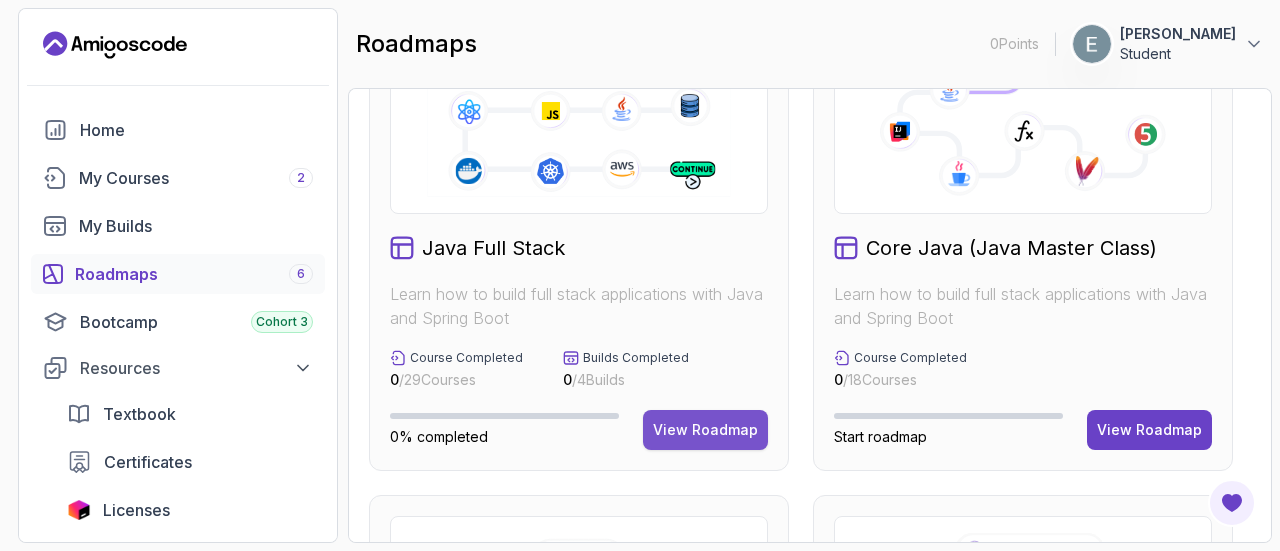 click on "View Roadmap" at bounding box center [705, 430] 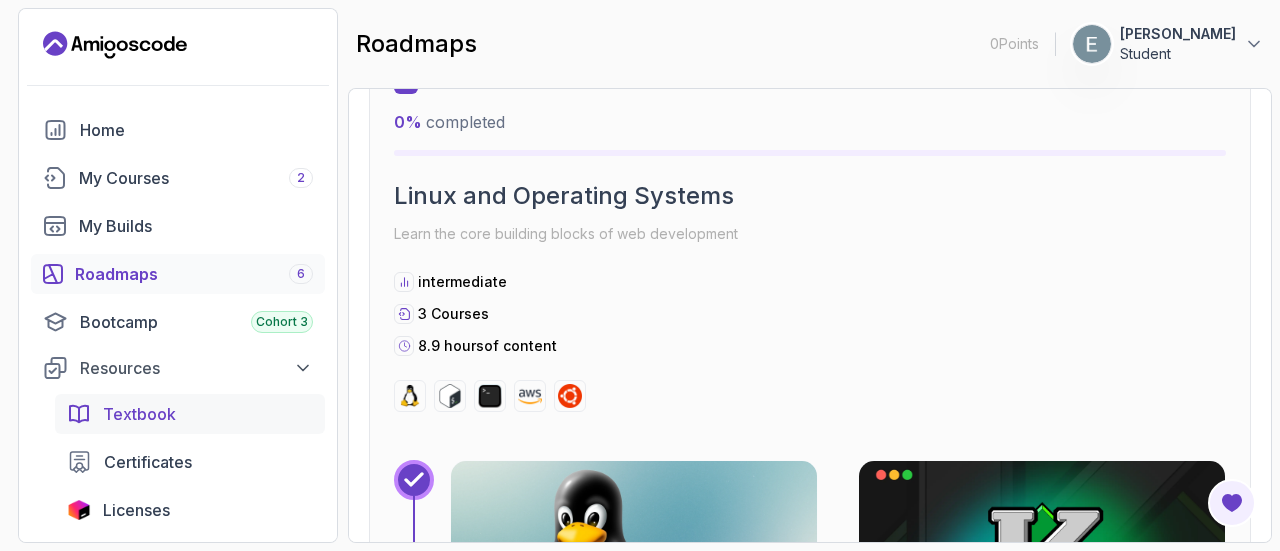 scroll, scrollTop: 20, scrollLeft: 0, axis: vertical 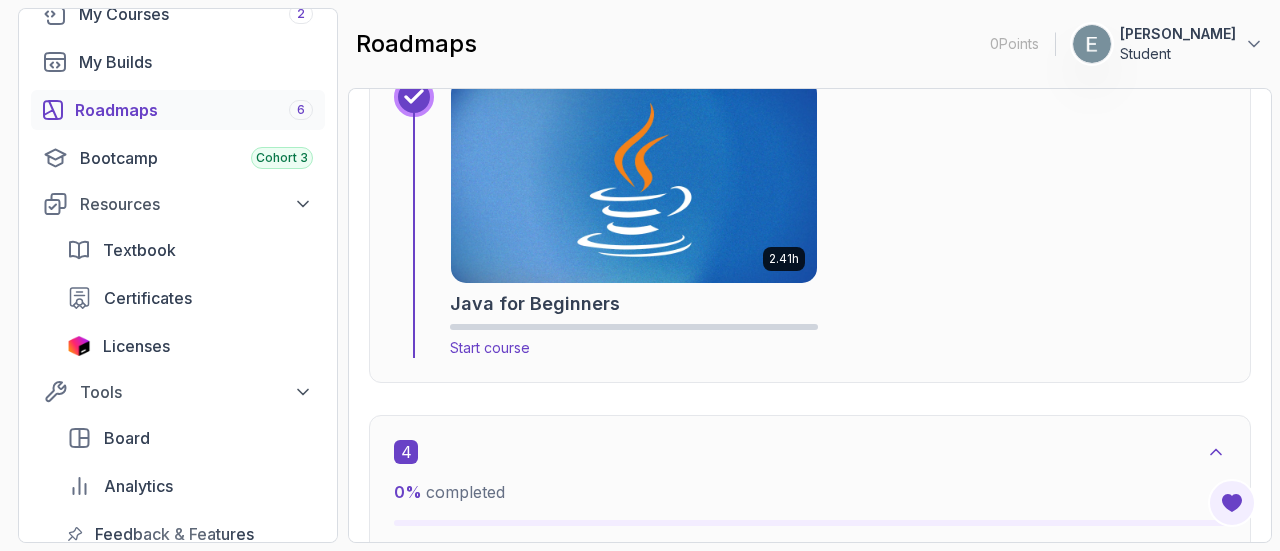 click at bounding box center [634, 180] 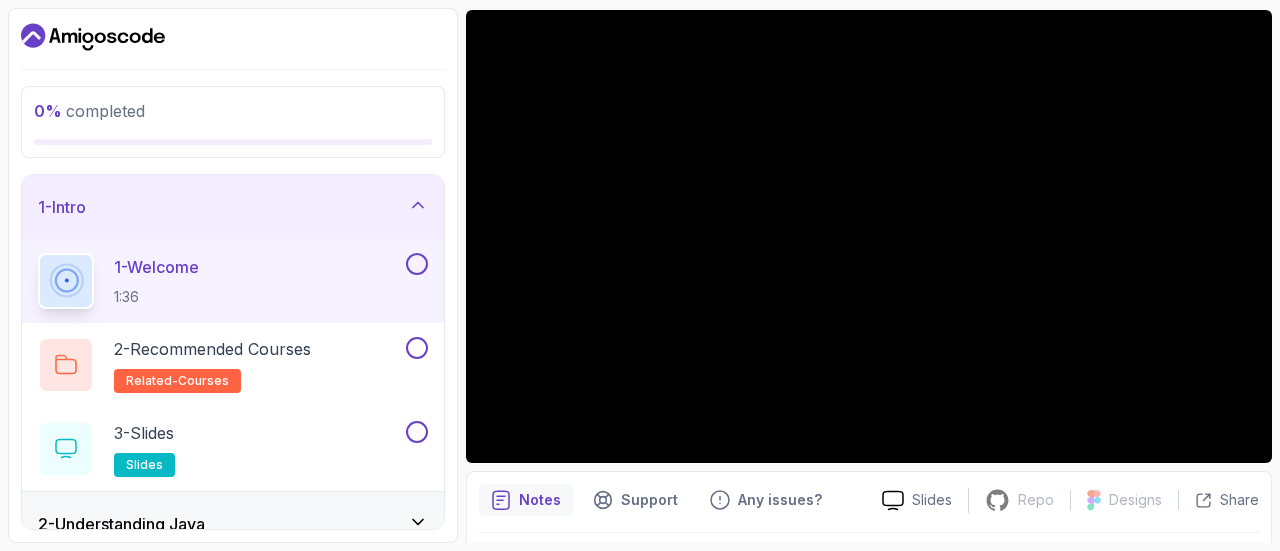 scroll, scrollTop: 0, scrollLeft: 0, axis: both 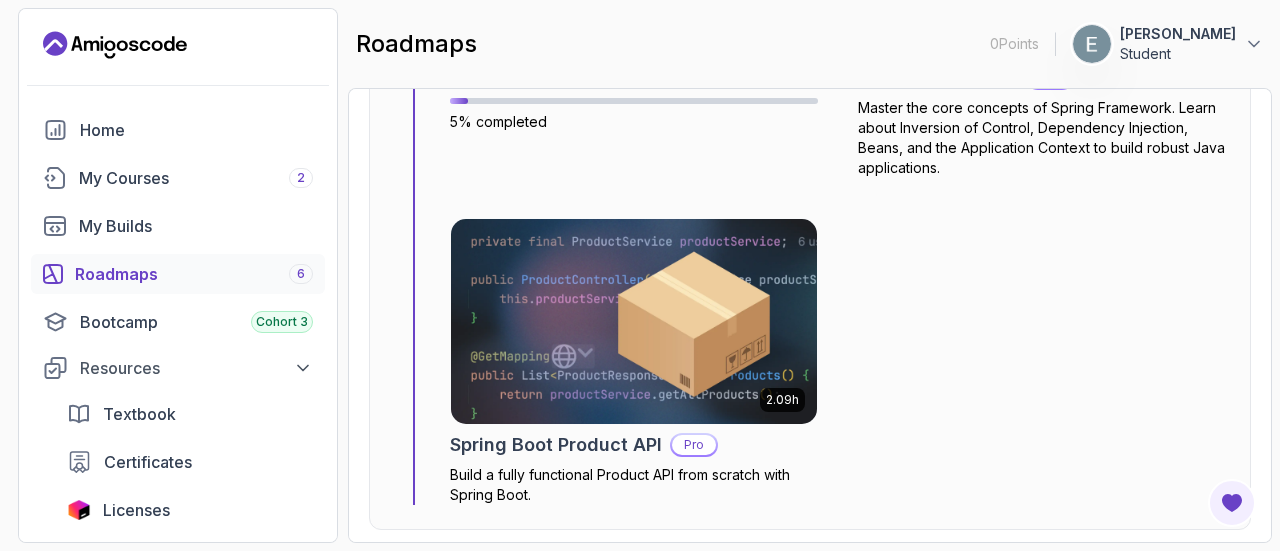 click at bounding box center (634, 321) 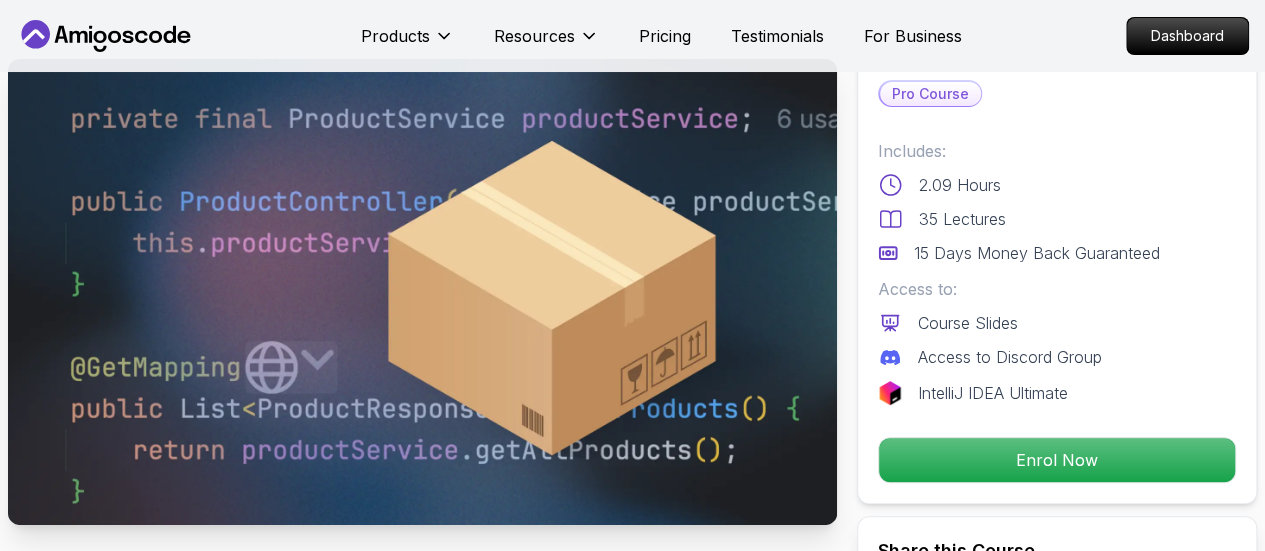 scroll, scrollTop: 87, scrollLeft: 0, axis: vertical 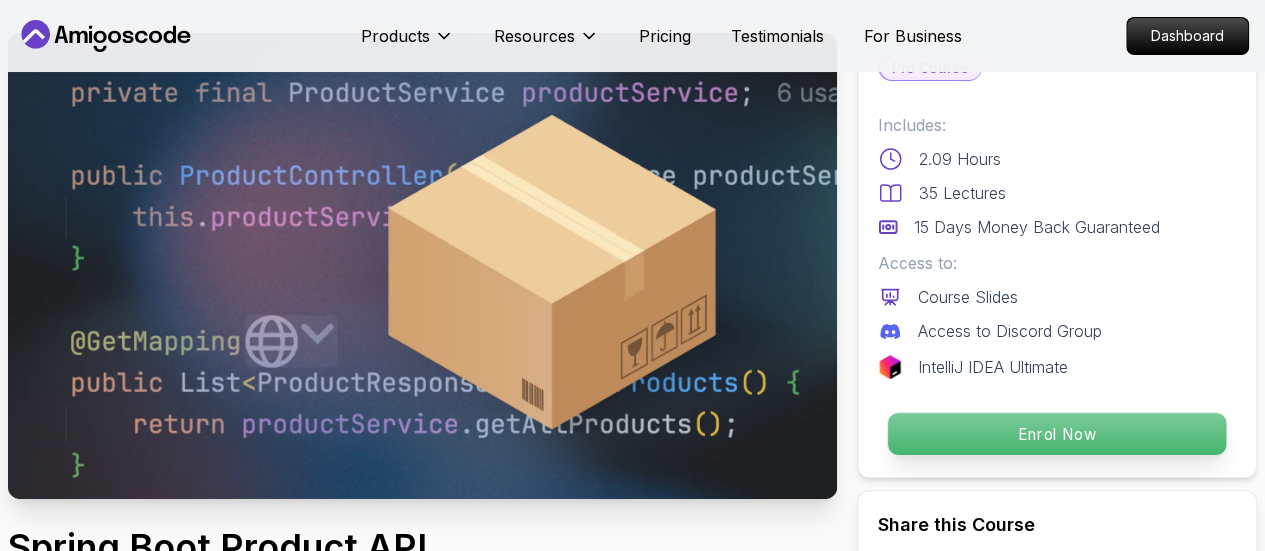 click on "Enrol Now" at bounding box center (1057, 434) 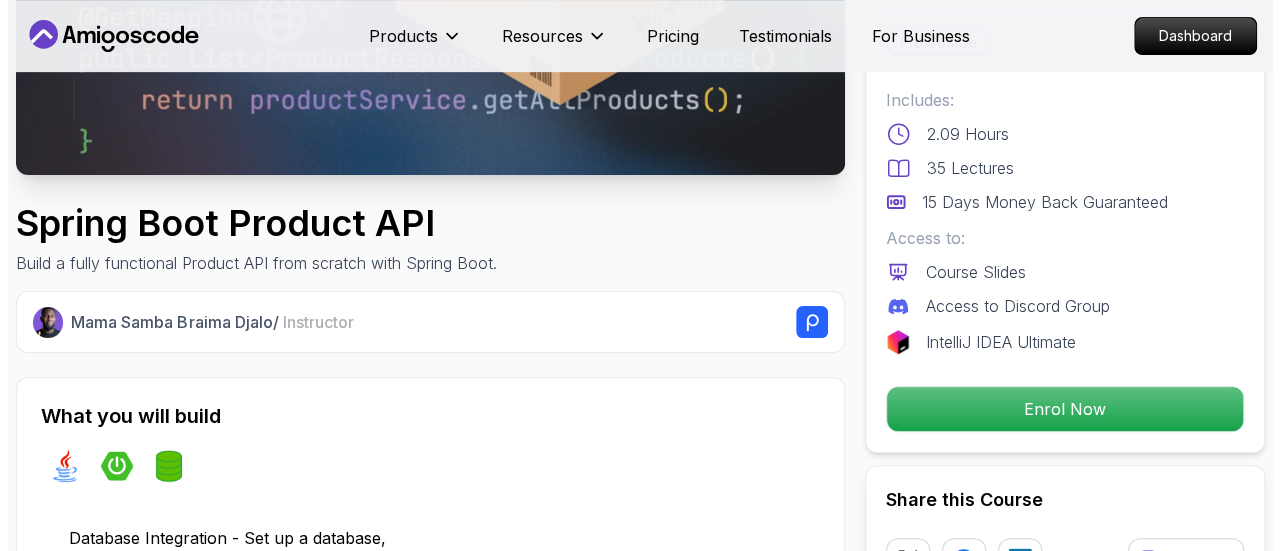 scroll, scrollTop: 0, scrollLeft: 0, axis: both 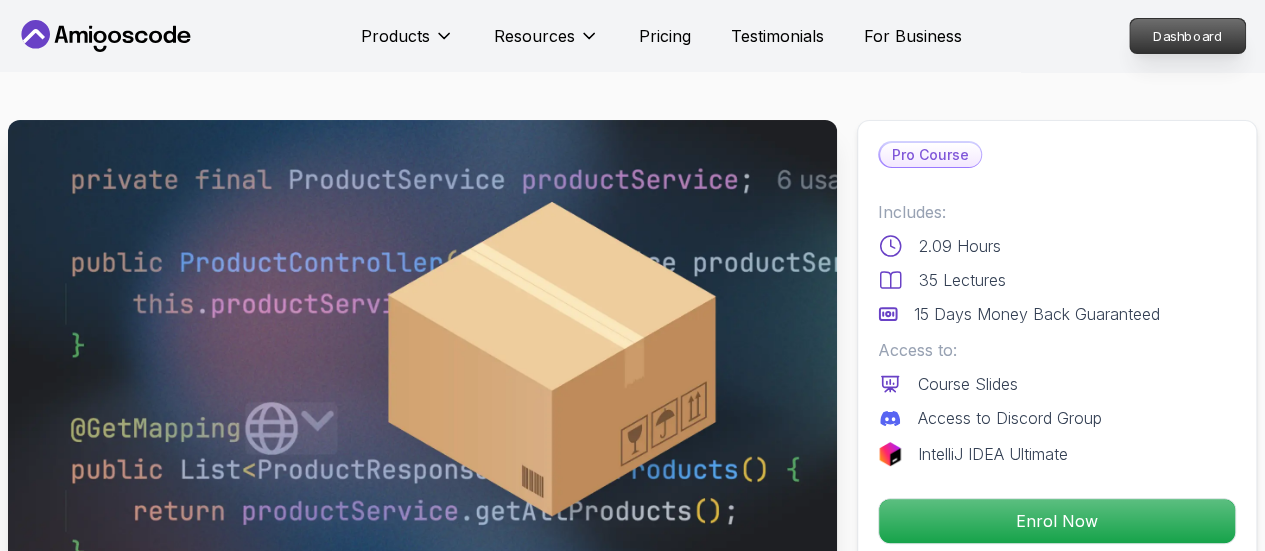 click on "Dashboard" at bounding box center [1187, 36] 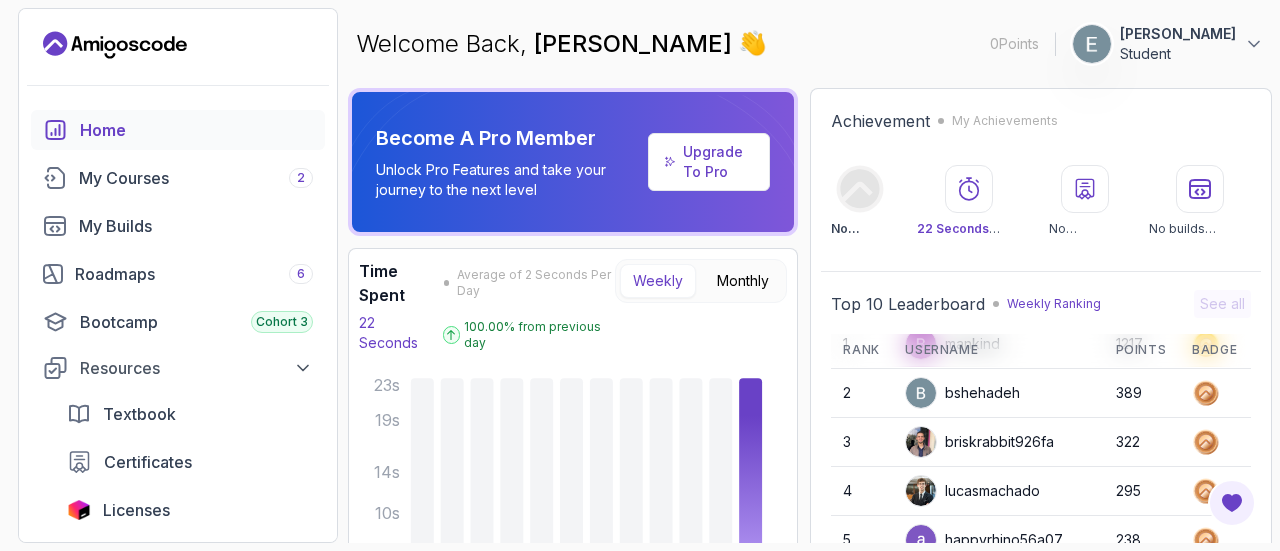 scroll, scrollTop: 34, scrollLeft: 0, axis: vertical 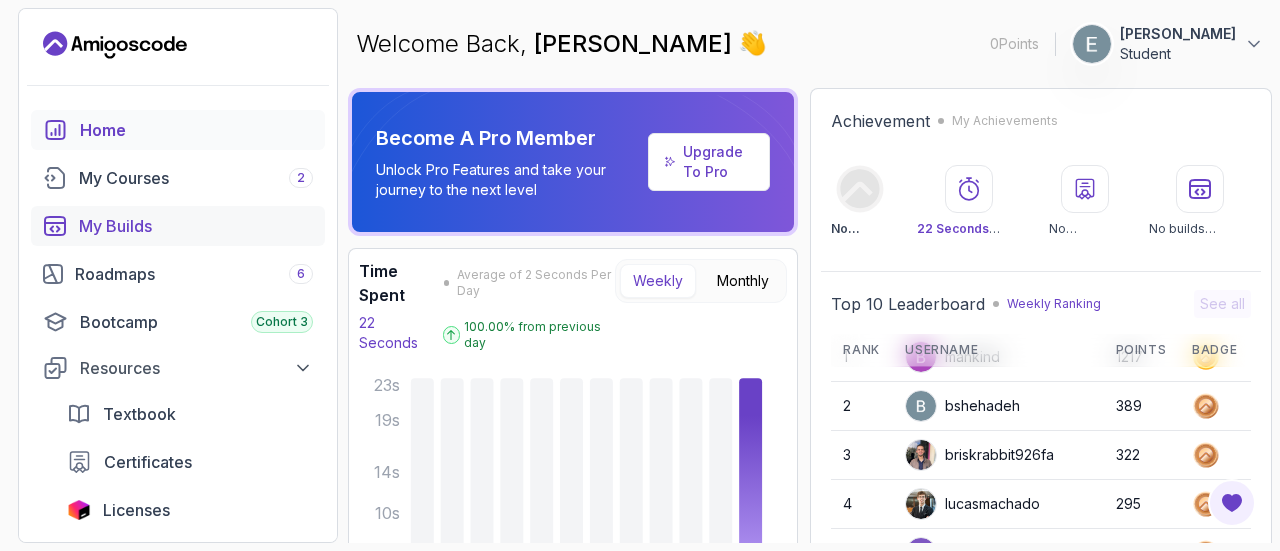 click on "My Builds" at bounding box center (196, 226) 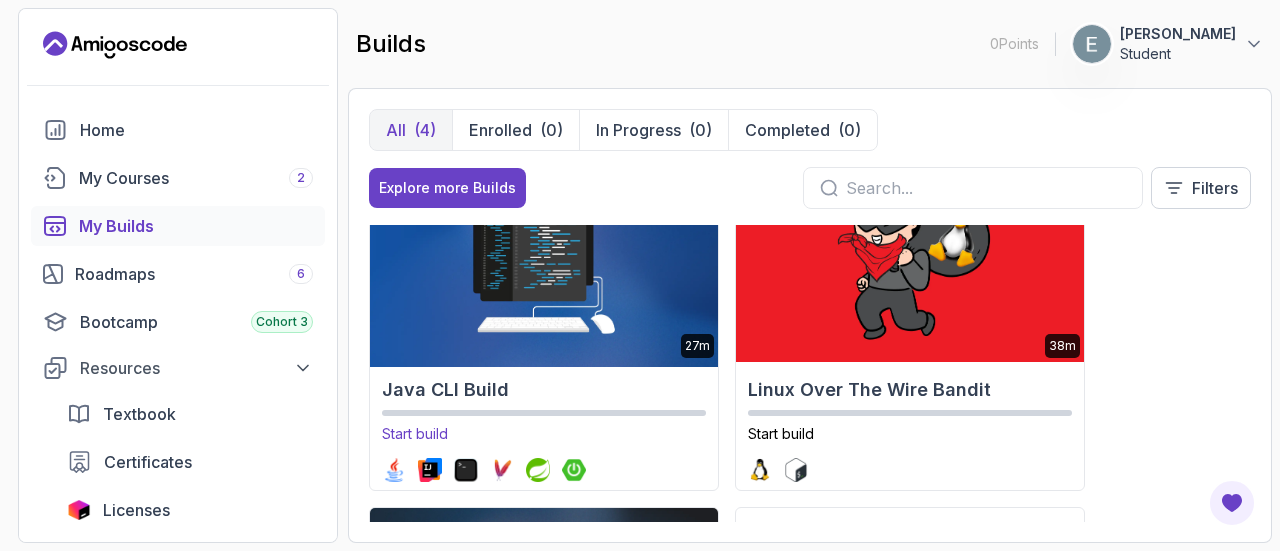 scroll, scrollTop: 0, scrollLeft: 0, axis: both 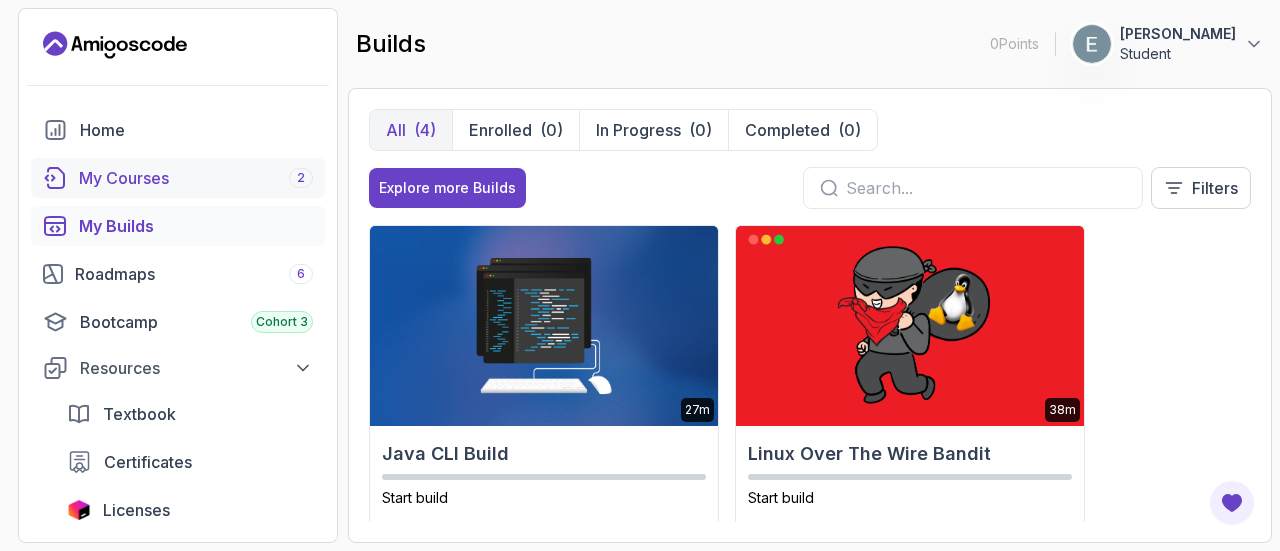 click on "My Courses 2" at bounding box center [196, 178] 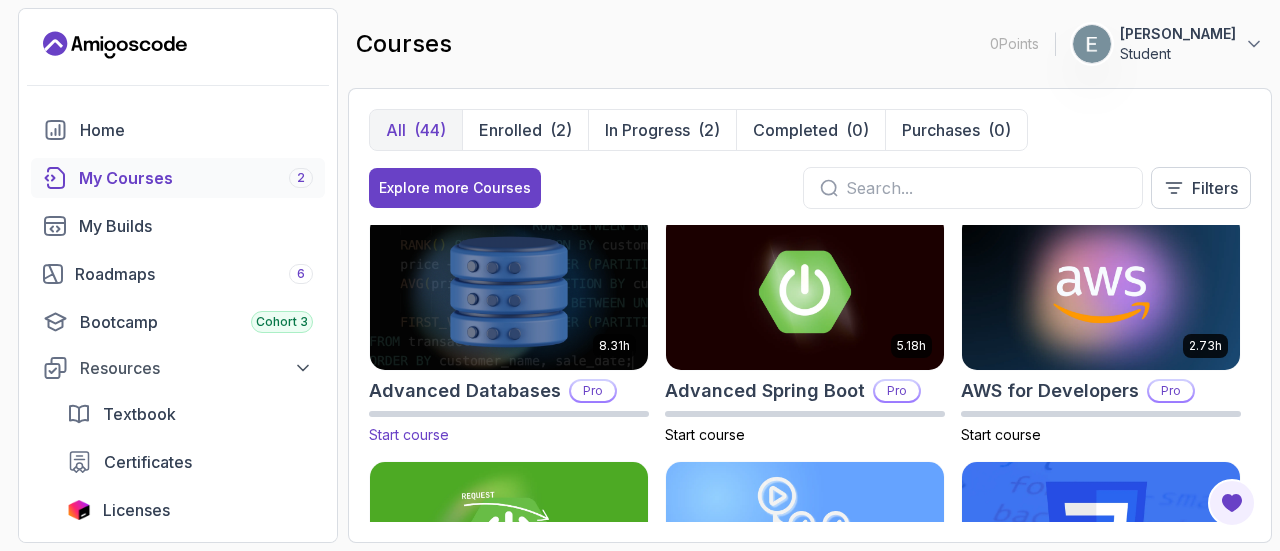 scroll, scrollTop: 11, scrollLeft: 0, axis: vertical 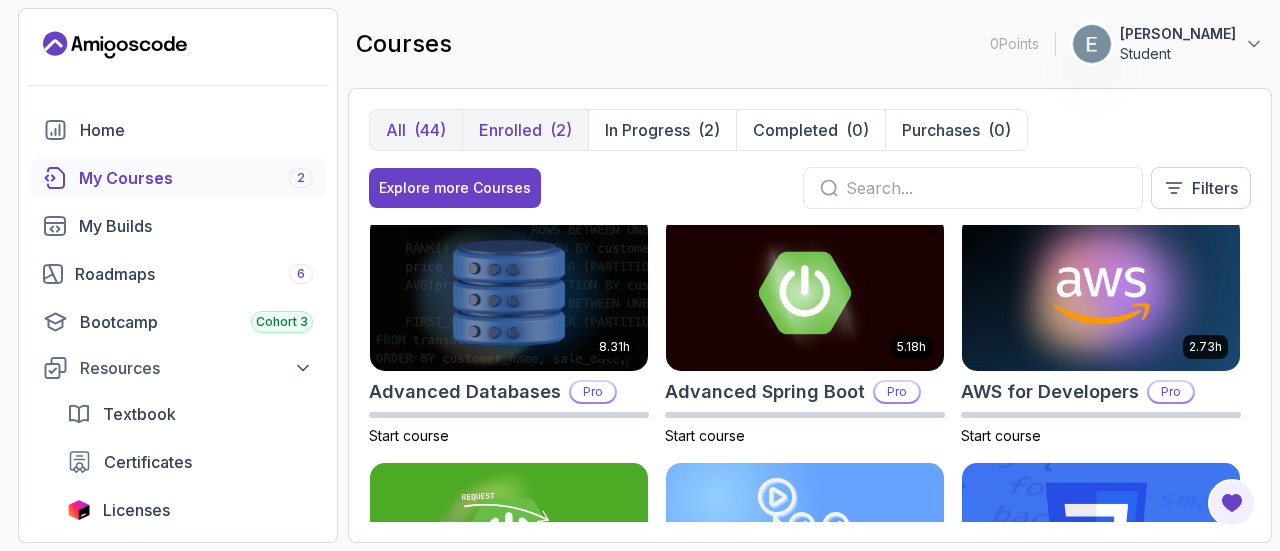 click on "Enrolled (2)" at bounding box center (525, 130) 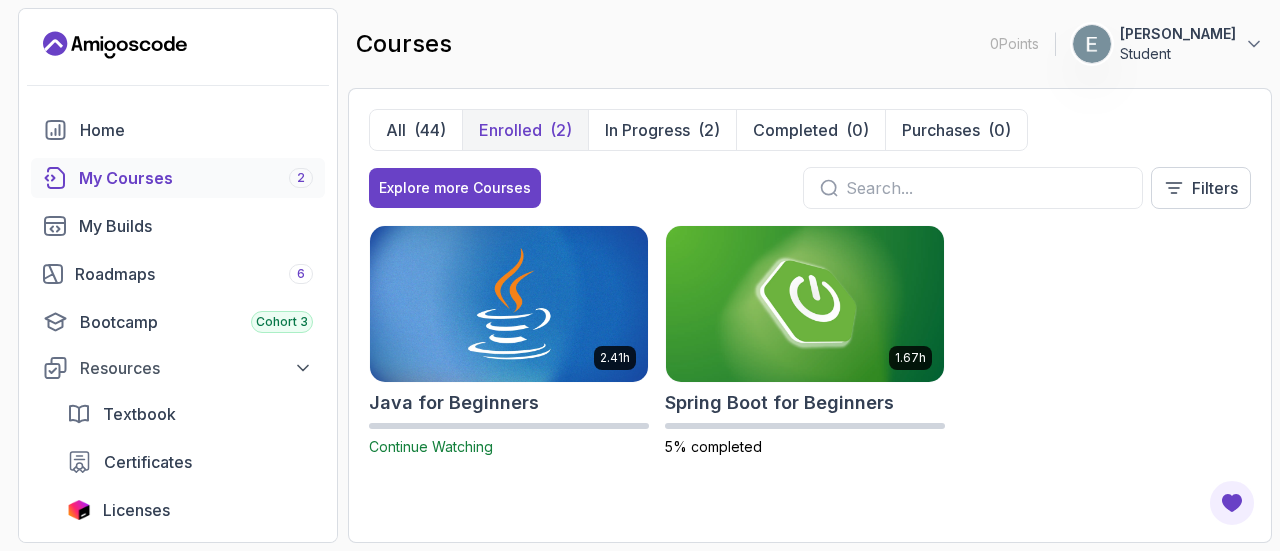 scroll, scrollTop: 0, scrollLeft: 0, axis: both 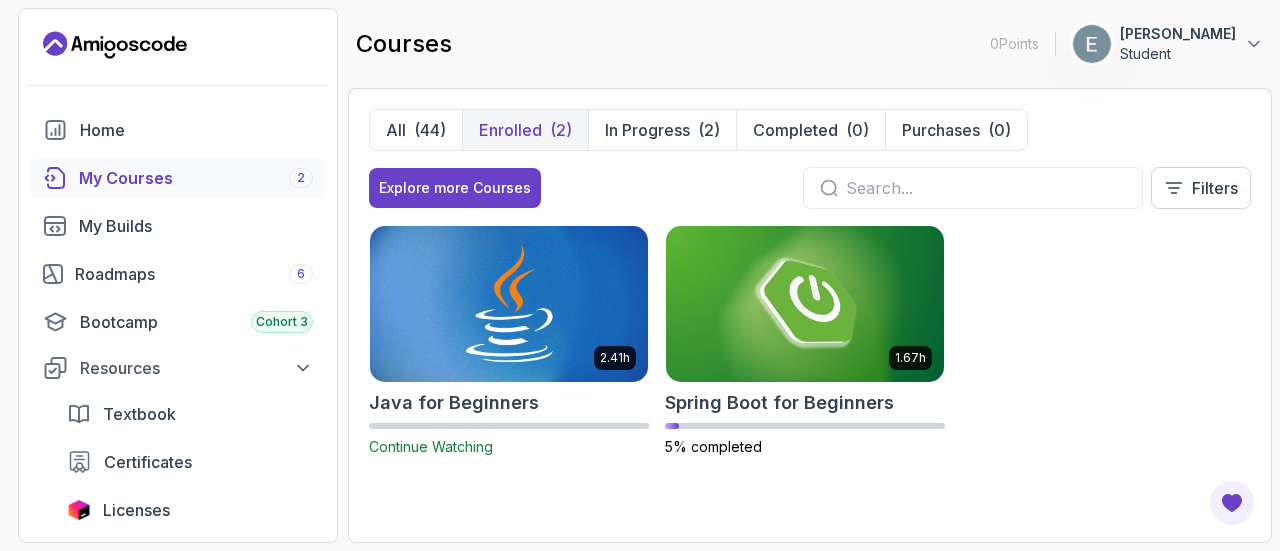 click at bounding box center (509, 303) 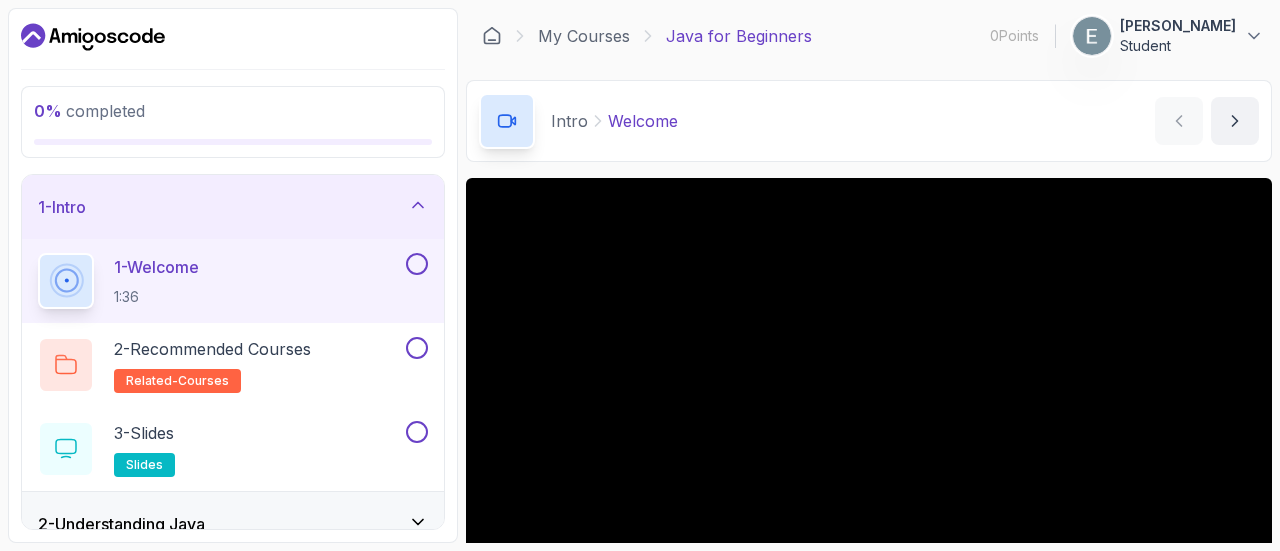 click at bounding box center (417, 264) 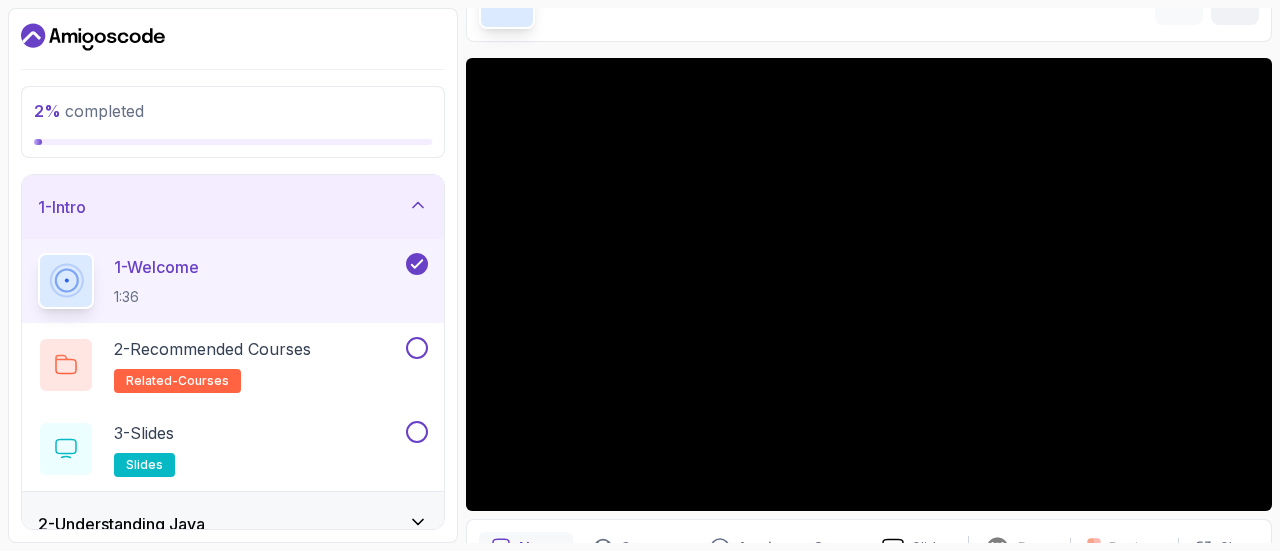 scroll, scrollTop: 119, scrollLeft: 0, axis: vertical 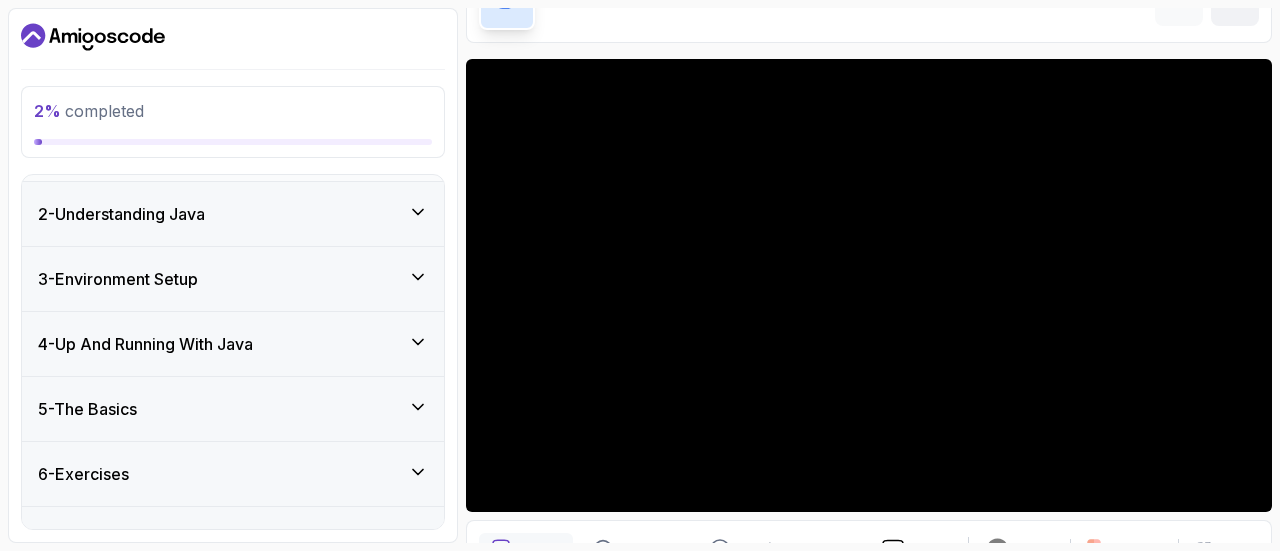 click on "5  -  The Basics" at bounding box center (233, 409) 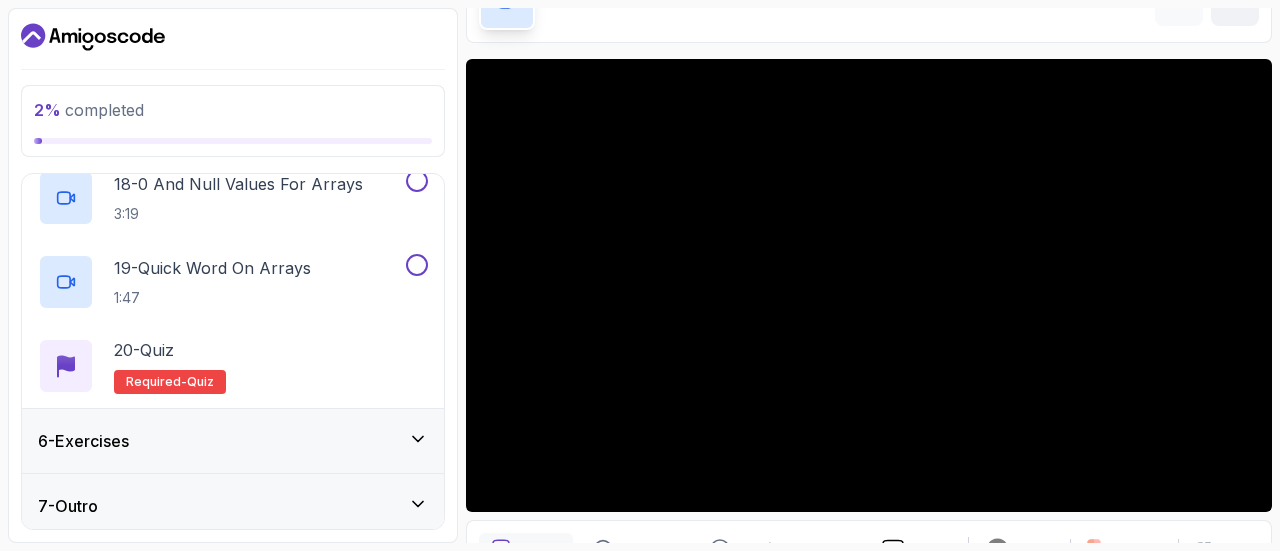 scroll, scrollTop: 1770, scrollLeft: 0, axis: vertical 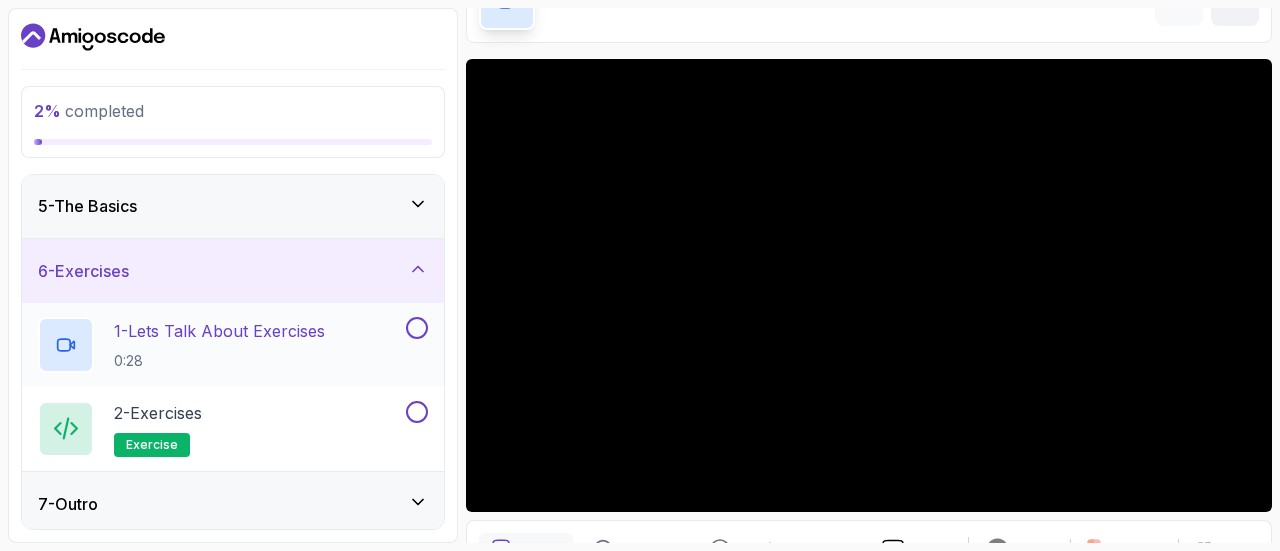 click on "7  -  Outro" at bounding box center (233, 504) 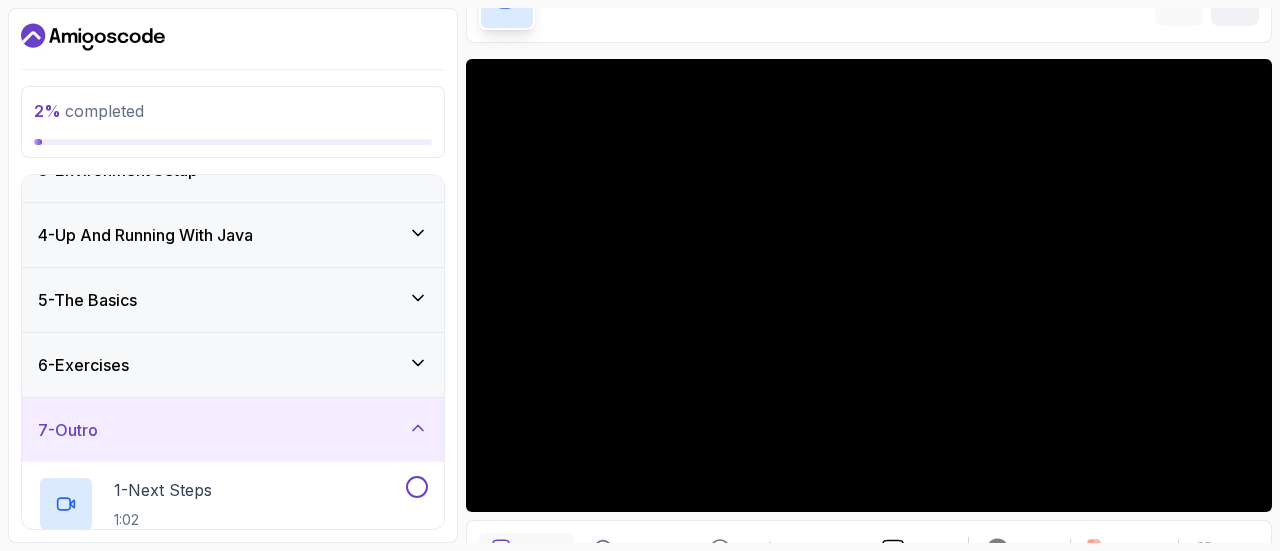 scroll, scrollTop: 0, scrollLeft: 0, axis: both 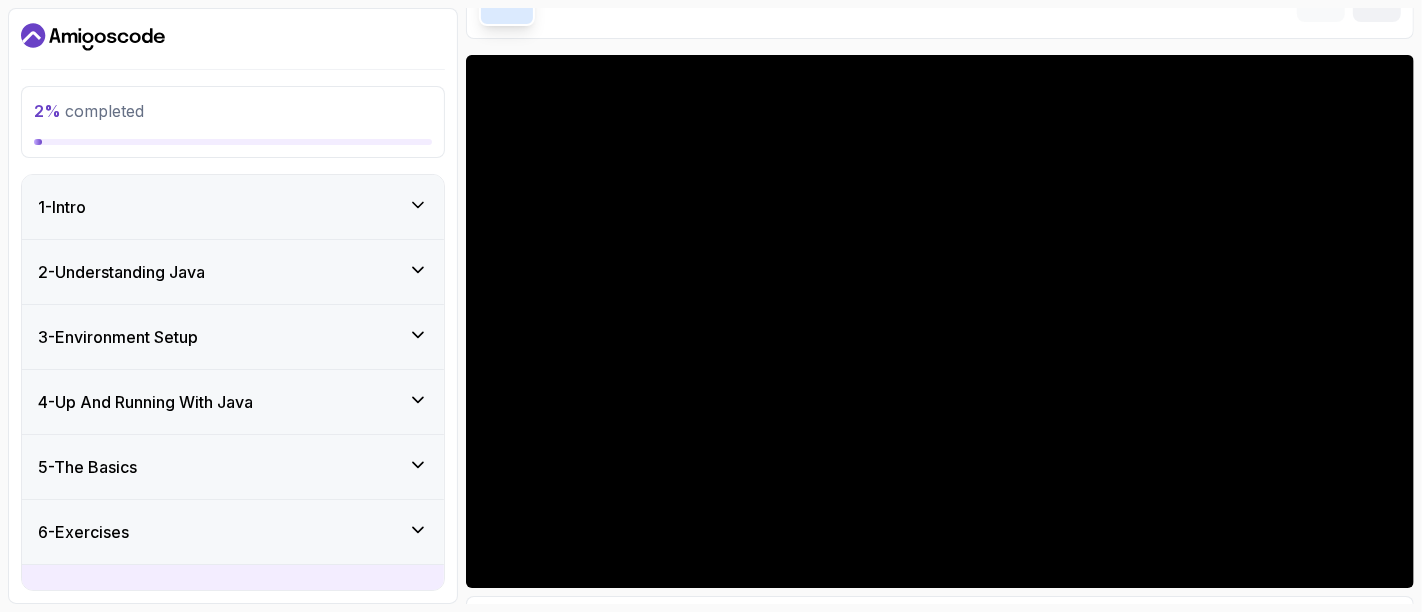 click on "1  -  Intro" at bounding box center [233, 207] 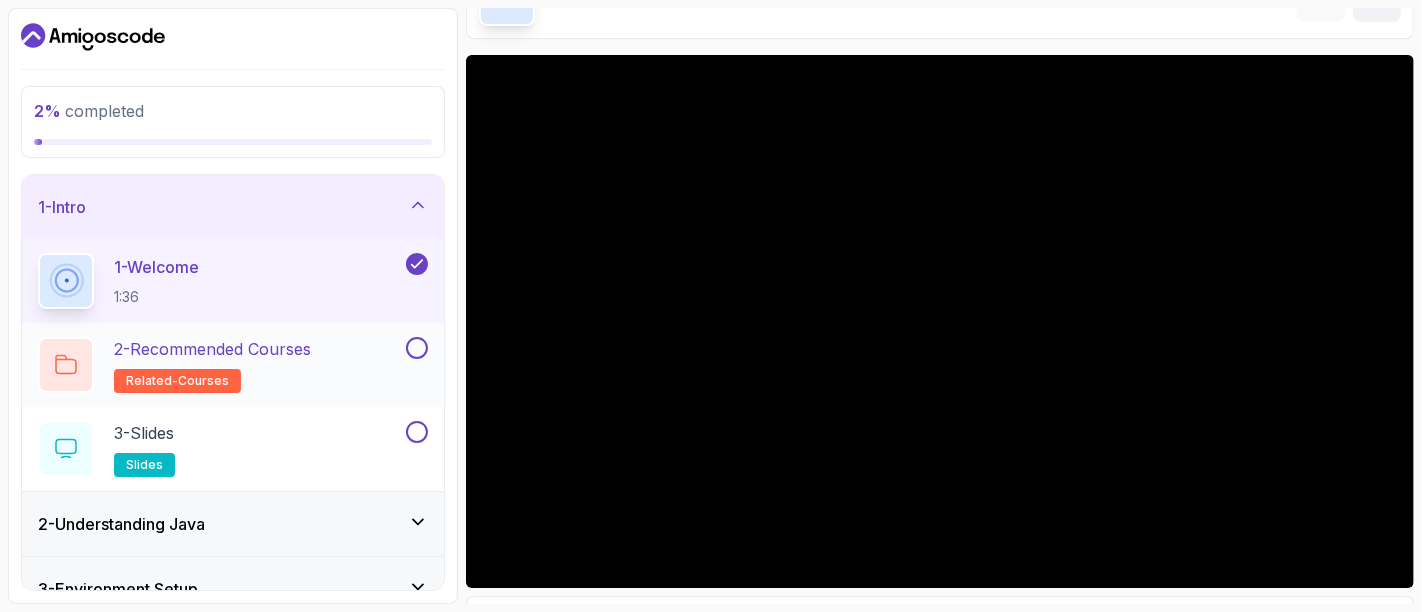 click on "2  -  Recommended Courses related-courses" at bounding box center (220, 365) 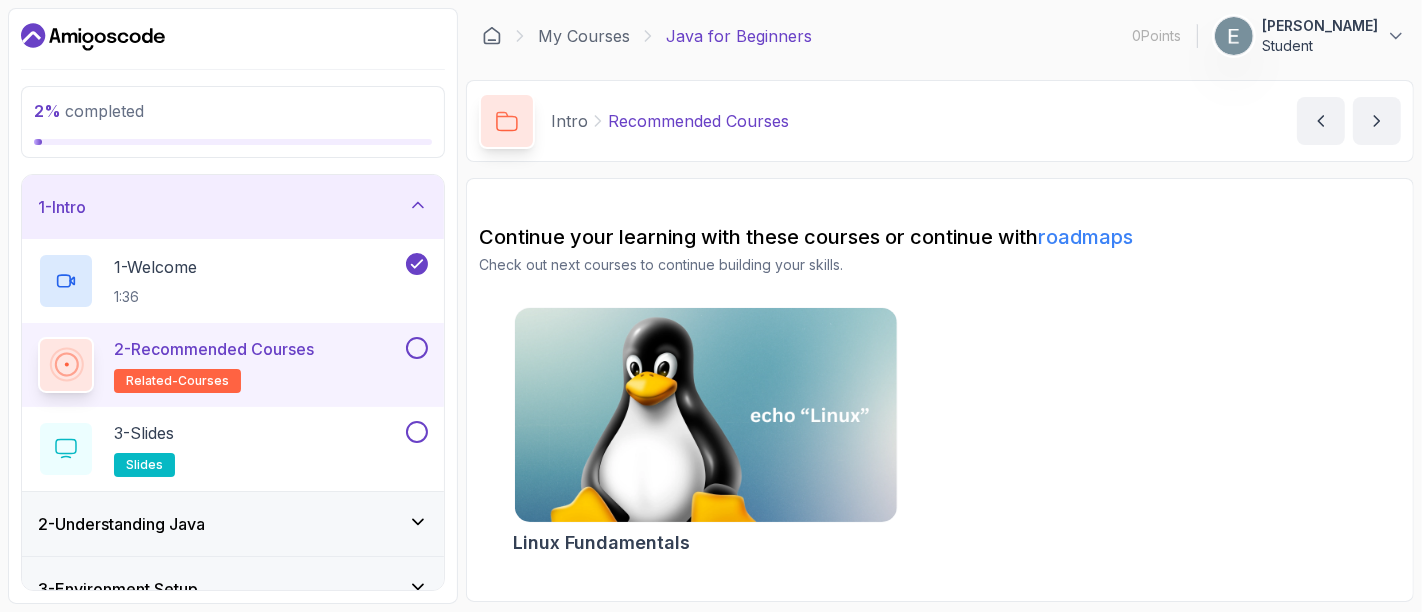 scroll, scrollTop: 0, scrollLeft: 0, axis: both 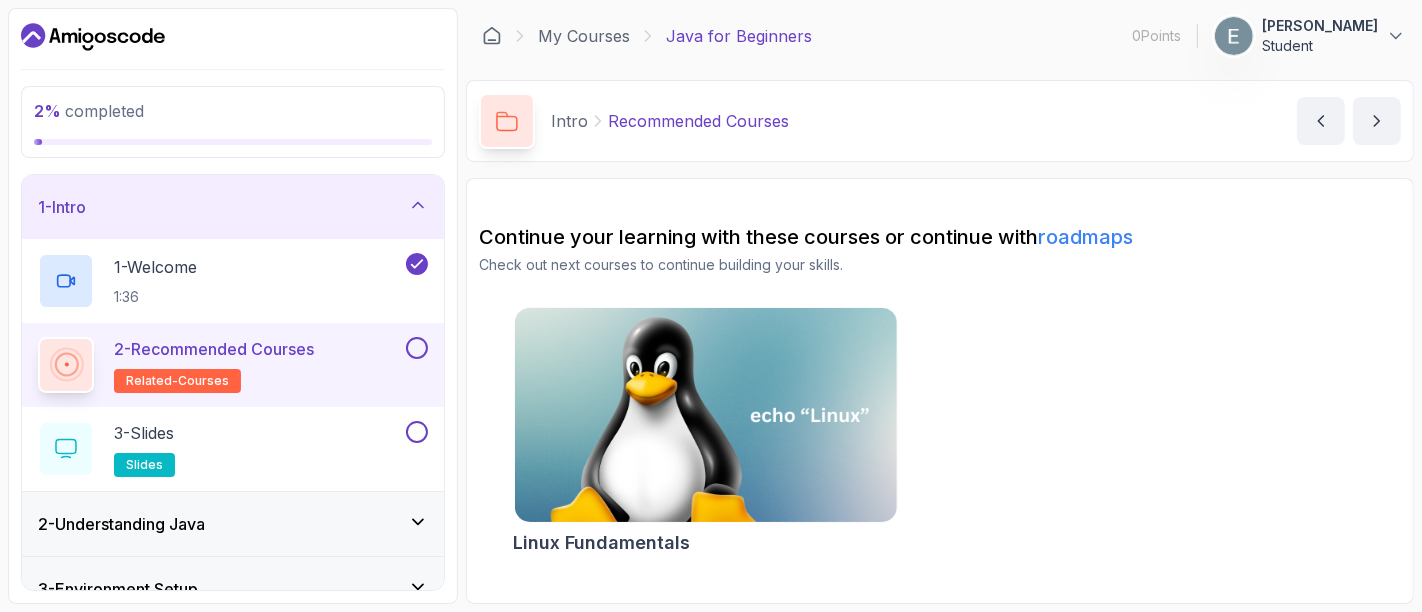click on "2  -  Recommended Courses related-courses" at bounding box center (220, 365) 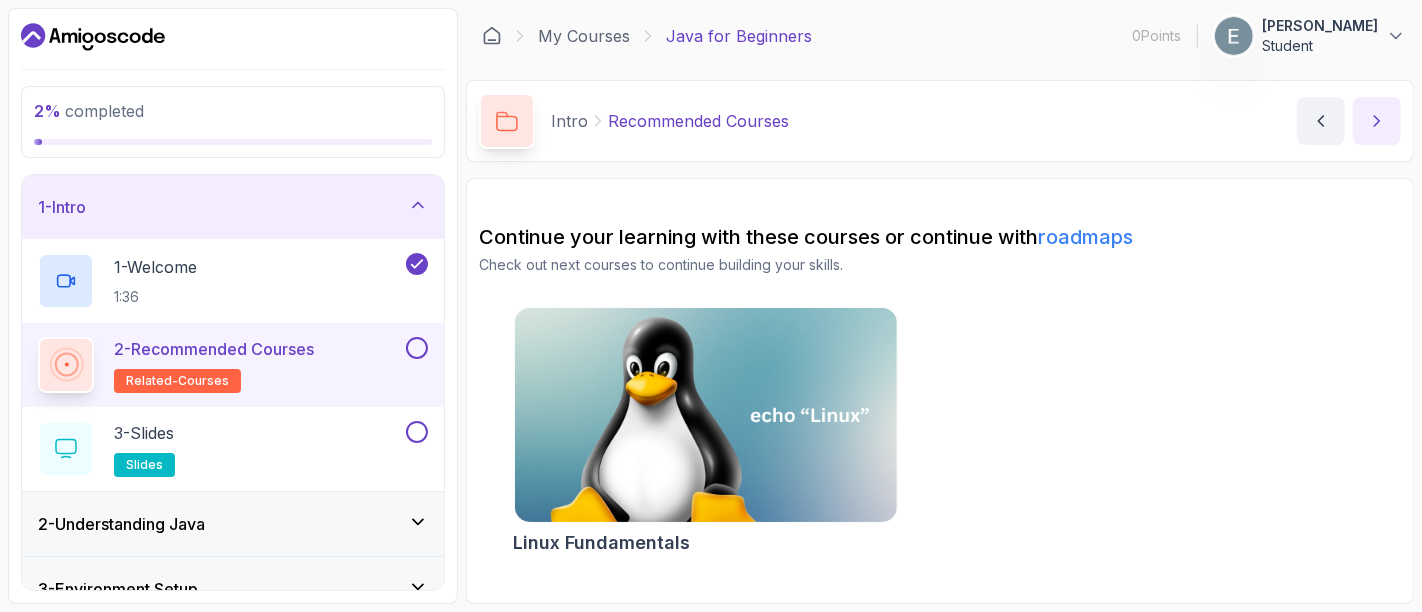 click 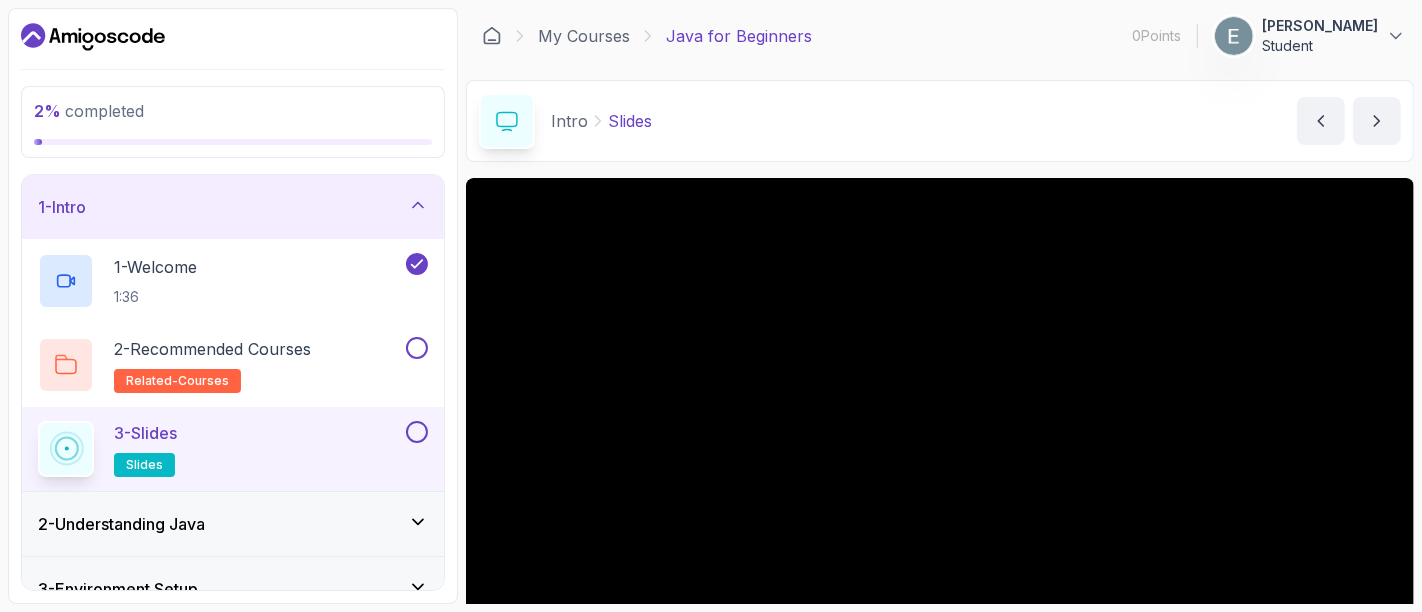click on "1  -  Intro" at bounding box center (233, 207) 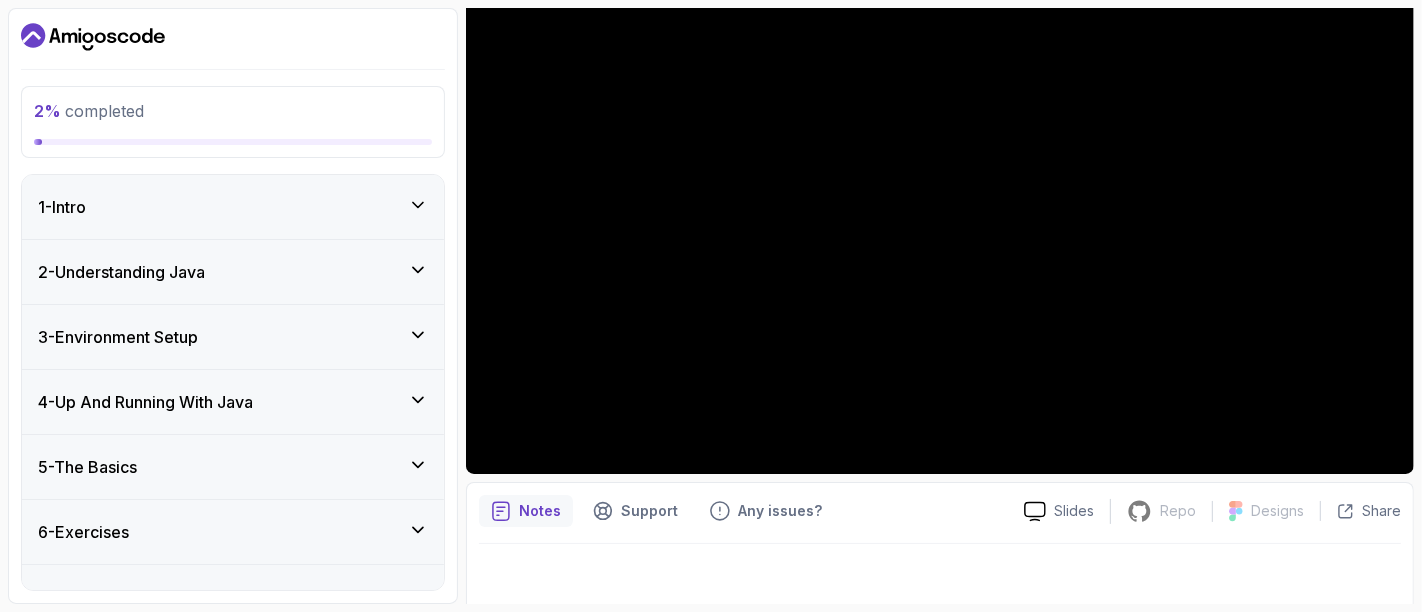 scroll, scrollTop: 0, scrollLeft: 0, axis: both 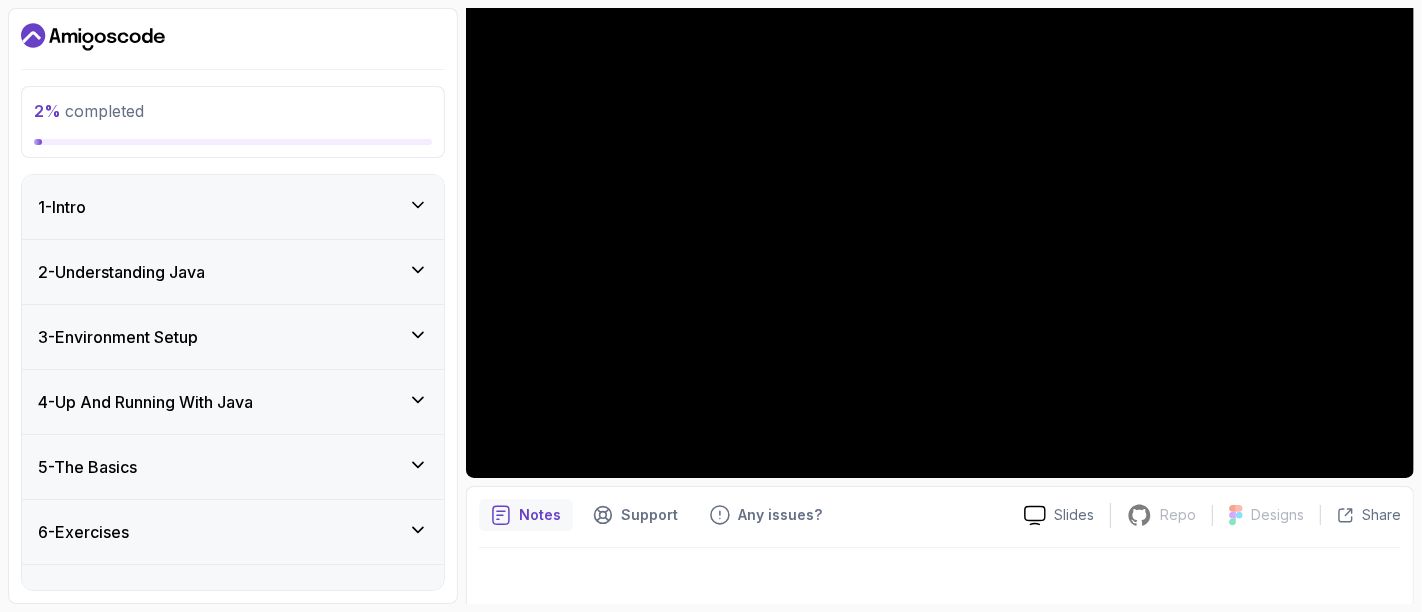 type 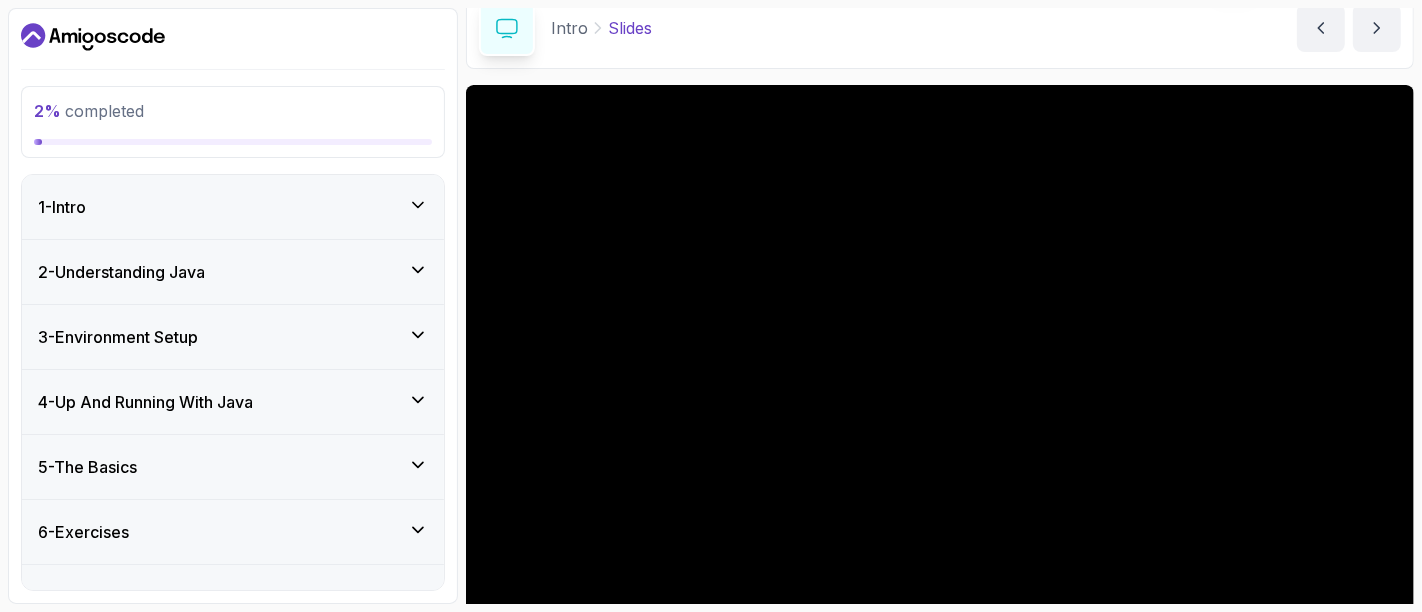 scroll, scrollTop: 85, scrollLeft: 0, axis: vertical 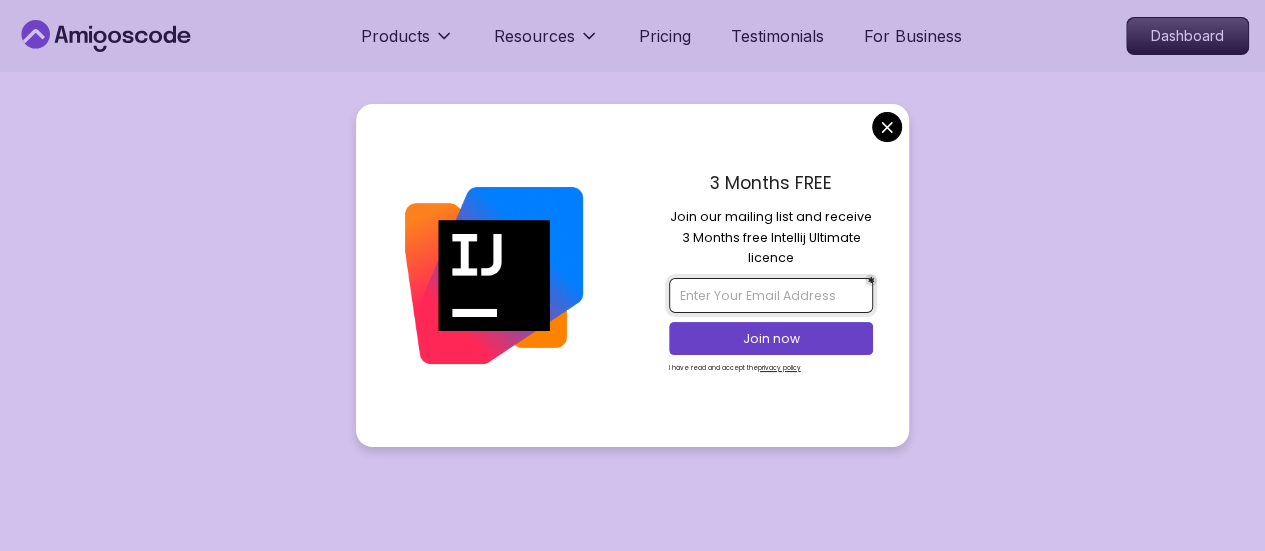 click at bounding box center (771, 295) 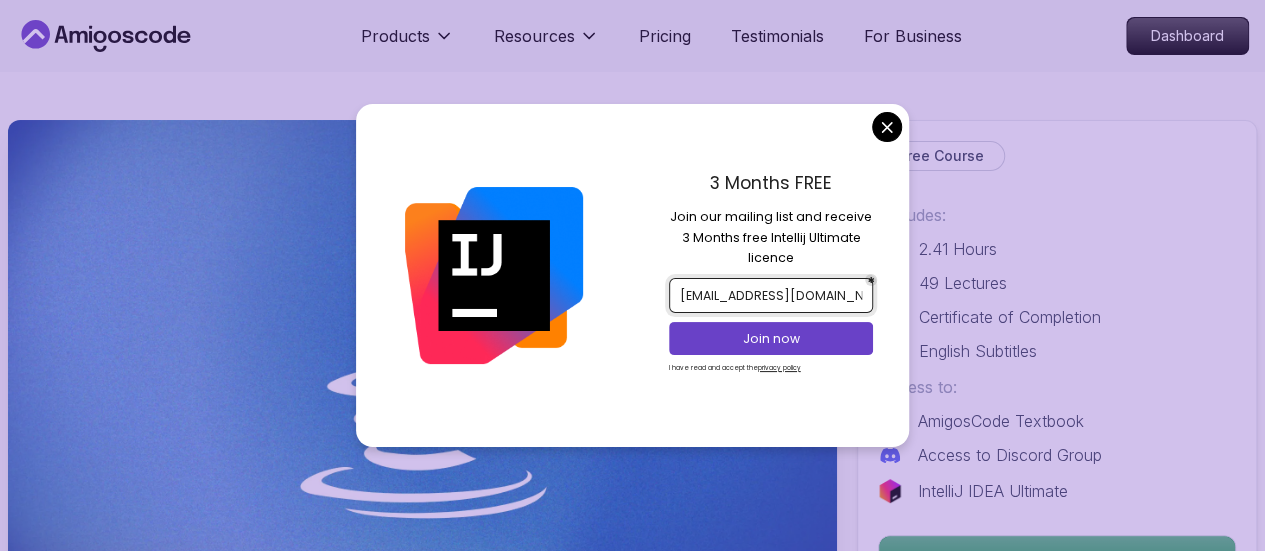 scroll, scrollTop: 0, scrollLeft: 4, axis: horizontal 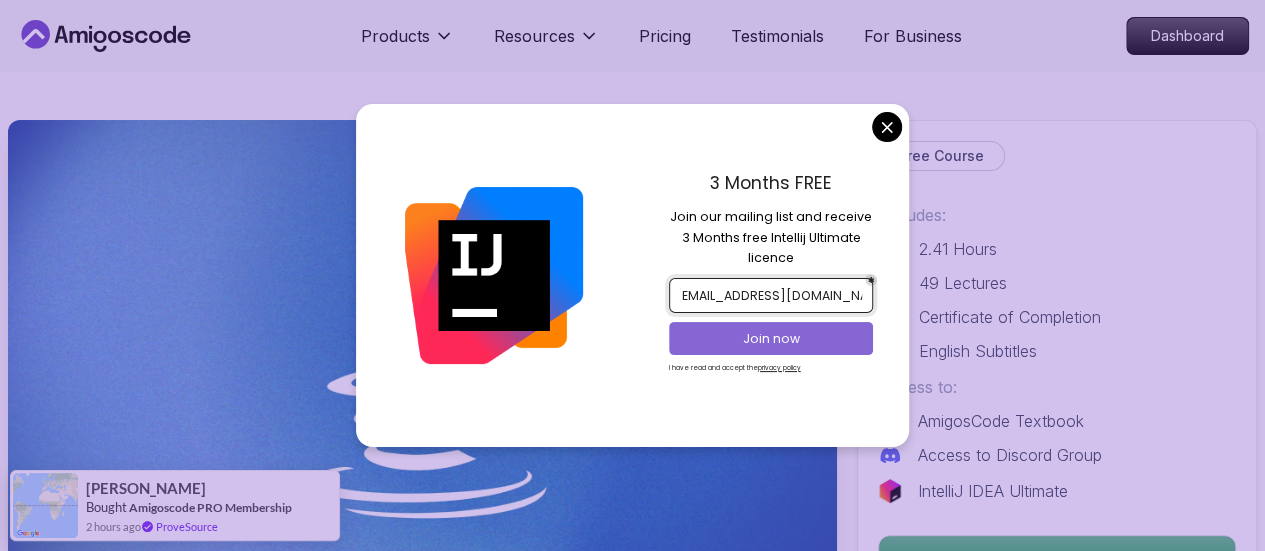 type on "eniolabadmus351@gmail.com" 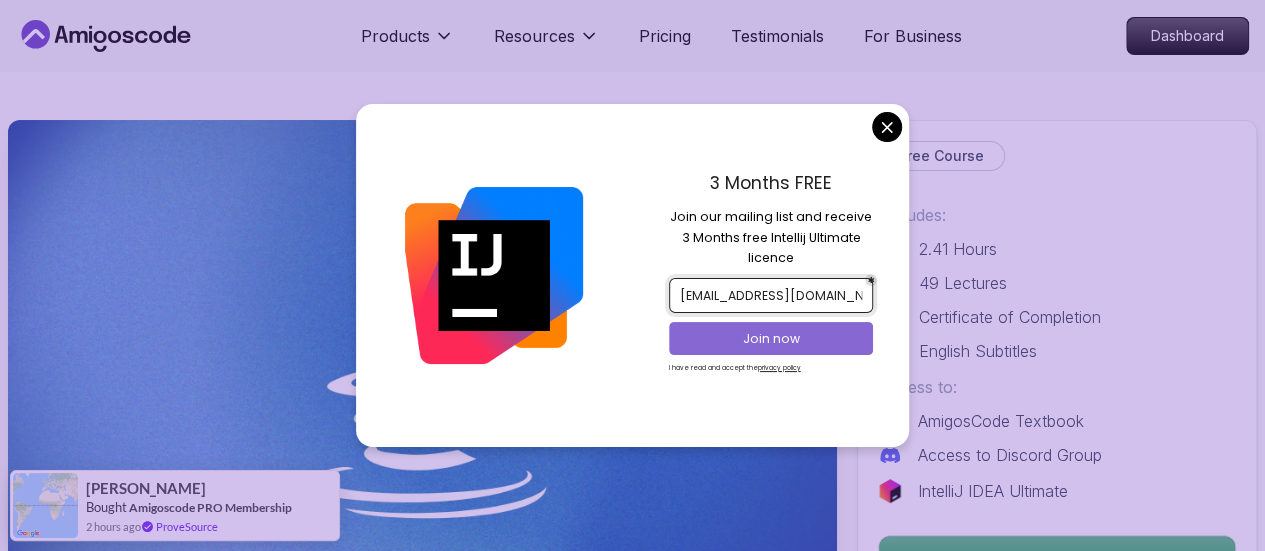 click on "Join now" at bounding box center (771, 339) 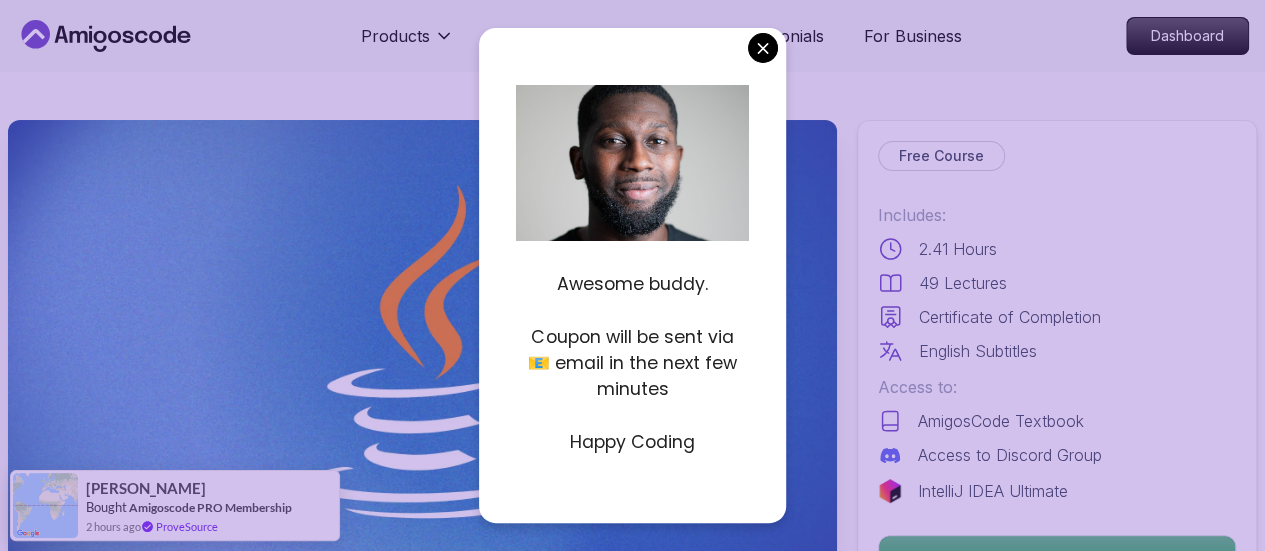 scroll, scrollTop: 3, scrollLeft: 0, axis: vertical 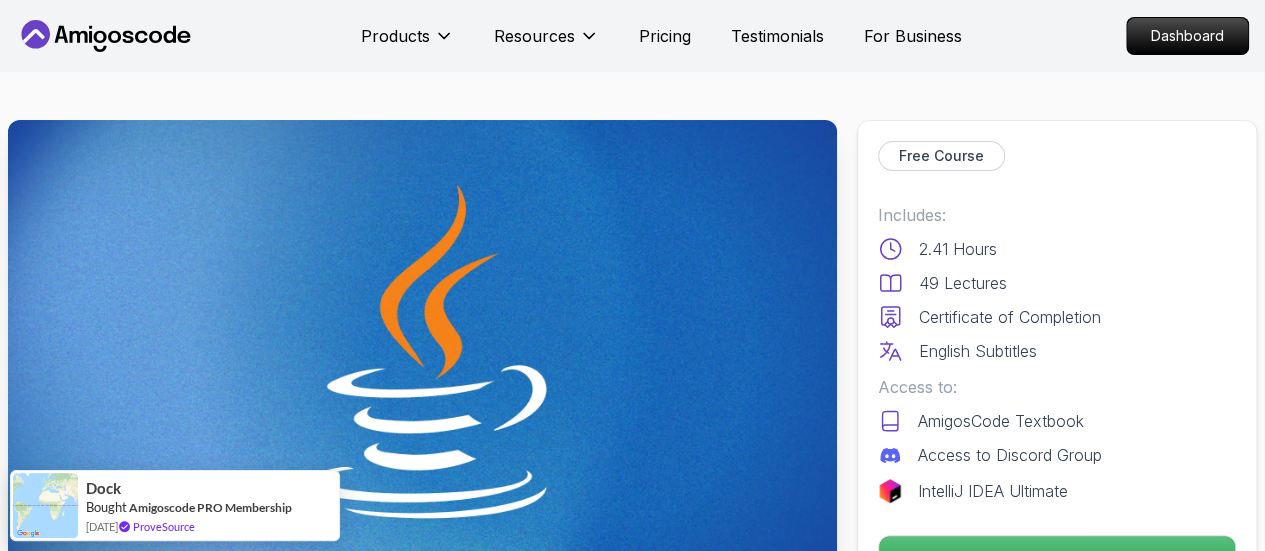 click on "Products Resources Pricing Testimonials For Business Dashboard Products Resources Pricing Testimonials For Business Dashboard Java for Beginners Beginner-friendly Java course for essential programming skills and application development Mama Samba Braima Djalo  /   Instructor Free Course Includes: 2.41 Hours 49 Lectures Certificate of Completion English Subtitles Access to: AmigosCode Textbook Access to Discord Group IntelliJ IDEA Ultimate Continue Share this Course or Copy link Got a Team of 5 or More? With one subscription, give your entire team access to all courses and features. Check our Business Plan Mama Samba Braima Djalo  /   Instructor What you will learn java intellij terminal bash Java Usages - Learn the various applications and use cases of Java in the real world. Compiled vs Interpreted, Static vs Dynamic Typing - Understand the differences between compiled and interpreted languages, and static vs dynamic typing. Java Version History - Explore the evolution of Java through its different versions." at bounding box center [632, 4278] 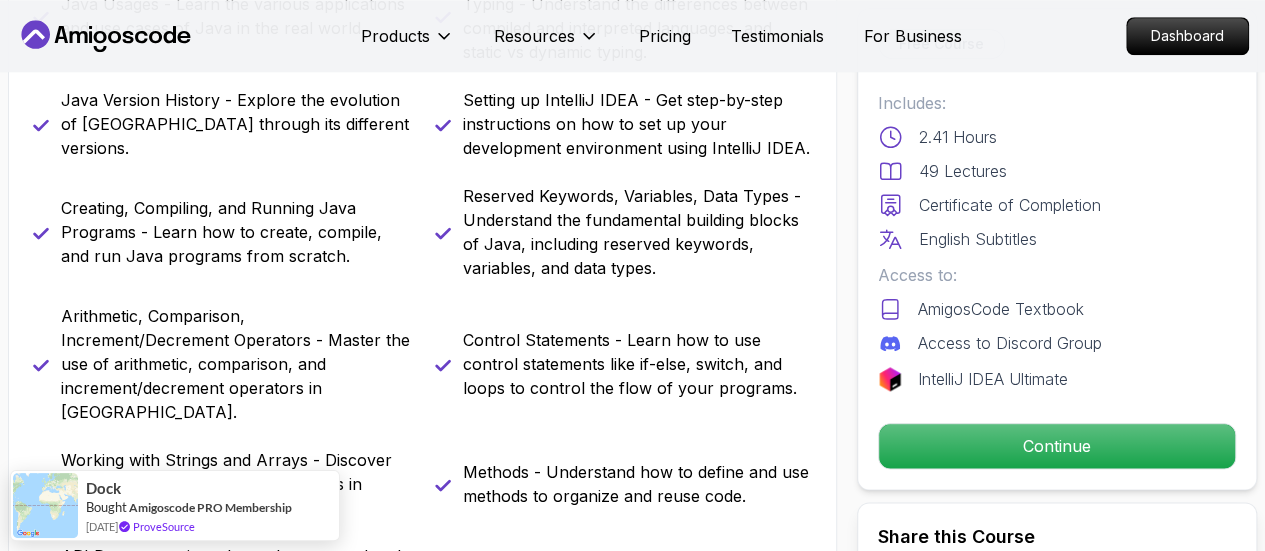 scroll, scrollTop: 968, scrollLeft: 0, axis: vertical 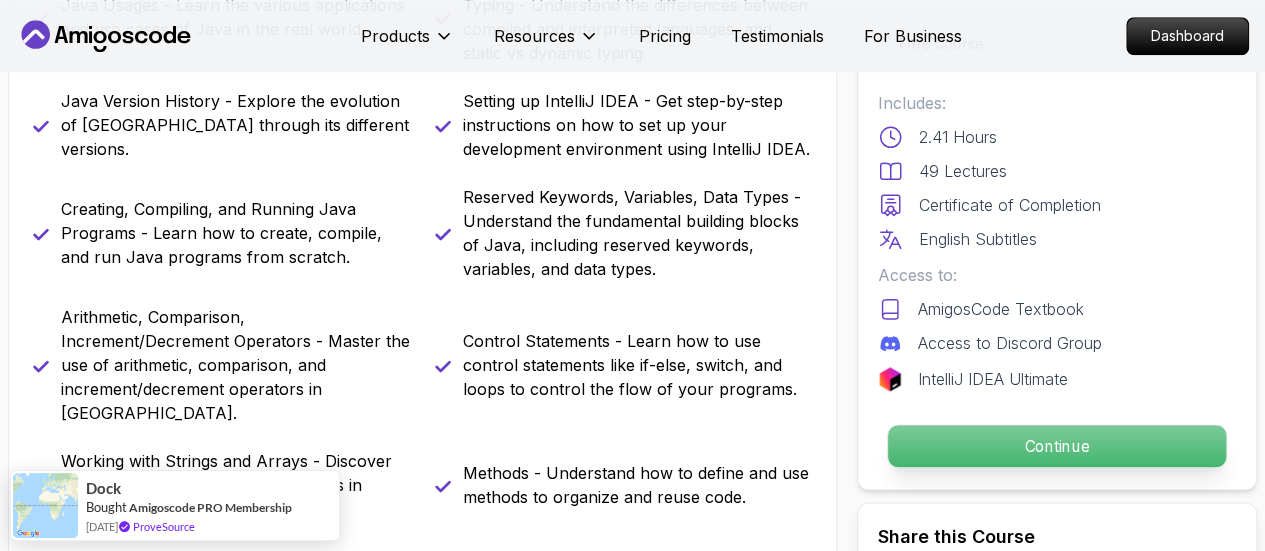 click on "Continue" at bounding box center [1057, 446] 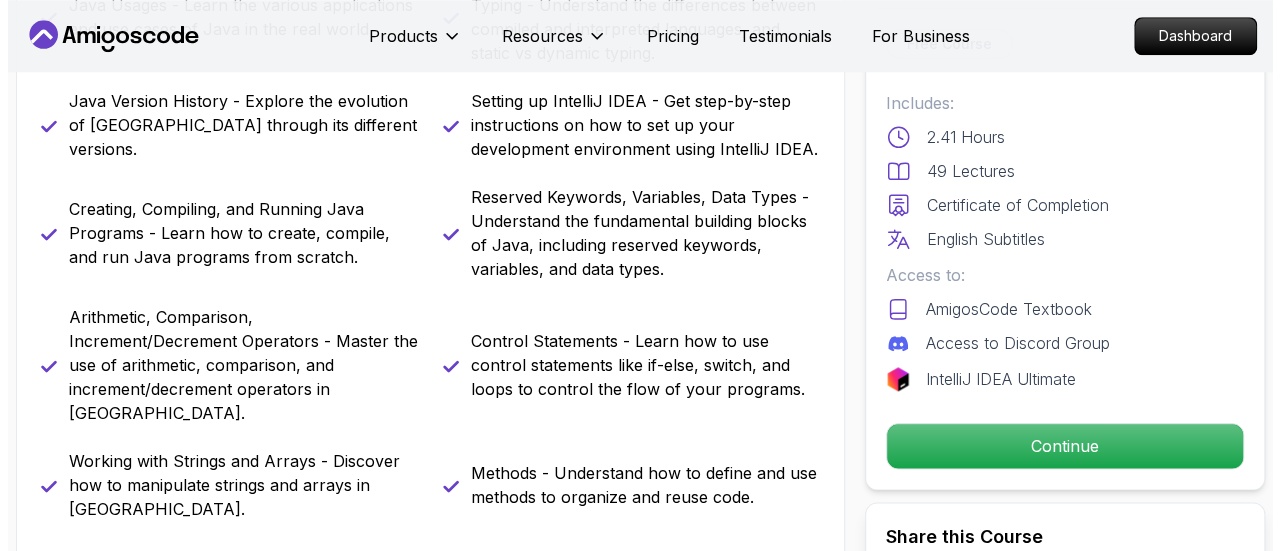 scroll, scrollTop: 0, scrollLeft: 0, axis: both 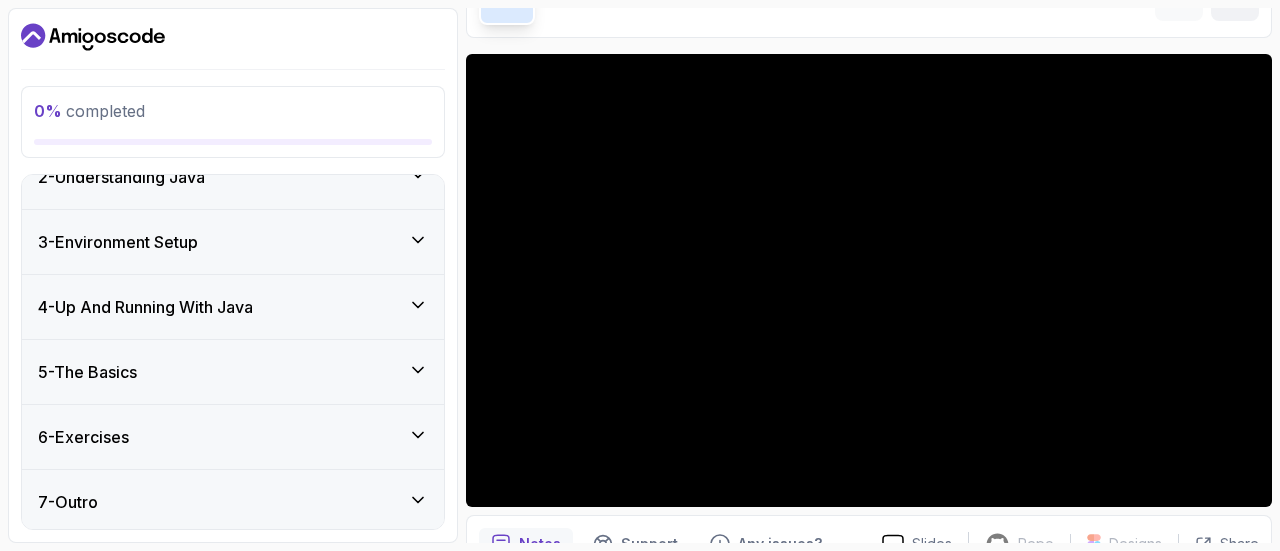 click on "7  -  Outro" at bounding box center (233, 502) 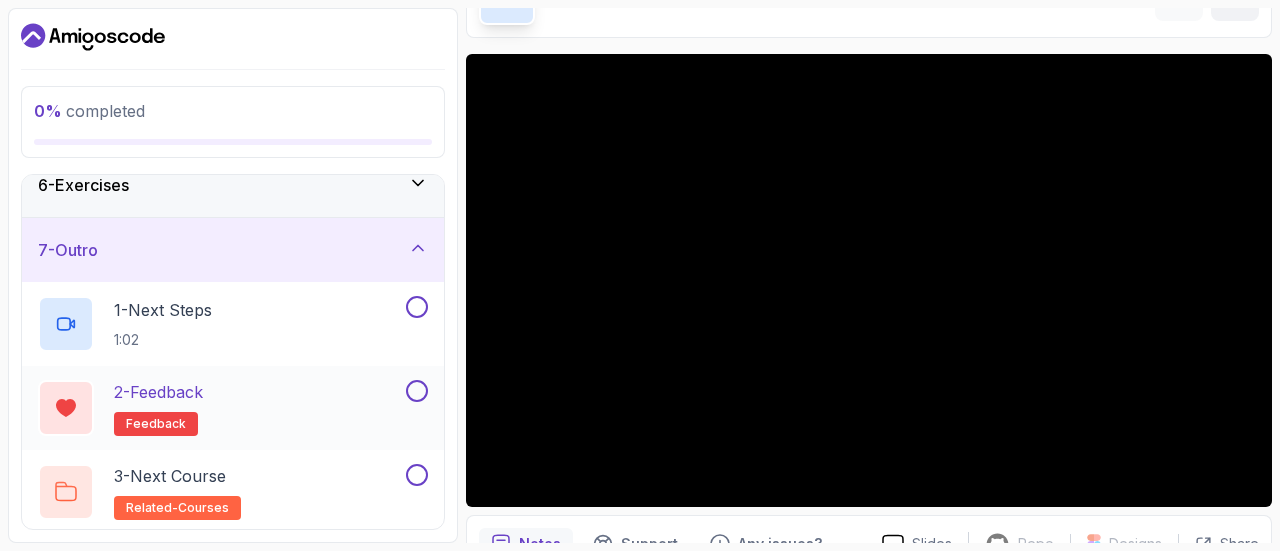 scroll, scrollTop: 260, scrollLeft: 0, axis: vertical 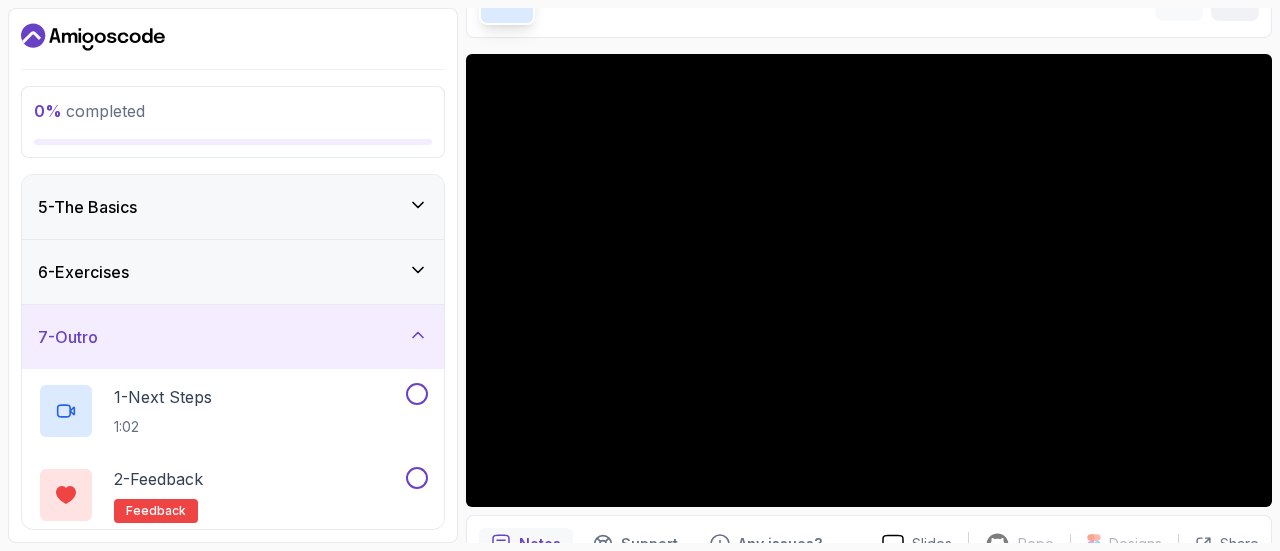 click on "6  -  Exercises" at bounding box center (233, 272) 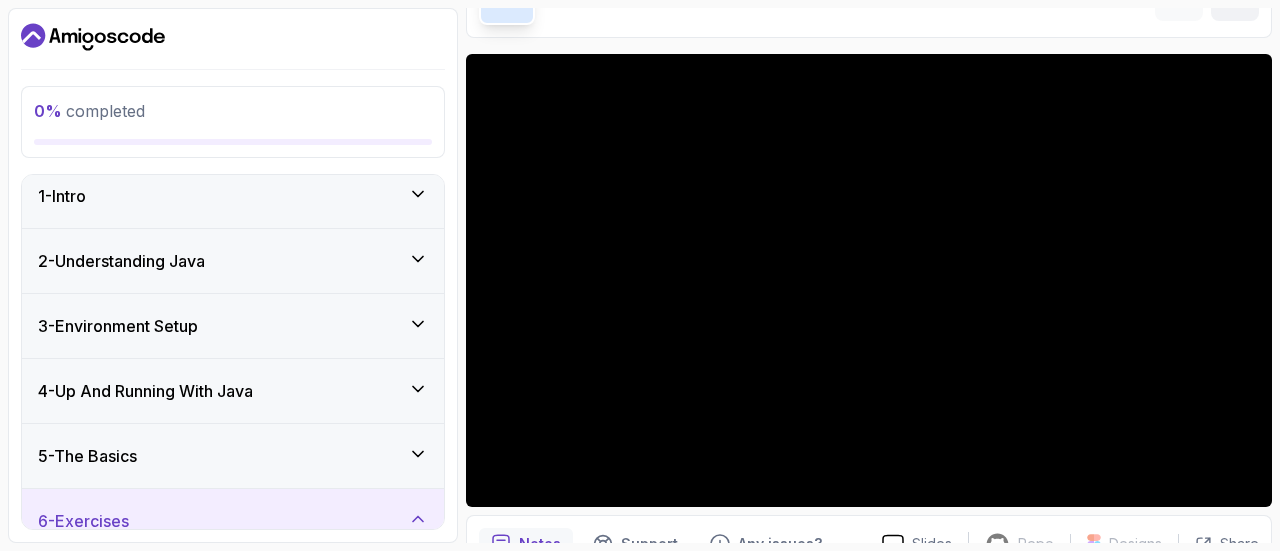 scroll, scrollTop: 0, scrollLeft: 0, axis: both 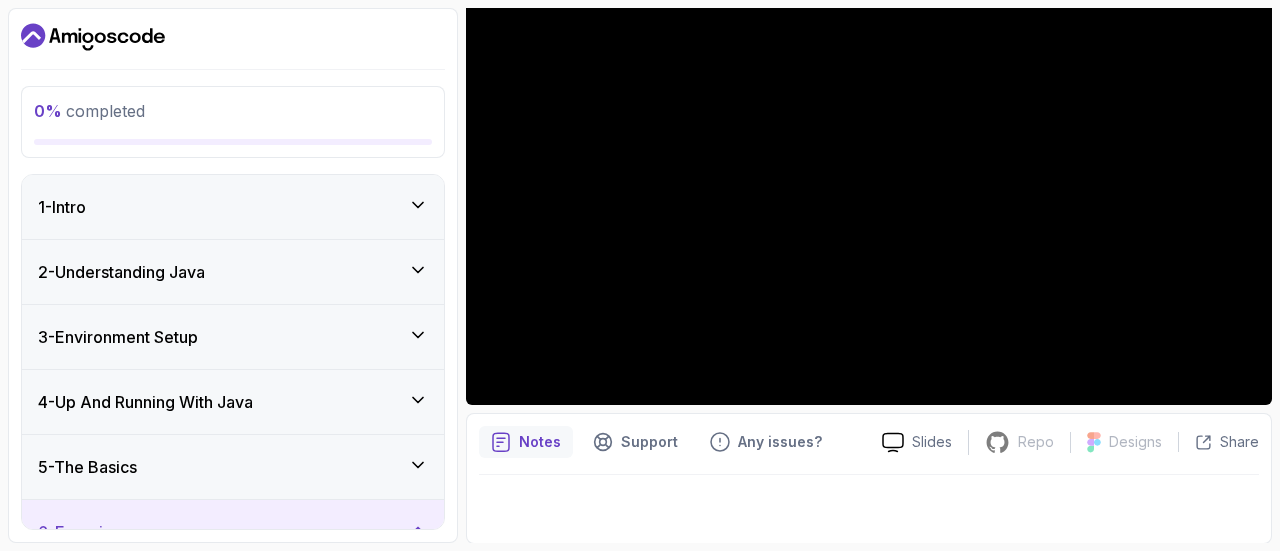 click on "4  -  Up And Running With Java" at bounding box center (233, 402) 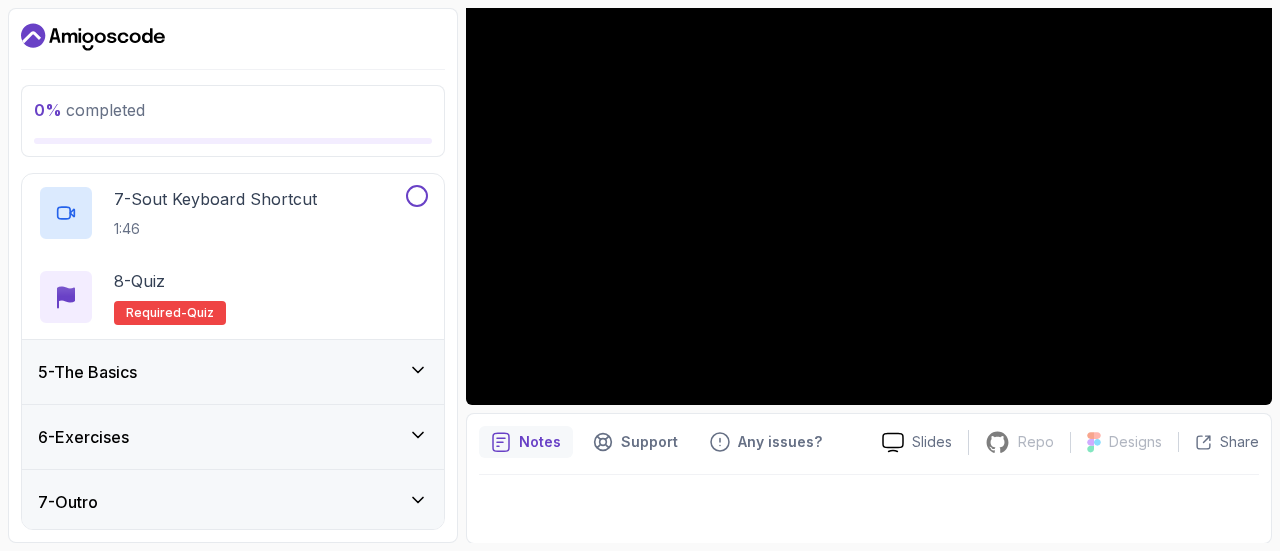 scroll, scrollTop: 766, scrollLeft: 0, axis: vertical 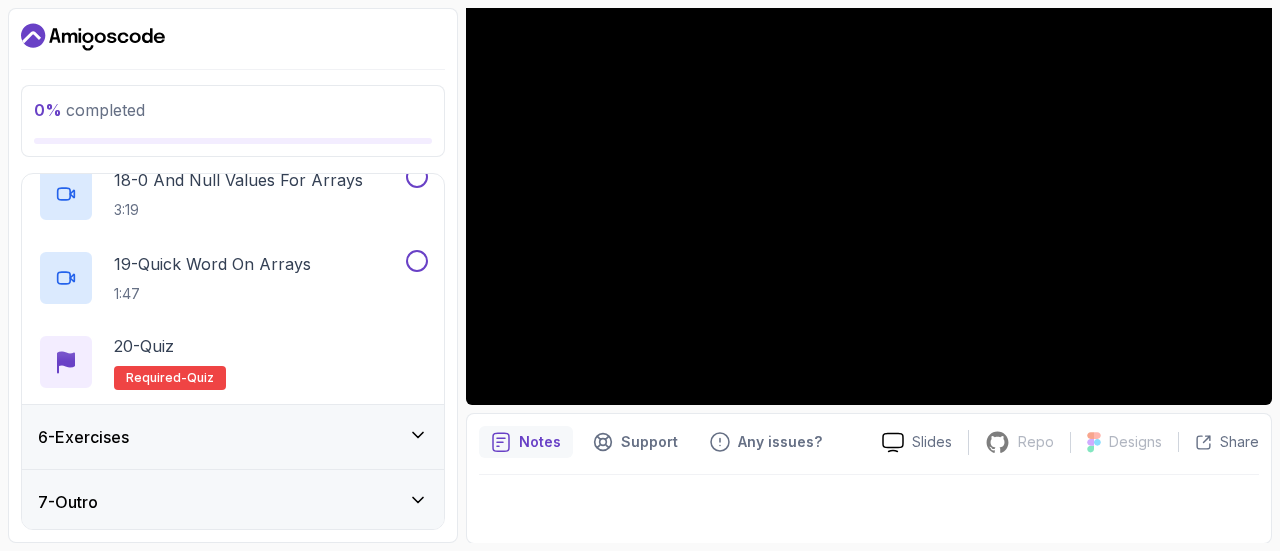 click on "6  -  Exercises" at bounding box center [233, 437] 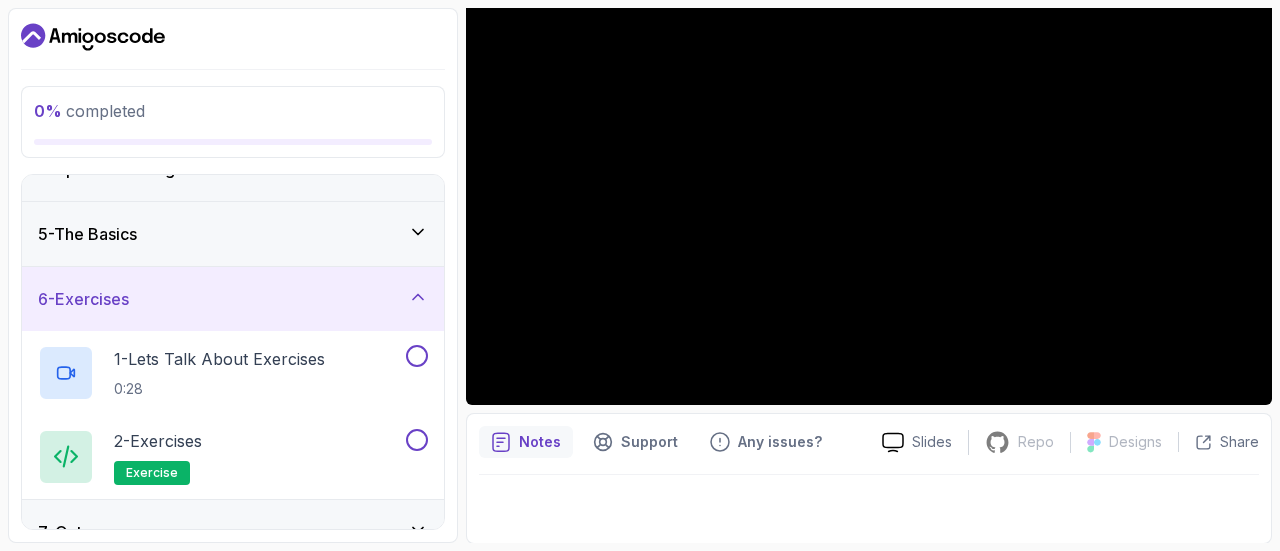 scroll, scrollTop: 232, scrollLeft: 0, axis: vertical 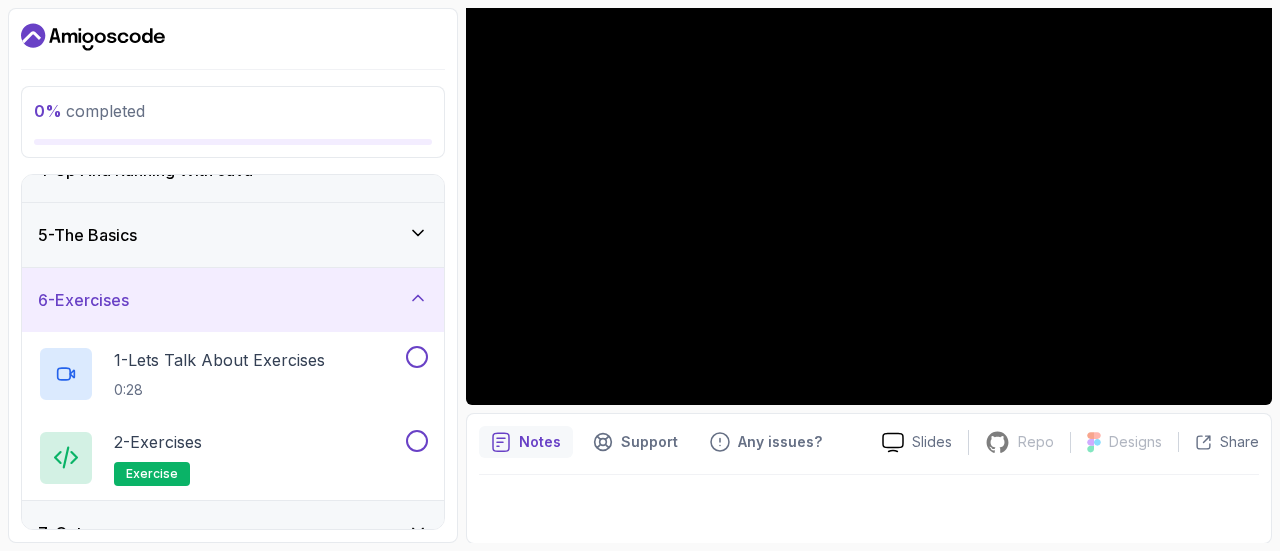click on "6  -  Exercises" at bounding box center (233, 300) 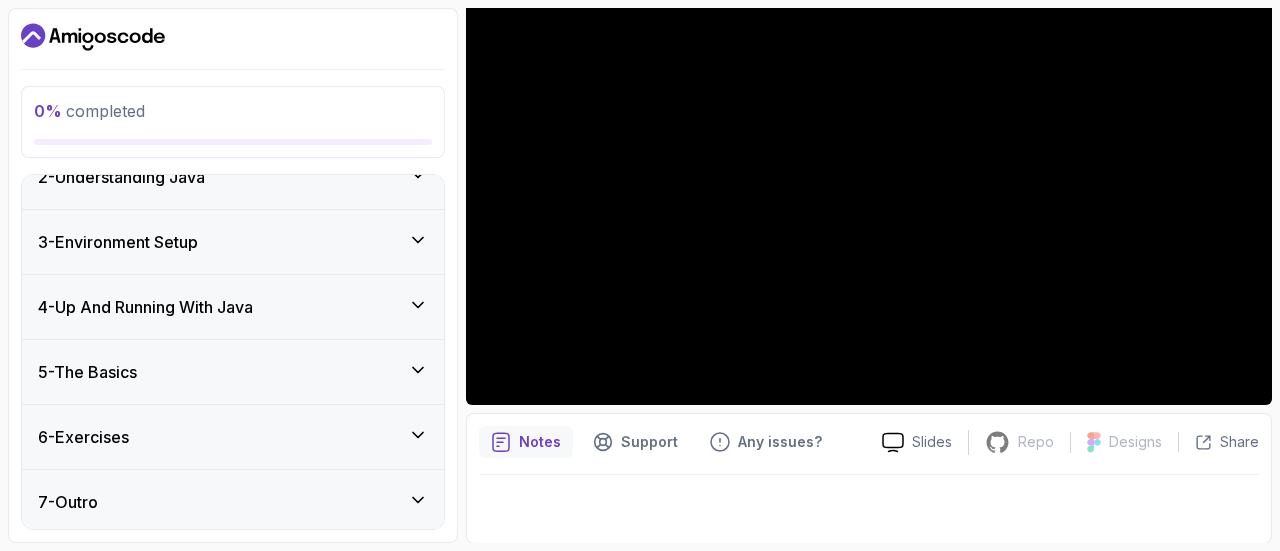 scroll, scrollTop: 0, scrollLeft: 0, axis: both 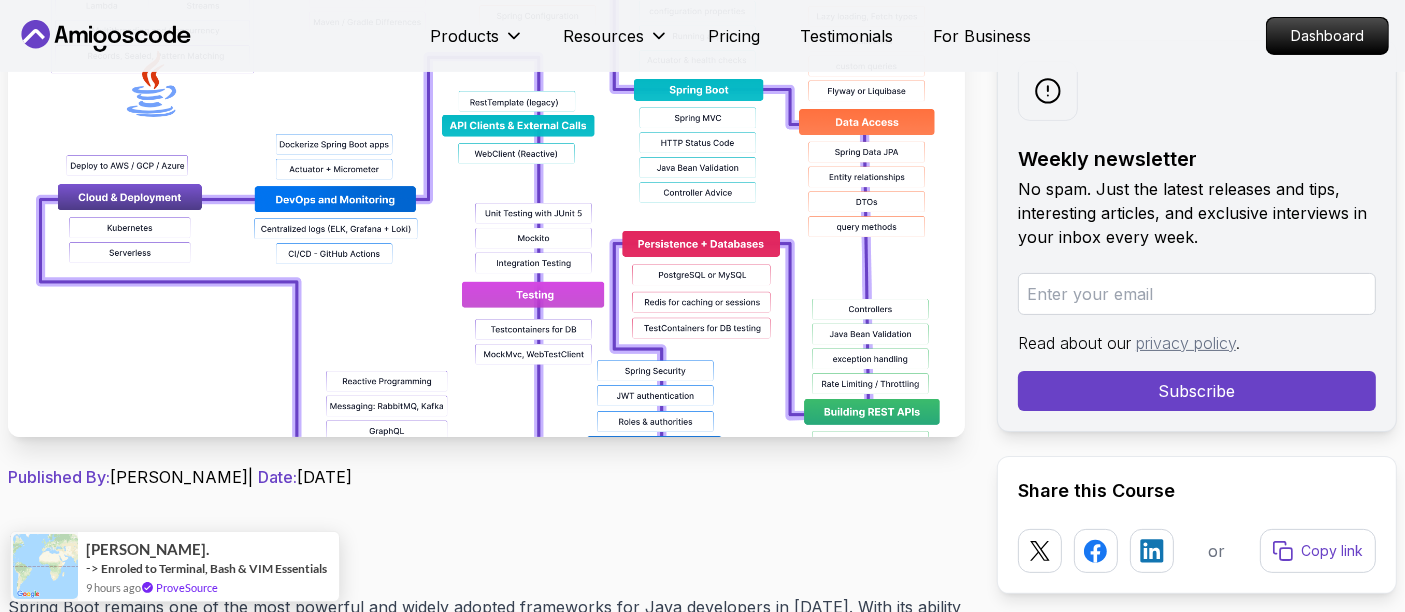 click at bounding box center (486, 212) 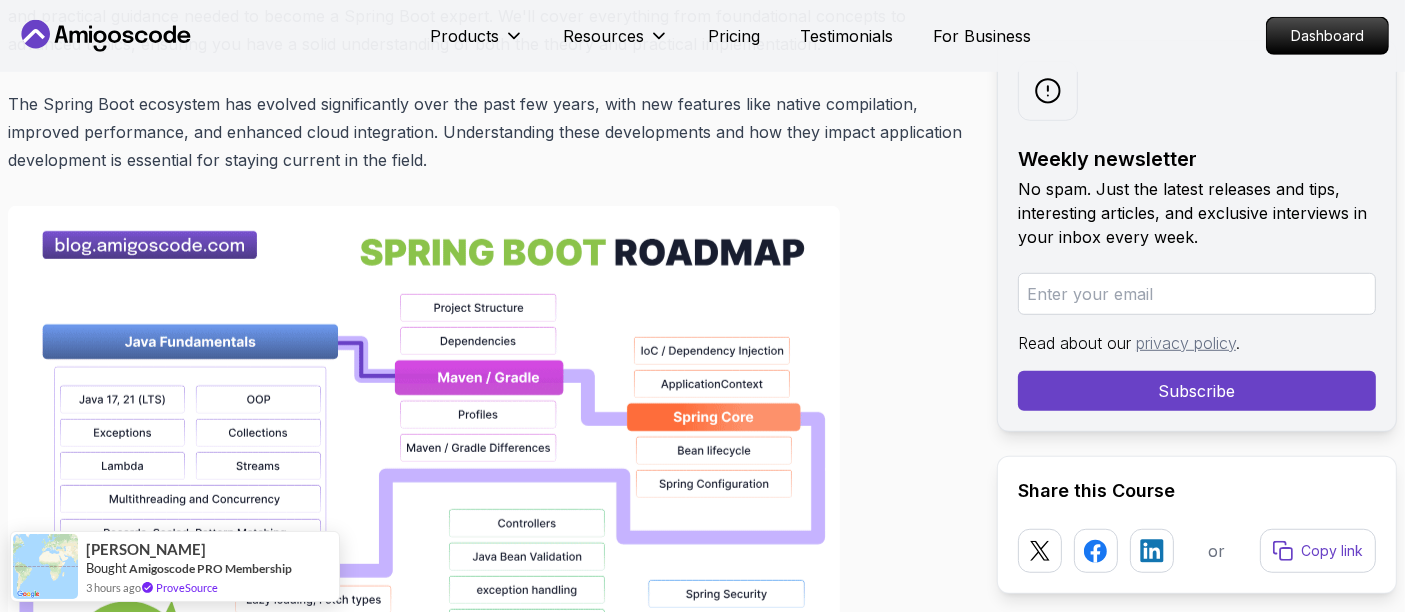scroll, scrollTop: 1286, scrollLeft: 0, axis: vertical 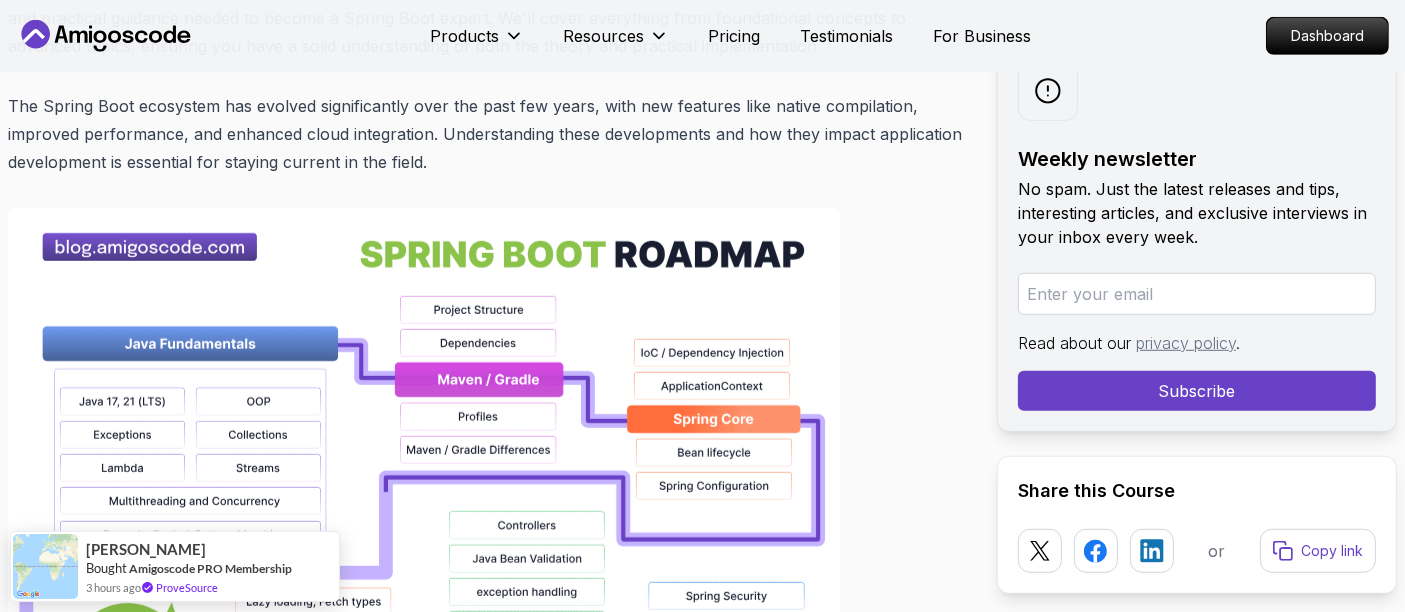 click on "Products Resources Pricing Testimonials For Business Dashboard Products Resources Pricing Testimonials For Business Dashboard Blogs Spring Boot Roadmap 2025: The Complete Guide for Backend Developers backend 30 min read Spring Boot Roadmap 2025: The Complete Guide for Backend Developers Learn how to master Spring Boot in [DATE] with this complete roadmap covering Java fundamentals, REST APIs, Spring Security, Data Access, and more. Weekly newsletter No spam. Just the latest releases and tips, interesting articles, and exclusive interviews in your inbox every week. Read about our   privacy policy . Subscribe Share this Course or Copy link Published By:  [PERSON_NAME]  |   Date:  [DATE] Introduction
The Spring Boot ecosystem has evolved significantly over the past few years, with new features like native compilation, improved performance, and enhanced cloud integration. Understanding these developments and how they impact application development is essential for staying current in the field." at bounding box center (702, 12250) 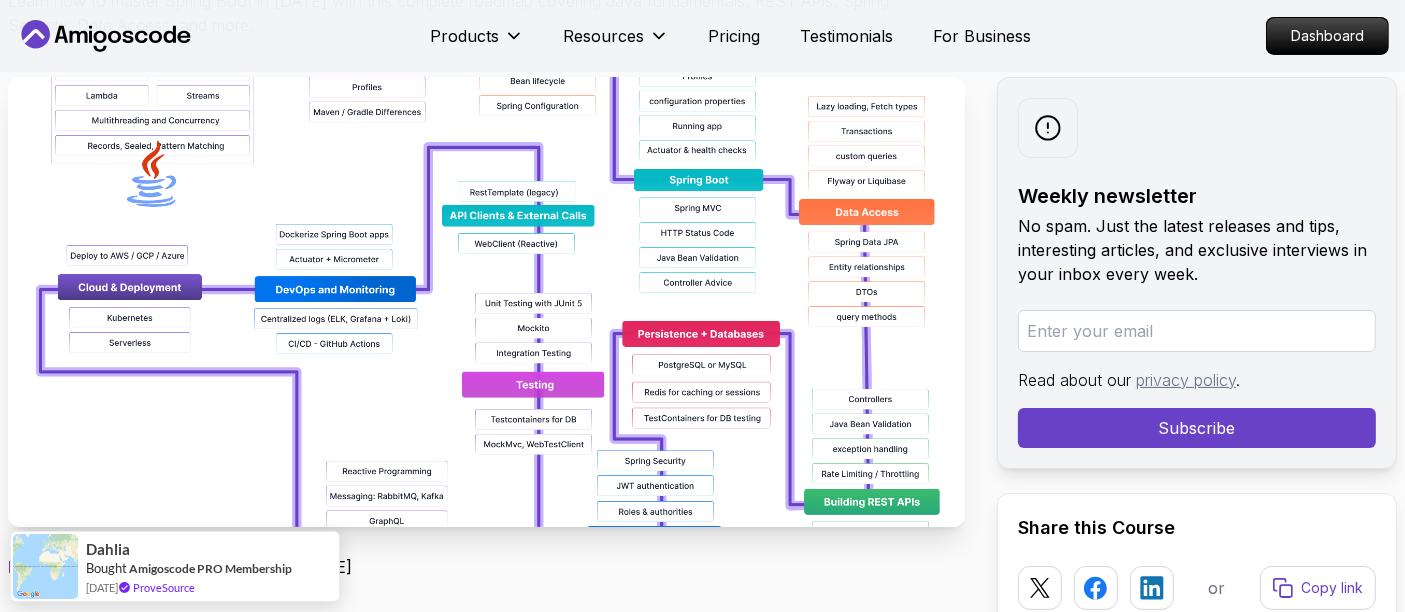 scroll, scrollTop: 0, scrollLeft: 0, axis: both 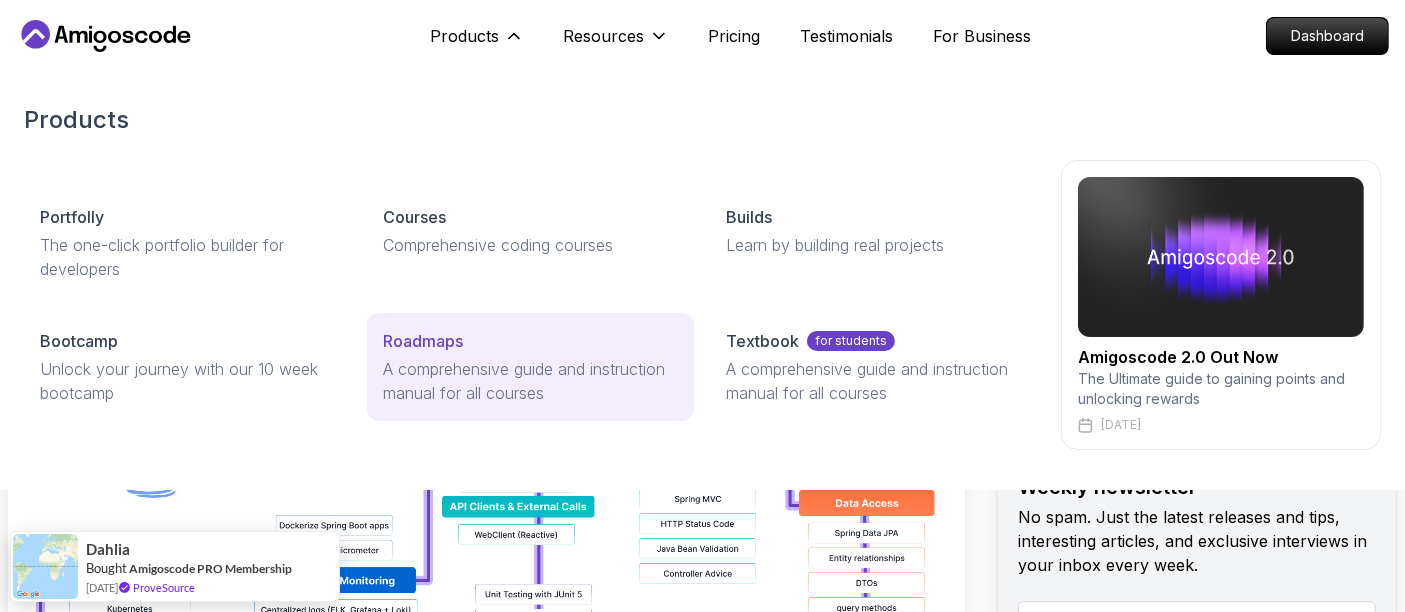 click on "A comprehensive guide and instruction manual for all courses" at bounding box center (530, 381) 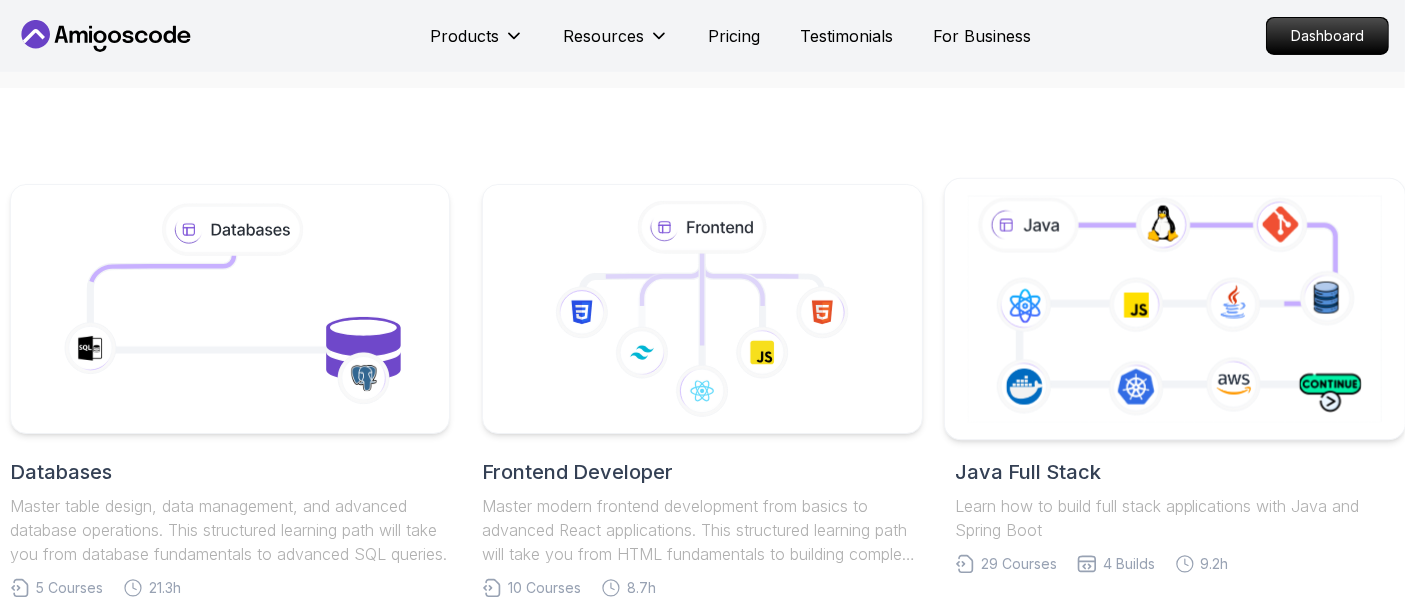 scroll, scrollTop: 491, scrollLeft: 0, axis: vertical 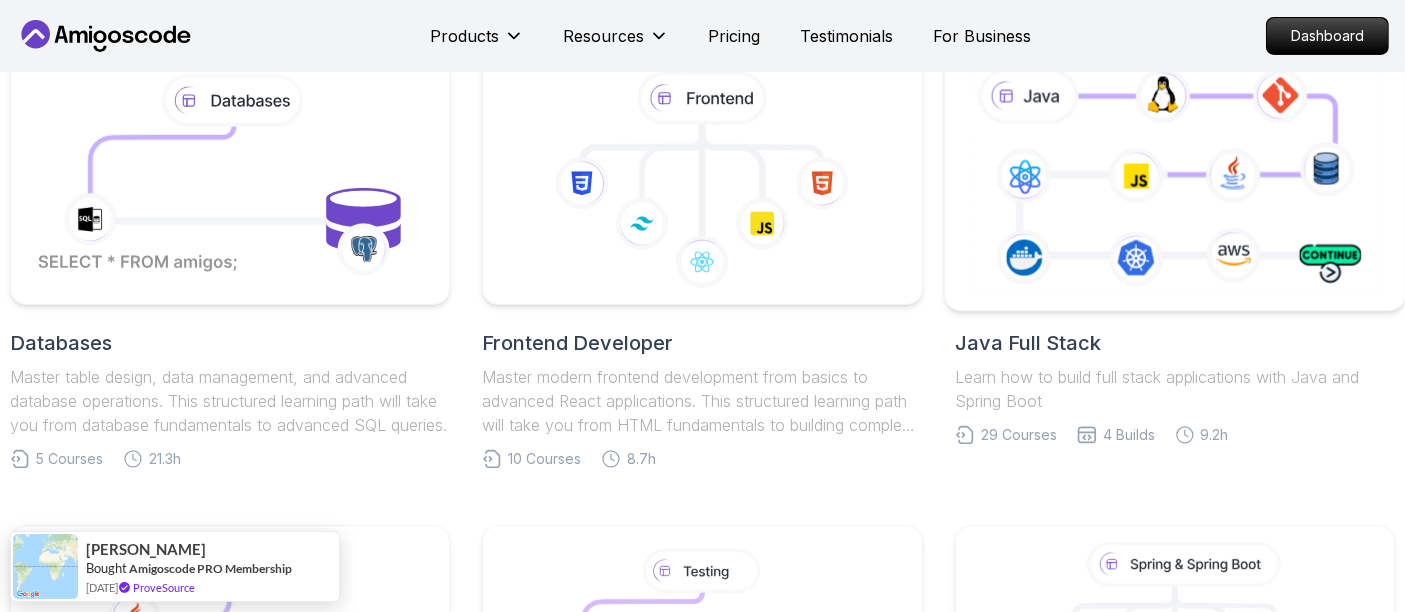 click 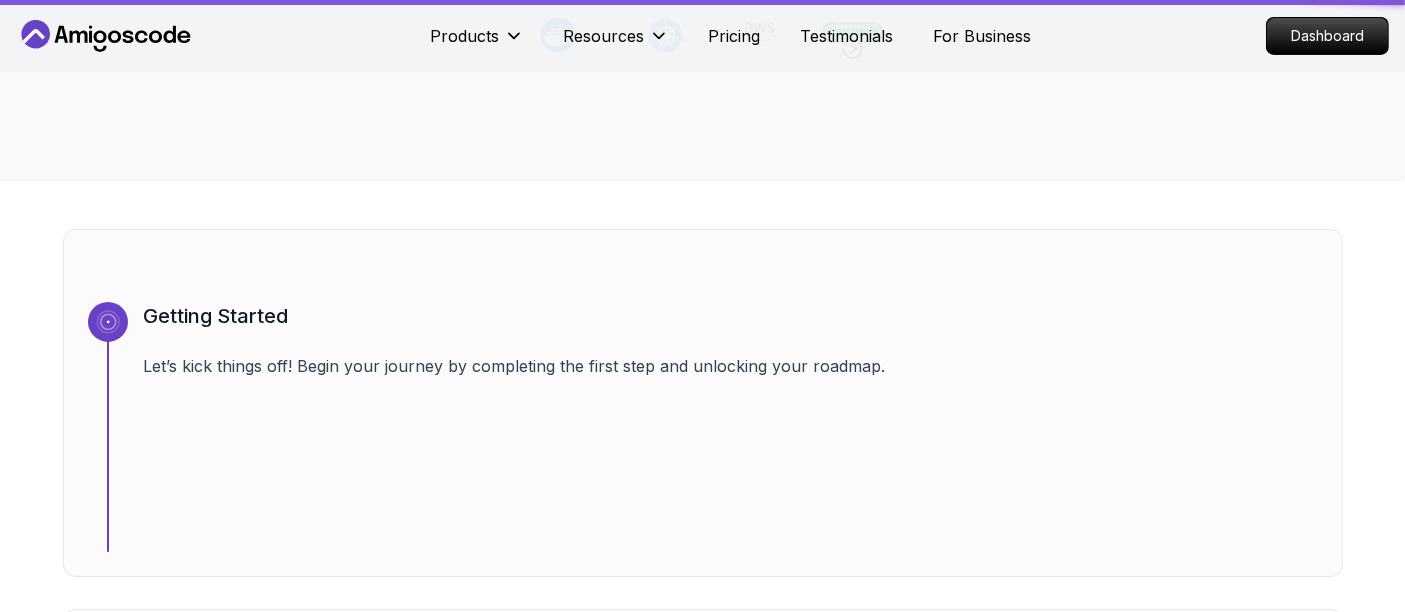 scroll, scrollTop: 0, scrollLeft: 0, axis: both 